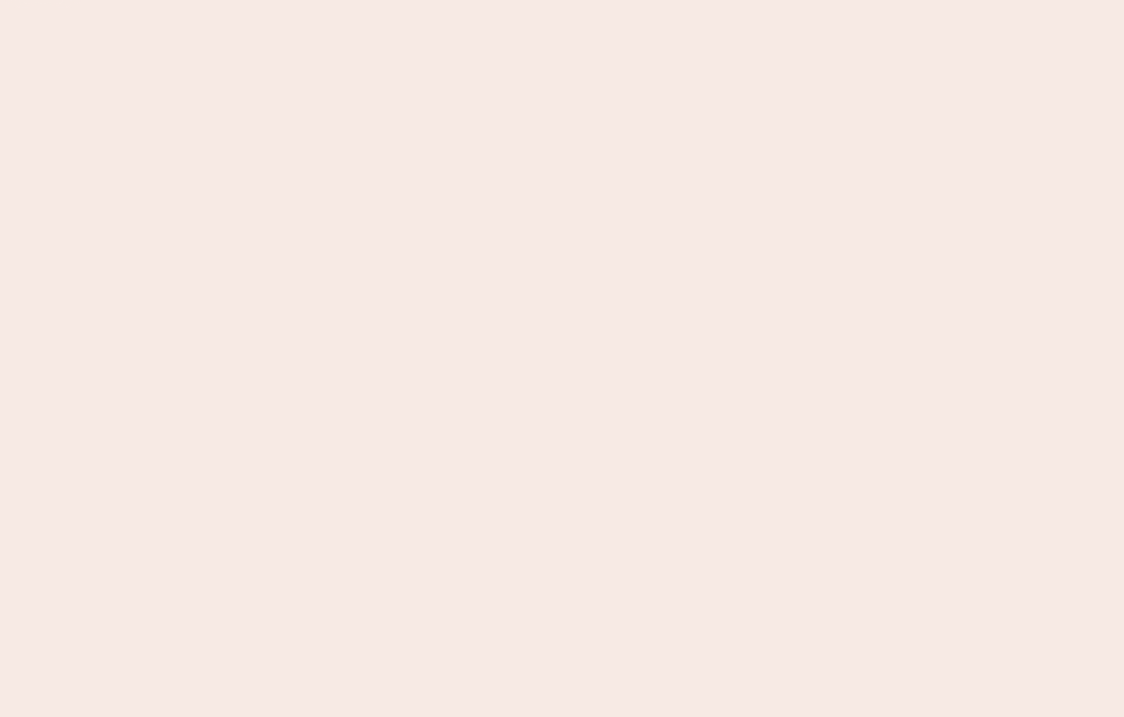 scroll, scrollTop: 0, scrollLeft: 0, axis: both 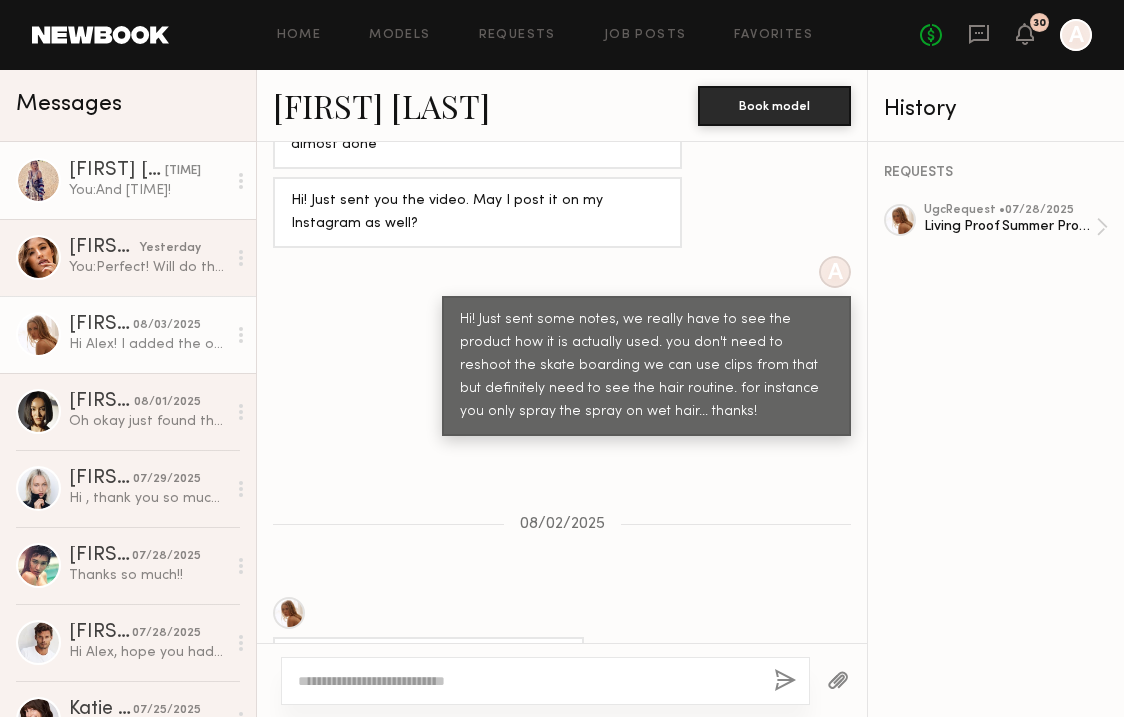 click on "You:  And [TIME]!" 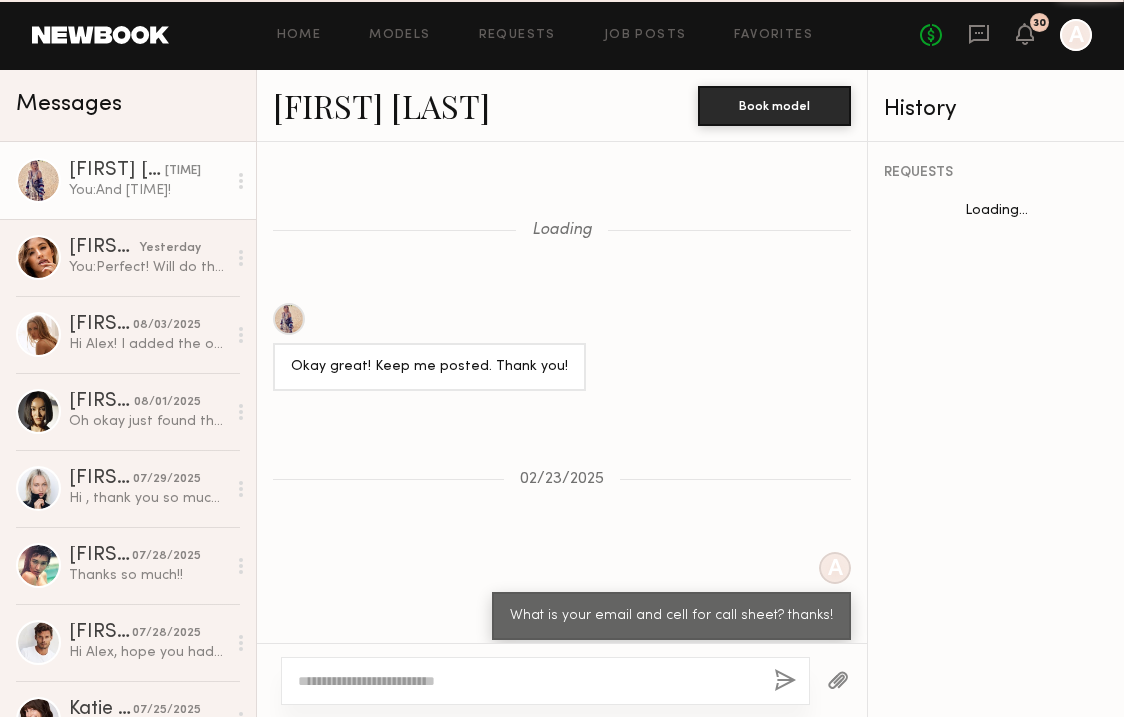 scroll, scrollTop: 1133, scrollLeft: 0, axis: vertical 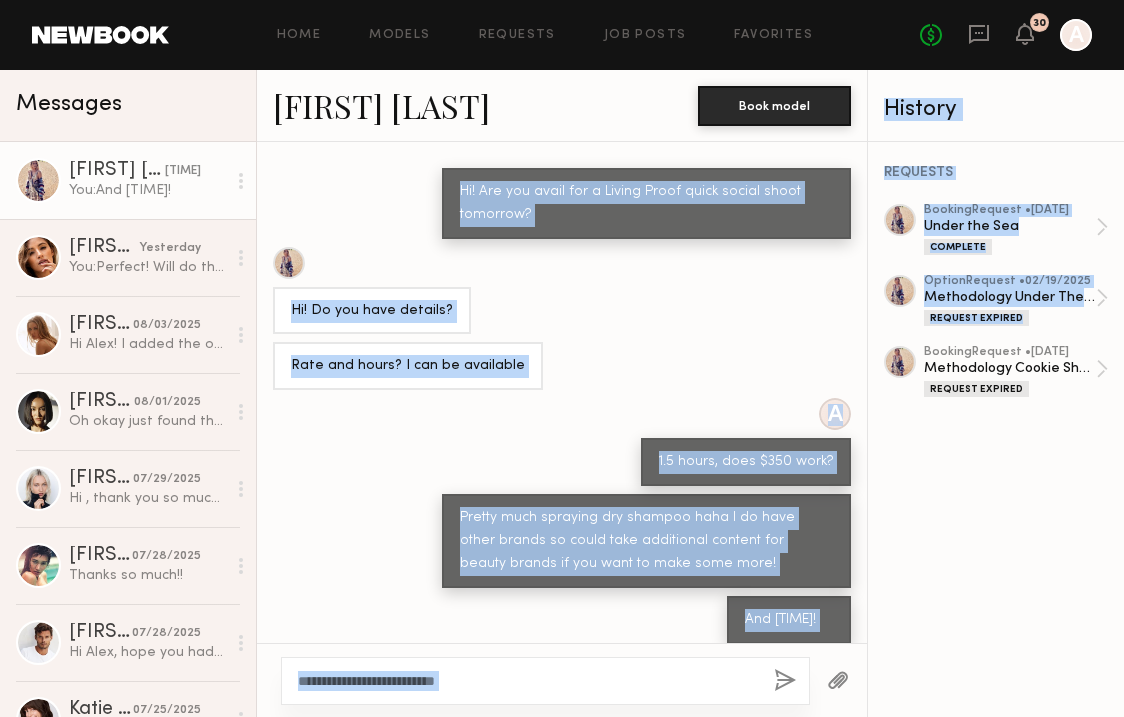 drag, startPoint x: 869, startPoint y: 539, endPoint x: 794, endPoint y: 145, distance: 401.0748 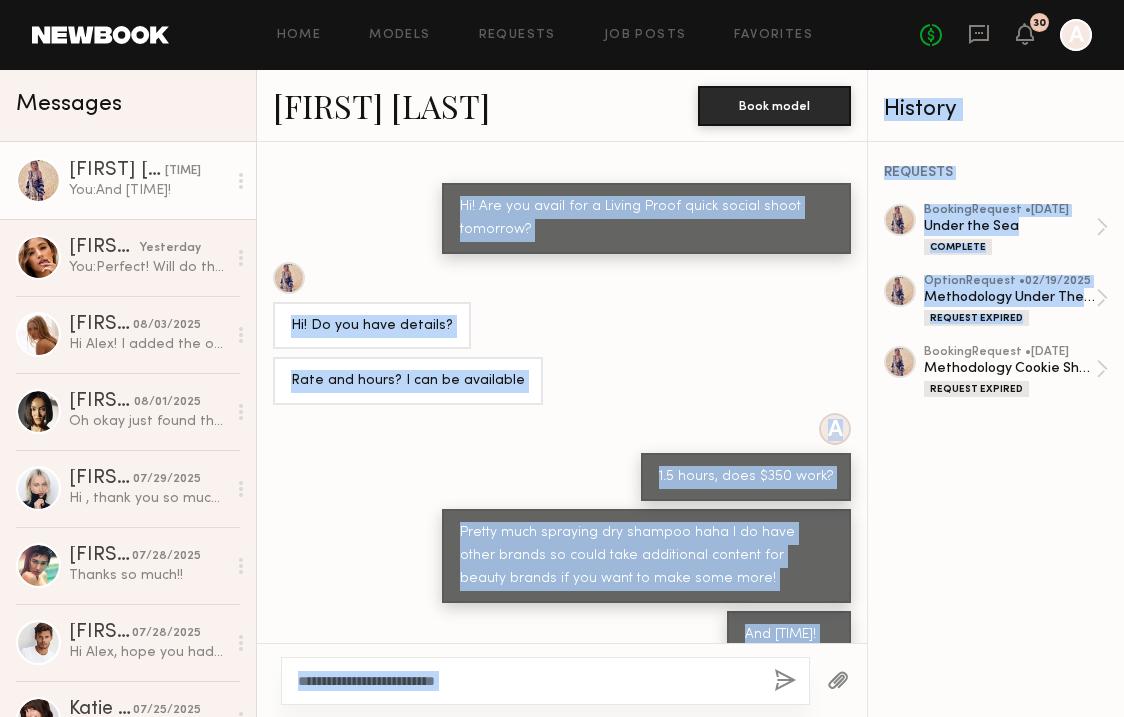 click on "REQUESTS booking  Request •  02/20/2025 Under the Sea Complete option  Request •  02/19/2025 Methodology Under The Sea Request Expired booking  Request •  11/02/2024 Methodology Cookie Shoot Request Expired" 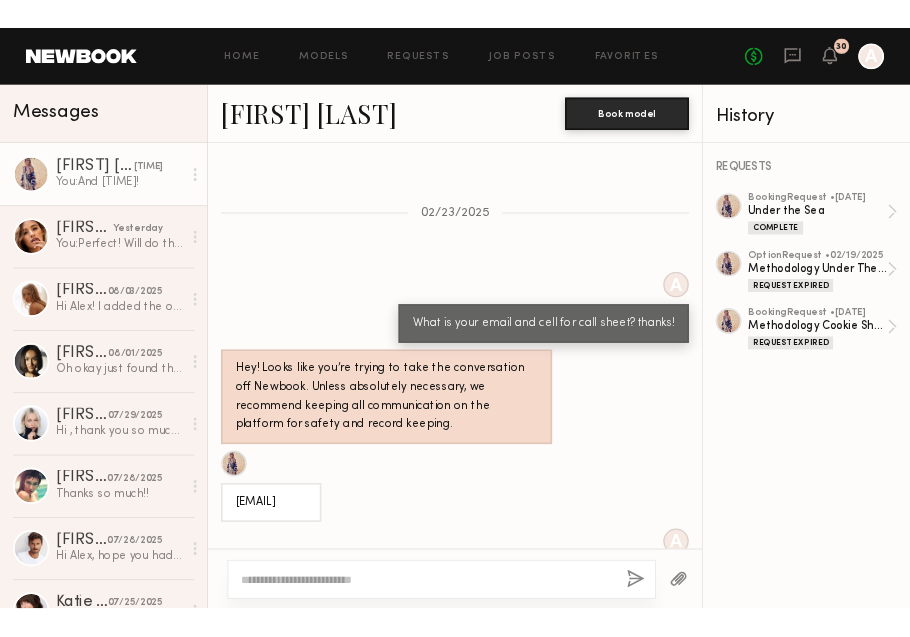 scroll, scrollTop: 254, scrollLeft: 0, axis: vertical 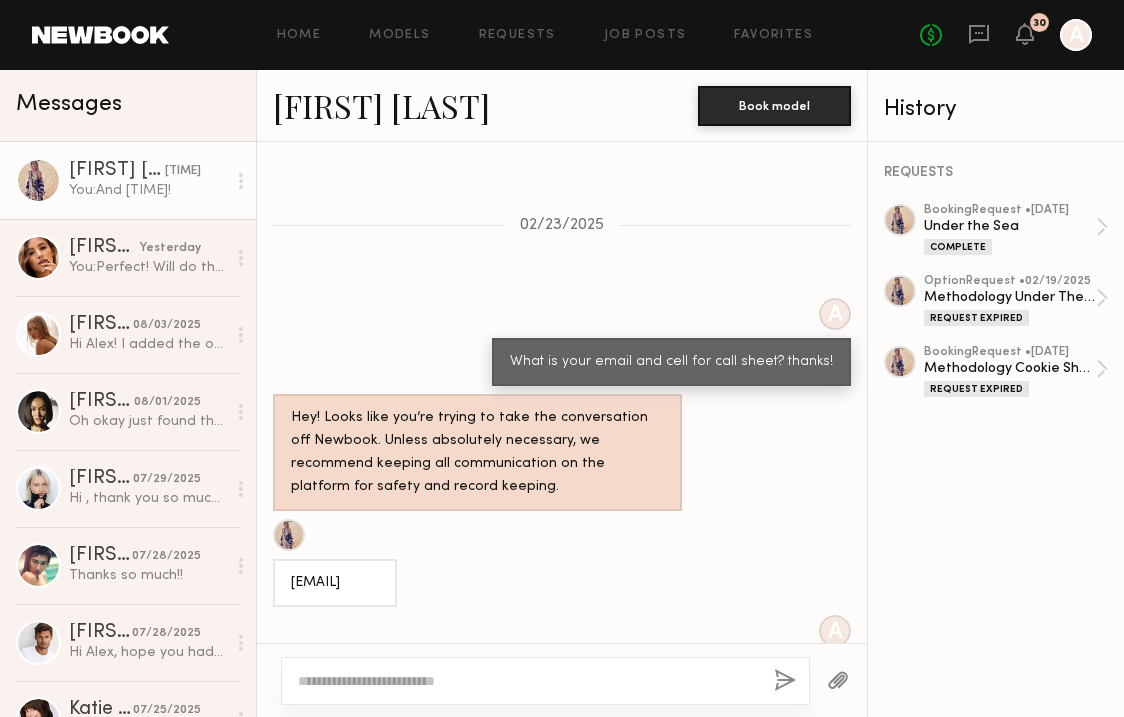 click on "Kristinfkagay@gmail.com" 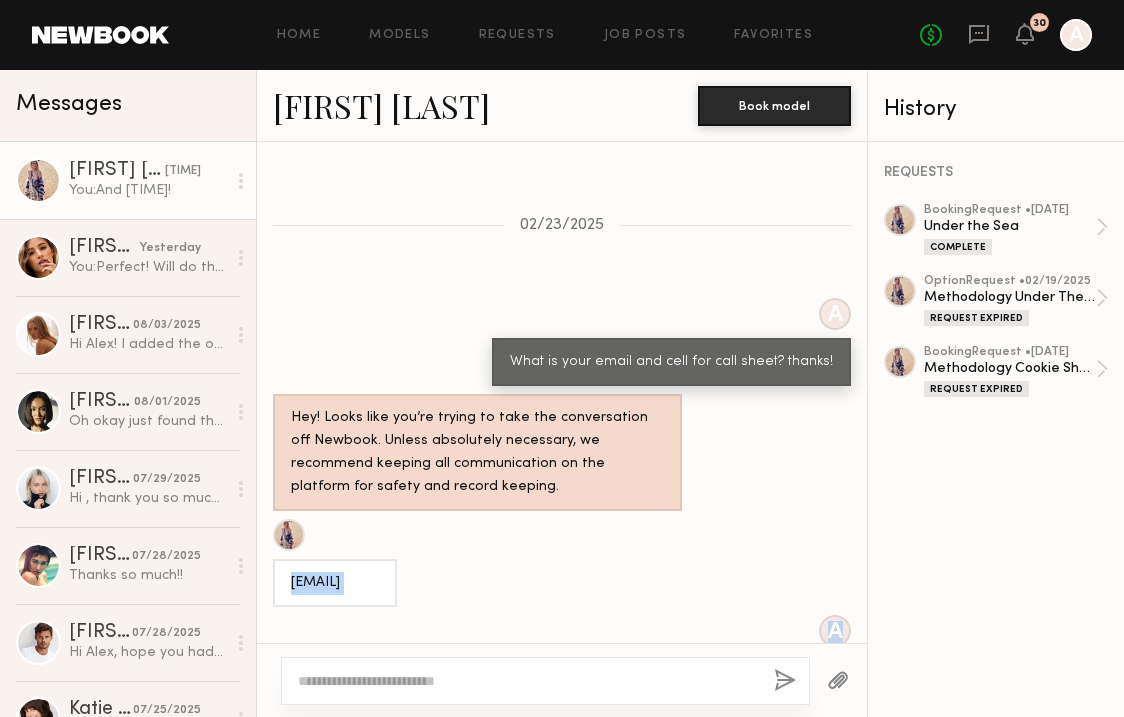 click on "Kristinfkagay@gmail.com" 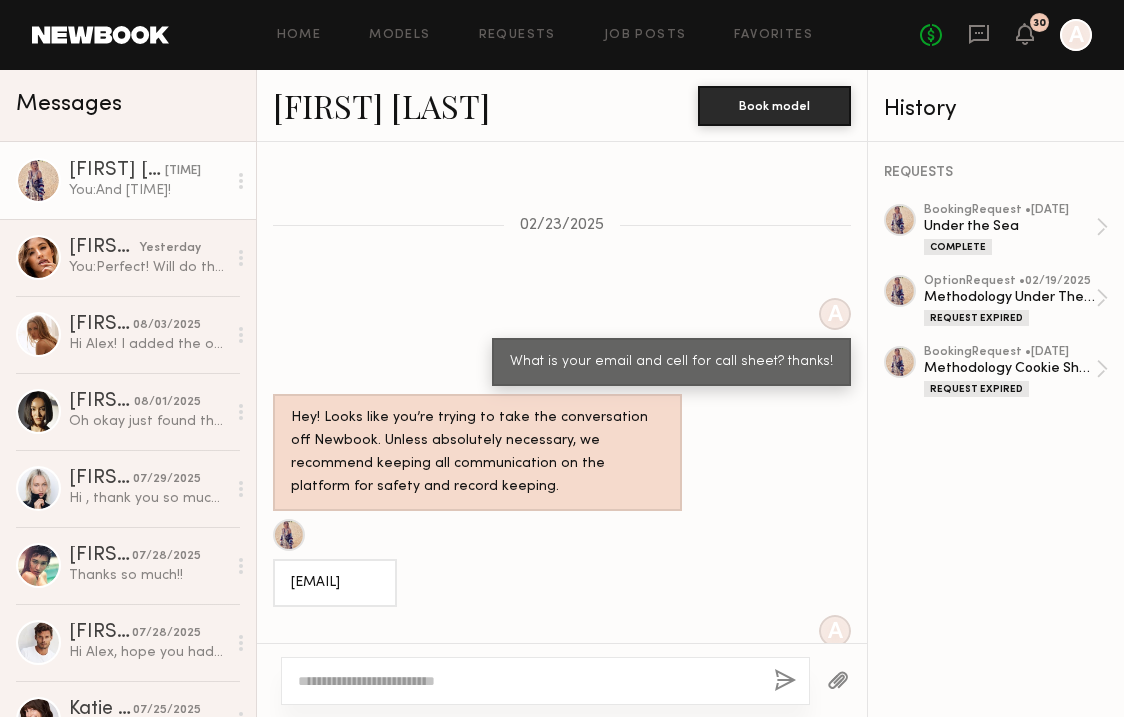 drag, startPoint x: 289, startPoint y: 574, endPoint x: 439, endPoint y: 582, distance: 150.21318 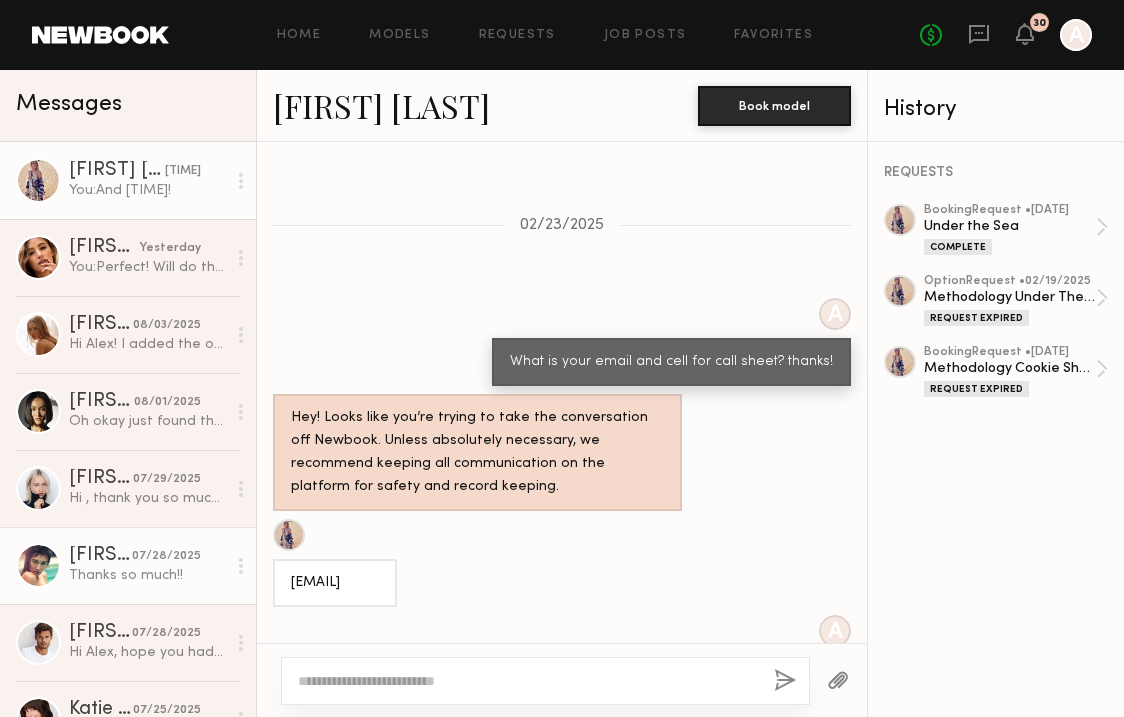 copy on "Kristinfkagay@gmail.com" 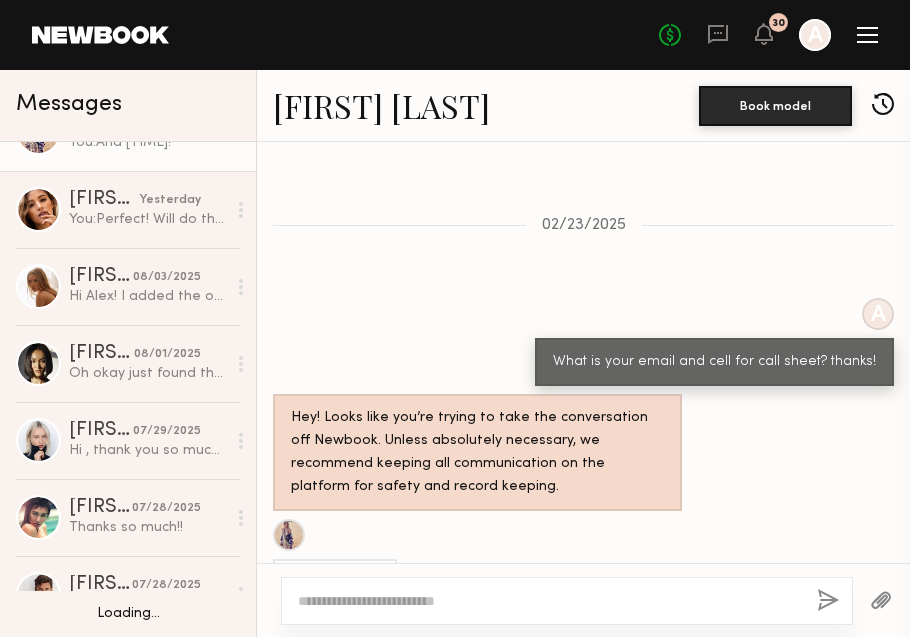 scroll, scrollTop: 0, scrollLeft: 0, axis: both 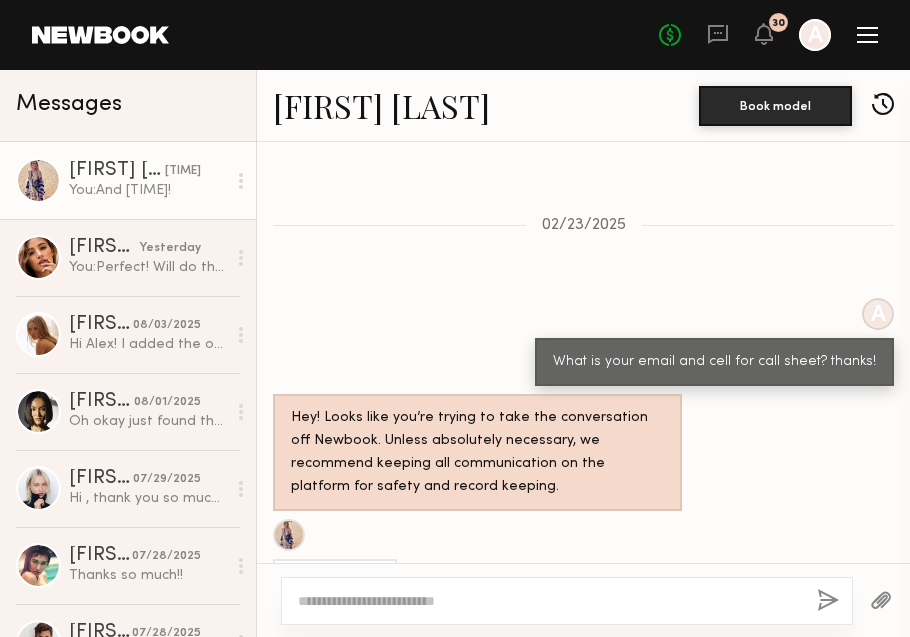 click 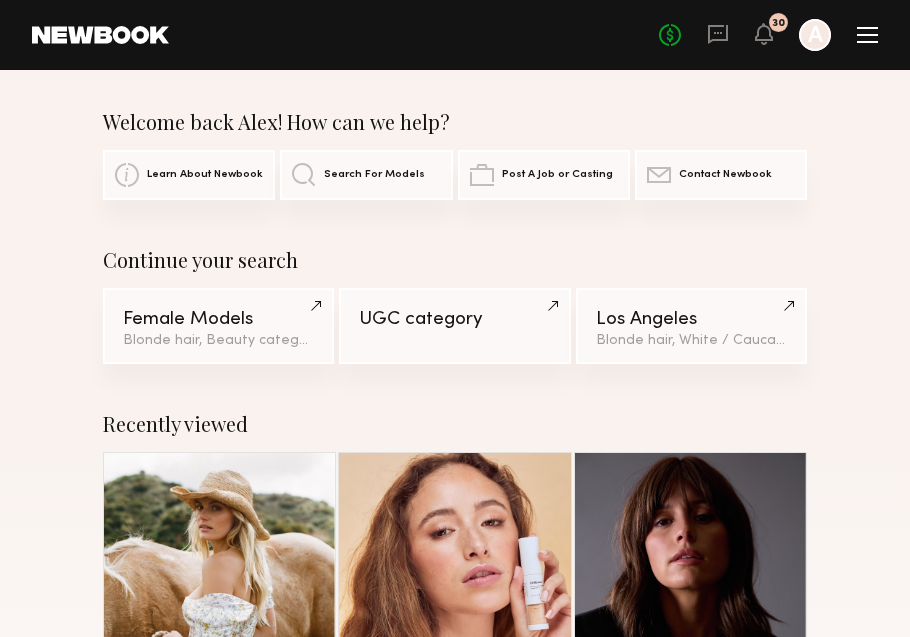 scroll, scrollTop: 0, scrollLeft: 0, axis: both 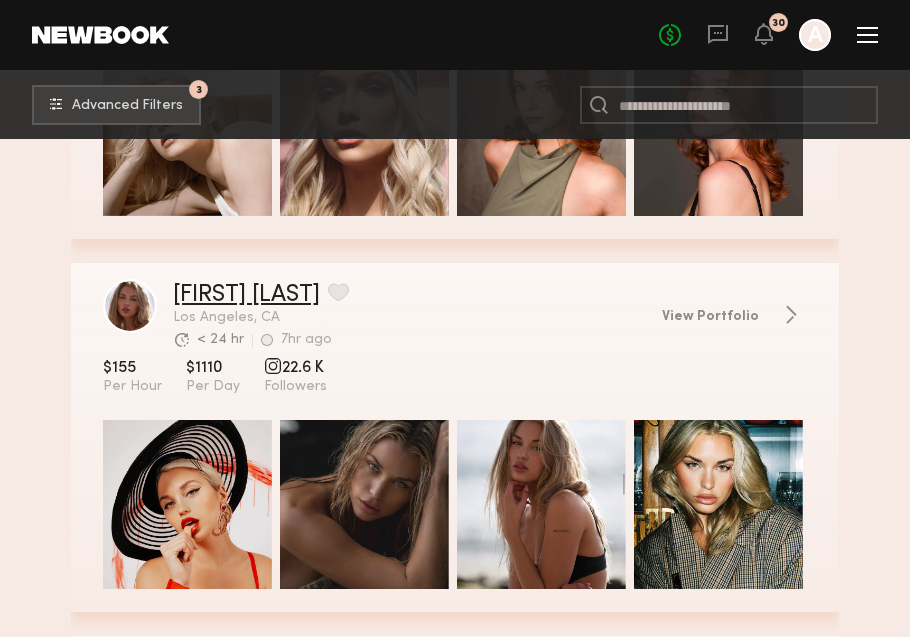 click on "[FIRST] [LAST]" 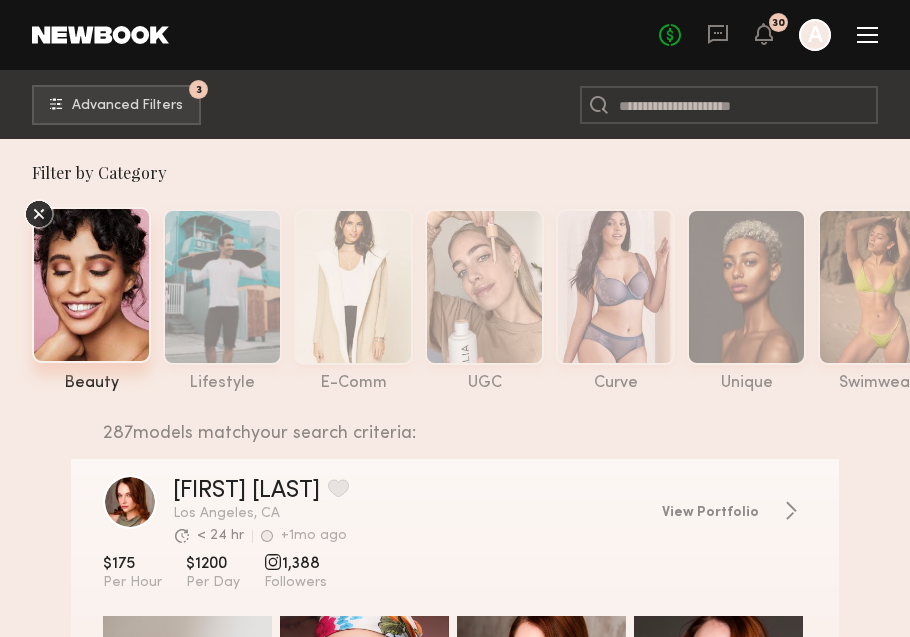 scroll, scrollTop: 0, scrollLeft: 0, axis: both 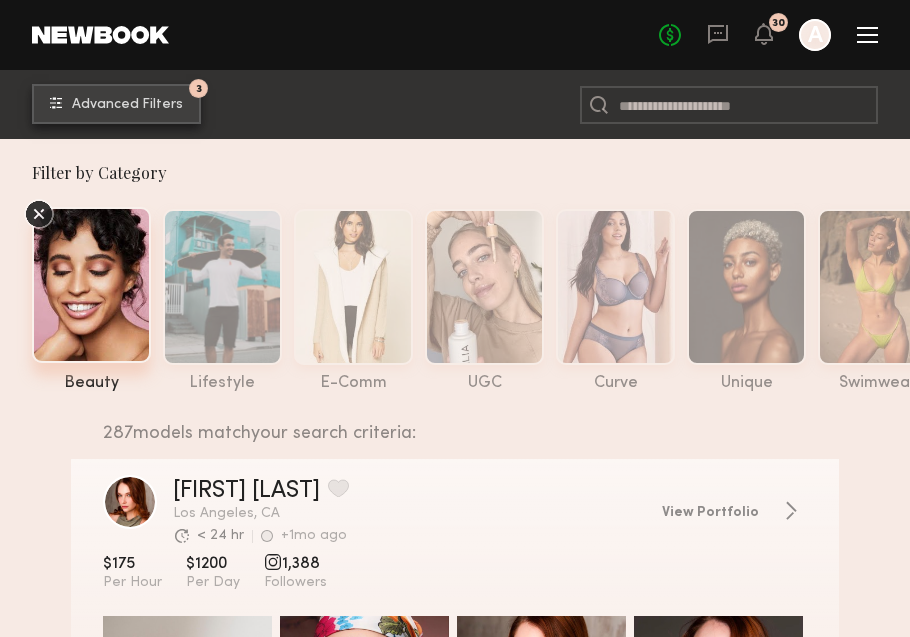 click on "3 Advanced Filters" 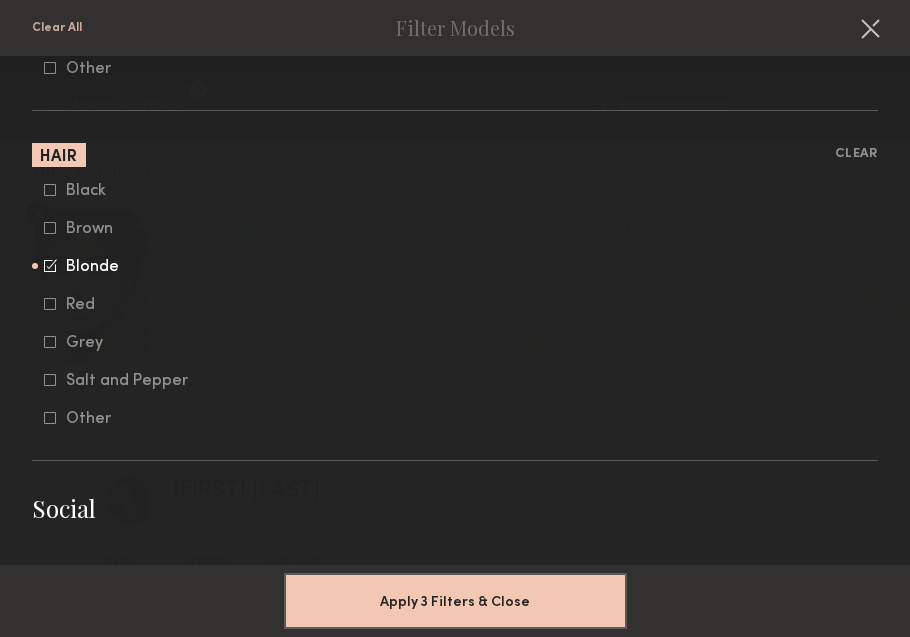 scroll, scrollTop: 3827, scrollLeft: 0, axis: vertical 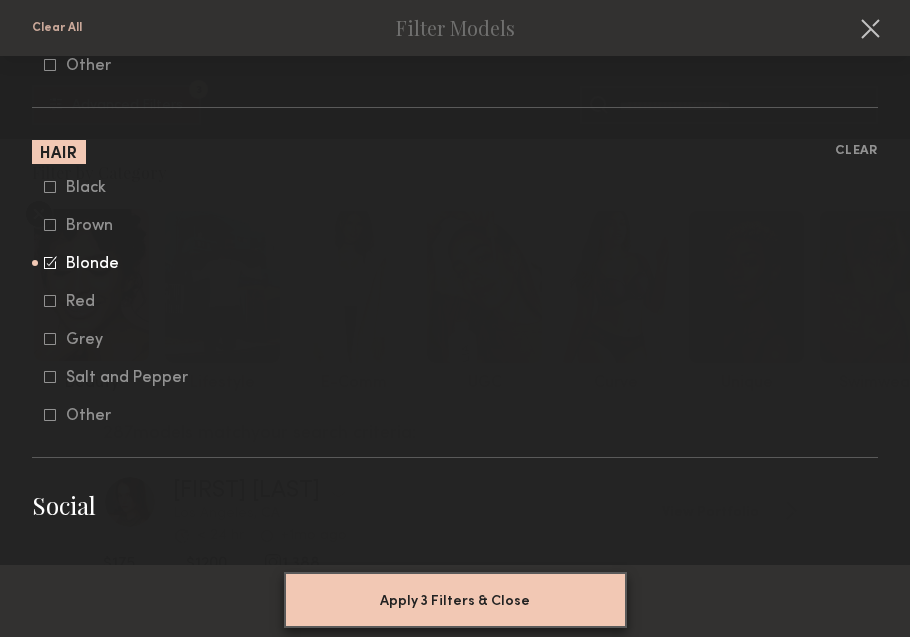 click on "Apply 3 Filters & Close" 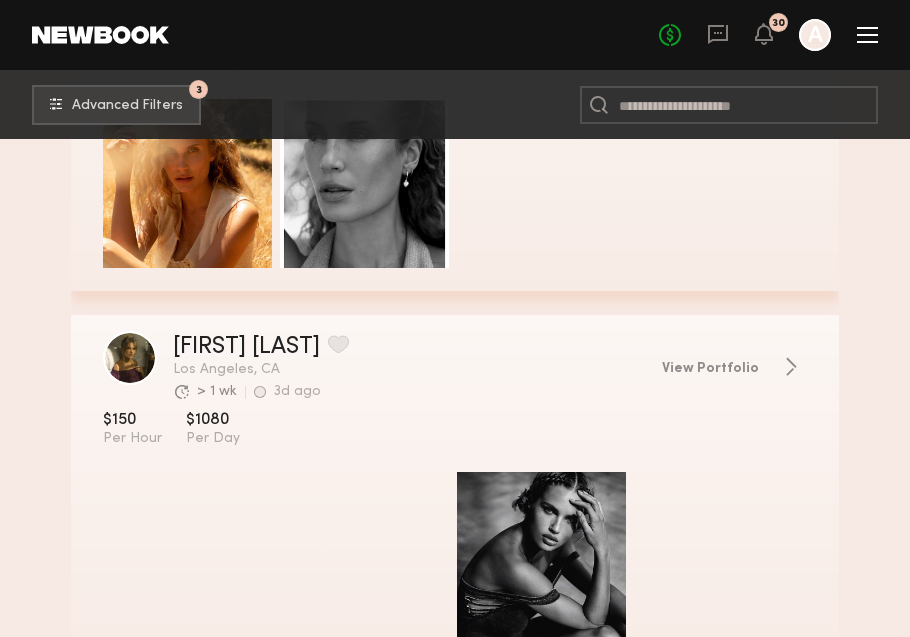 scroll, scrollTop: 3123, scrollLeft: 0, axis: vertical 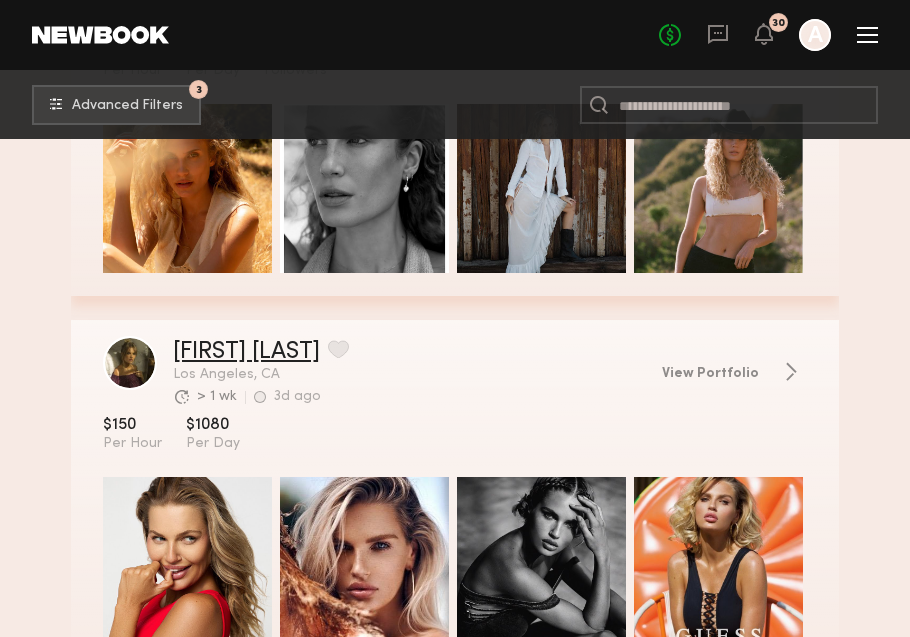 click on "Rachel M." 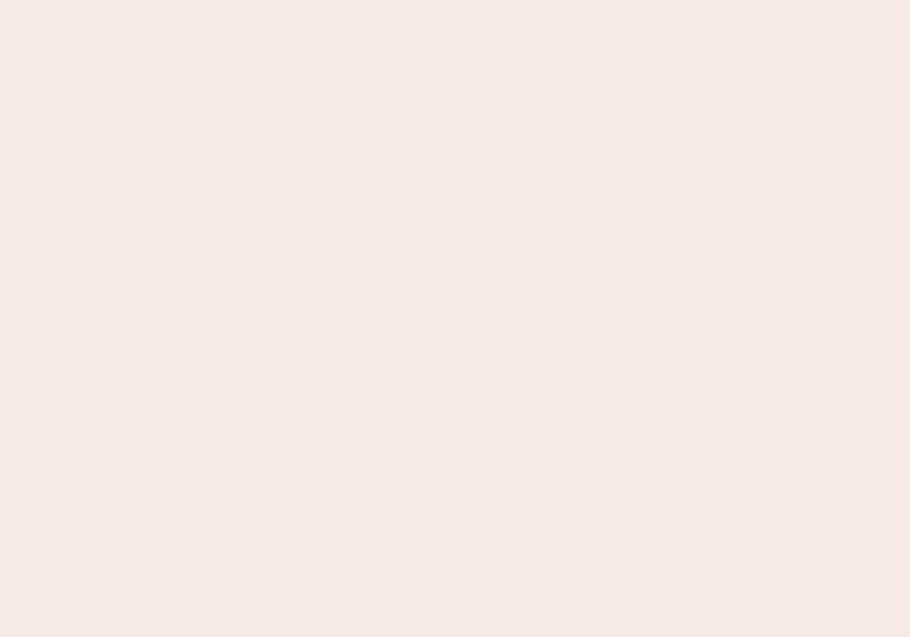 scroll, scrollTop: 0, scrollLeft: 0, axis: both 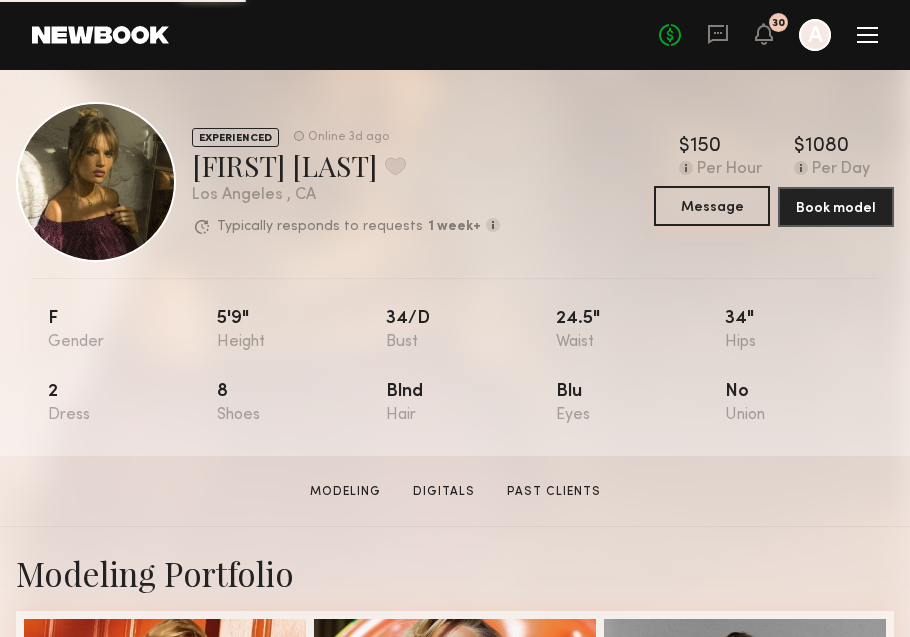 click on "Message" 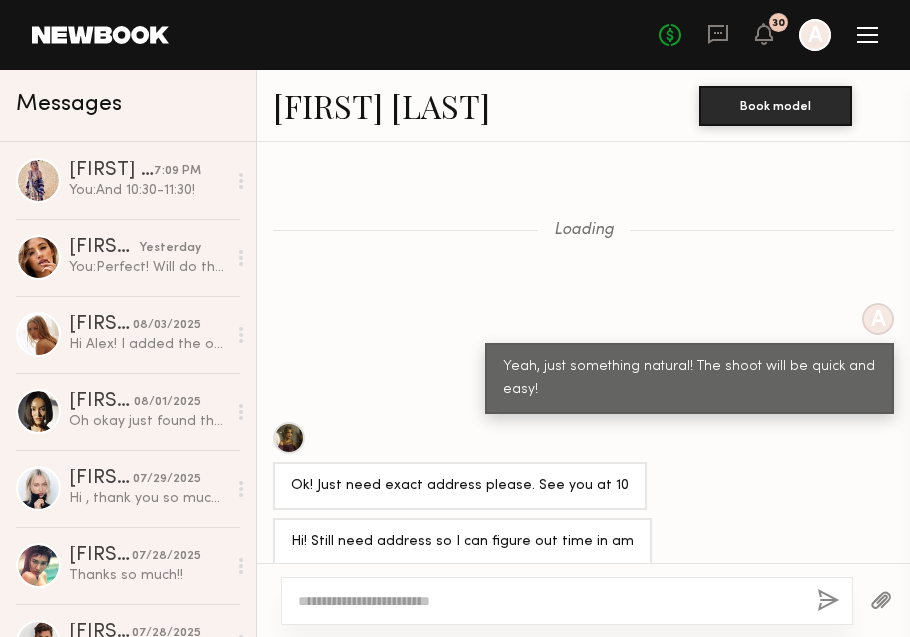scroll, scrollTop: 1060, scrollLeft: 0, axis: vertical 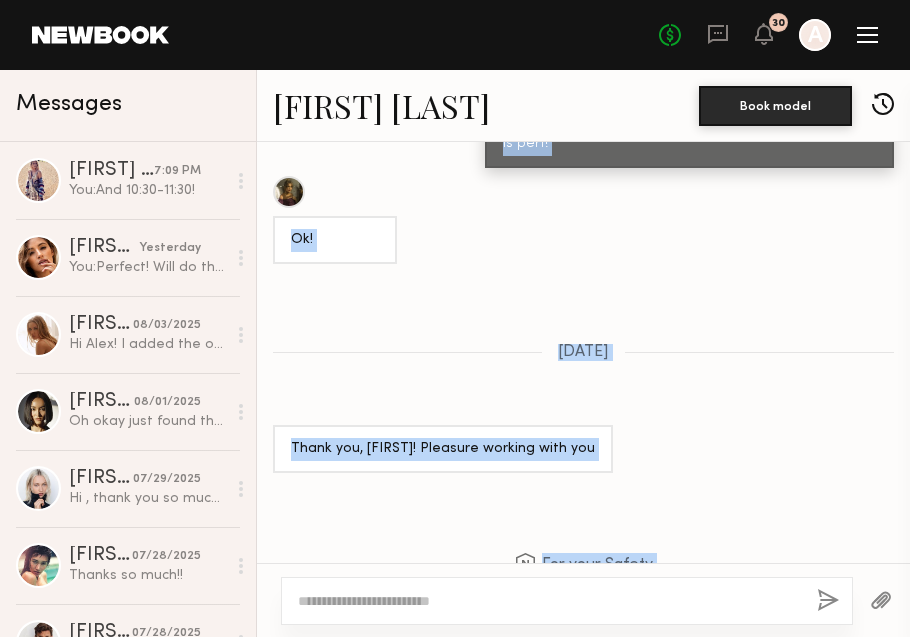 drag, startPoint x: 573, startPoint y: 553, endPoint x: 483, endPoint y: 595, distance: 99.31767 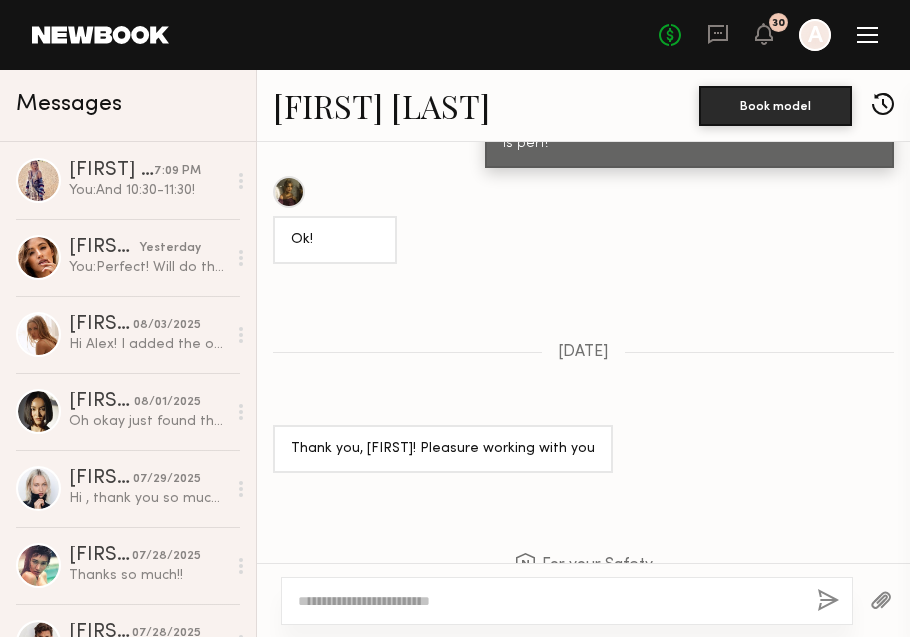 click 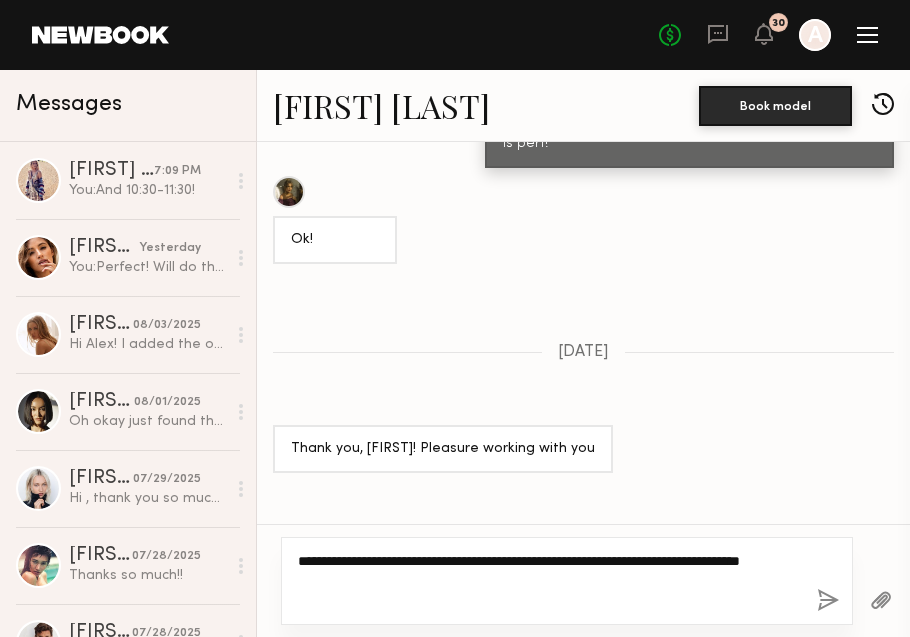 type on "**********" 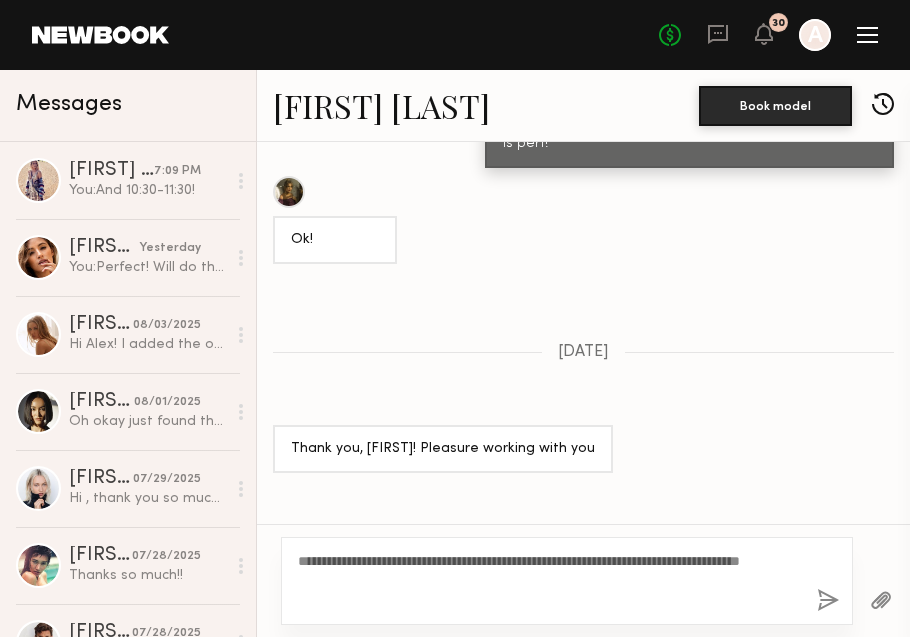 click 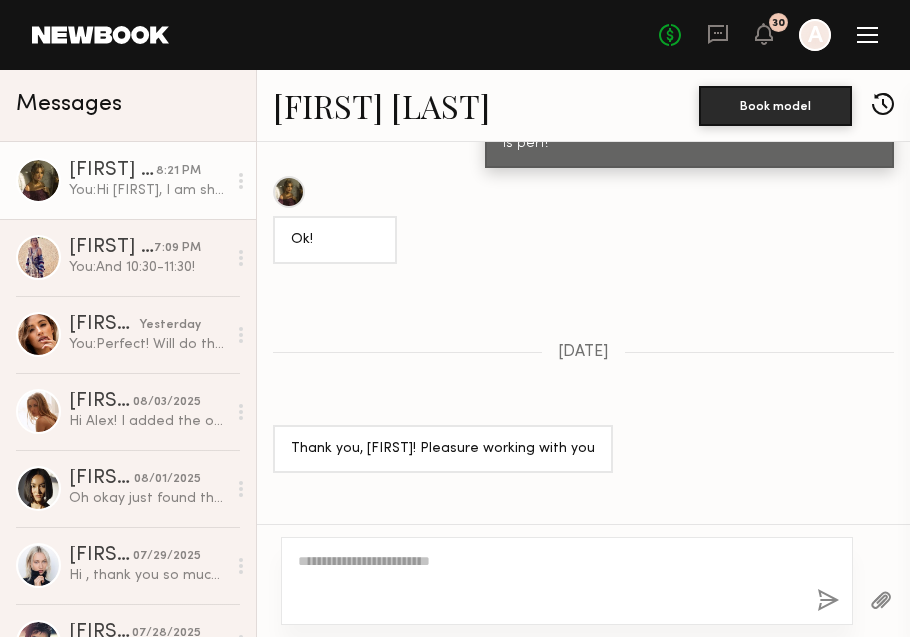 scroll, scrollTop: 2506, scrollLeft: 0, axis: vertical 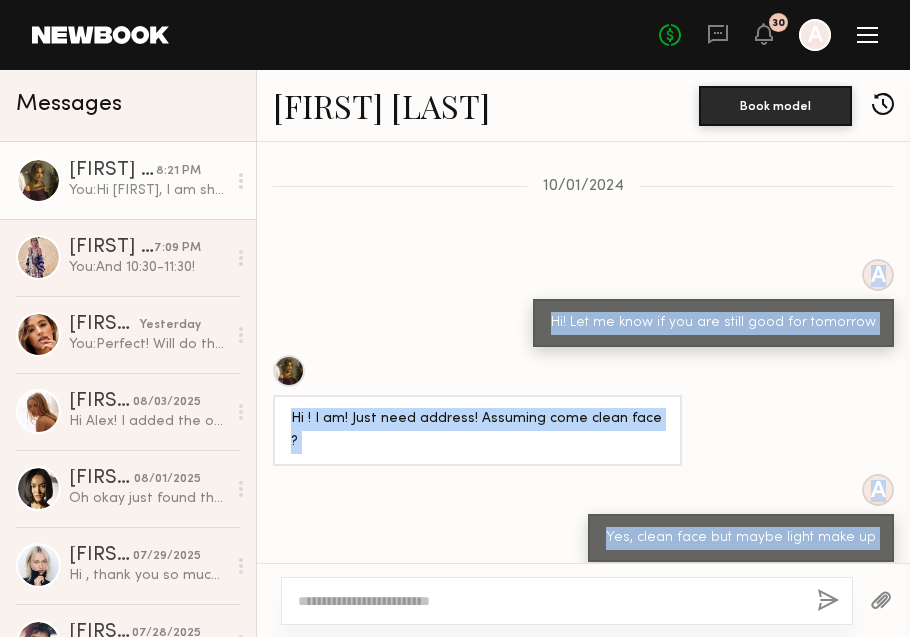 drag, startPoint x: 481, startPoint y: 450, endPoint x: 464, endPoint y: 609, distance: 159.90622 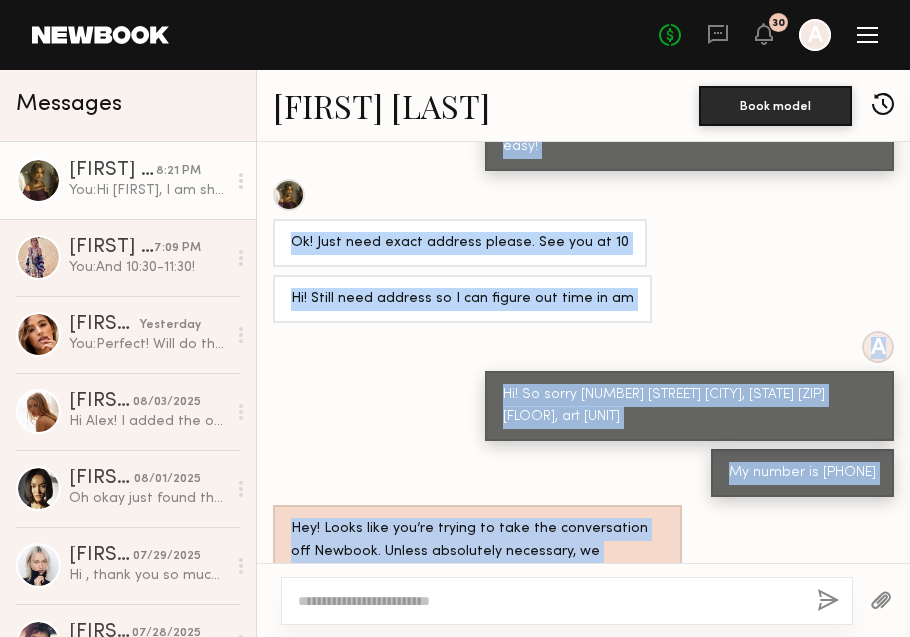scroll, scrollTop: 2623, scrollLeft: 0, axis: vertical 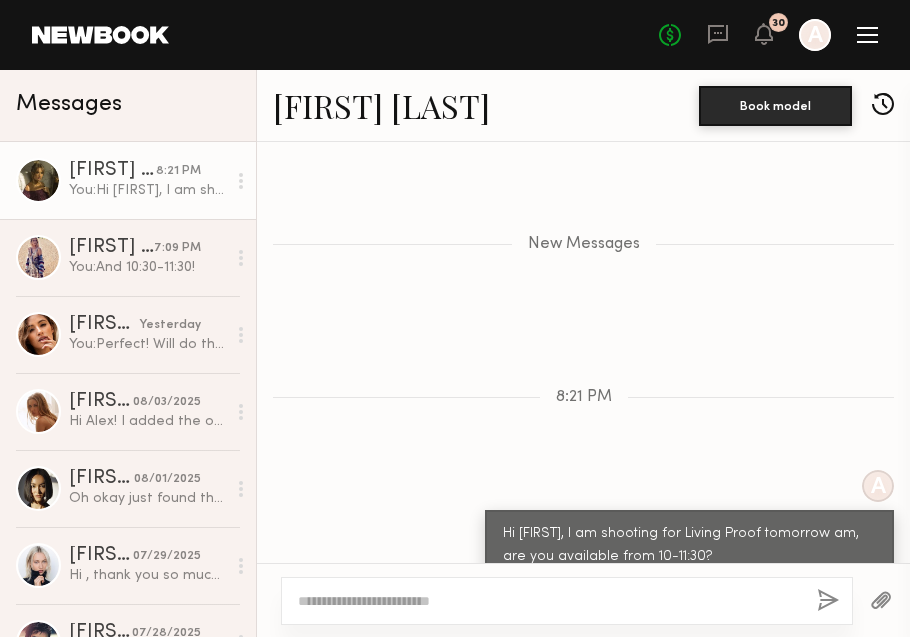 click 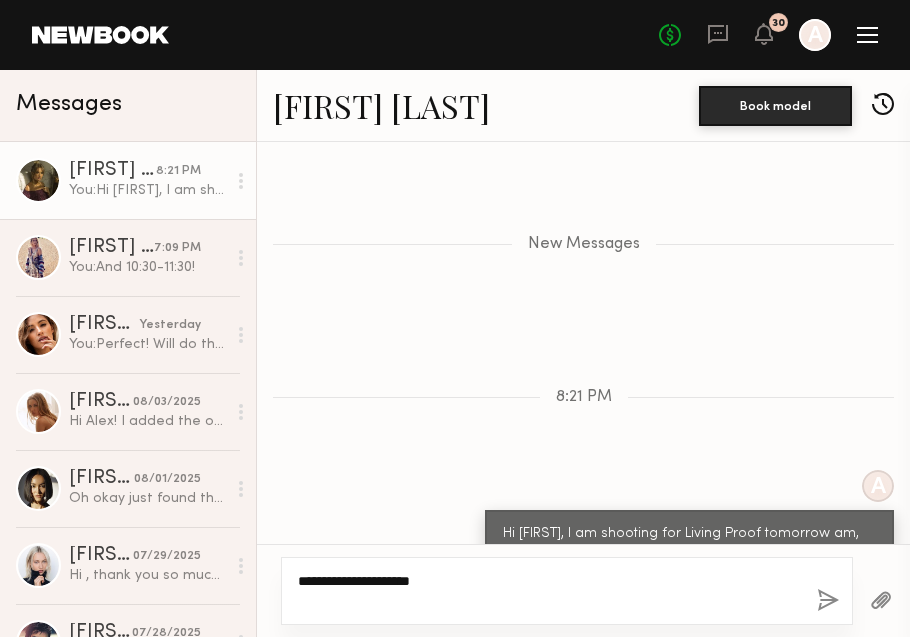 type on "**********" 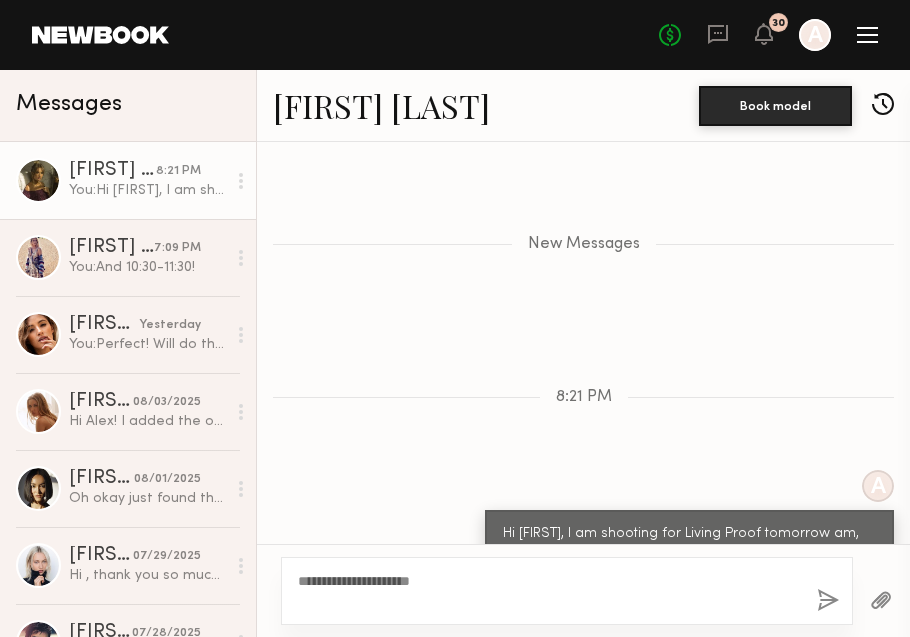 click 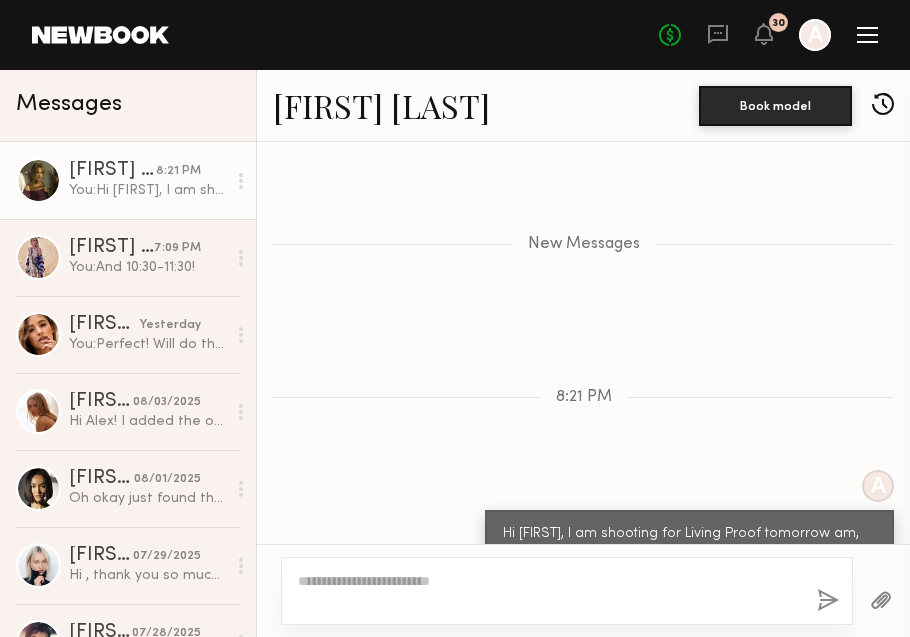 scroll, scrollTop: 2718, scrollLeft: 0, axis: vertical 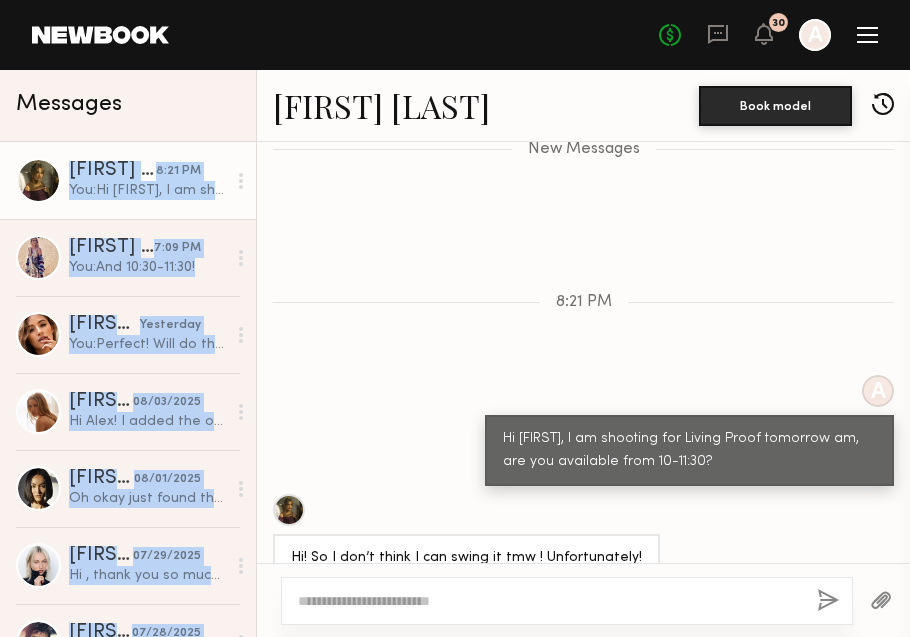 drag, startPoint x: 175, startPoint y: 105, endPoint x: 104, endPoint y: 681, distance: 580.3594 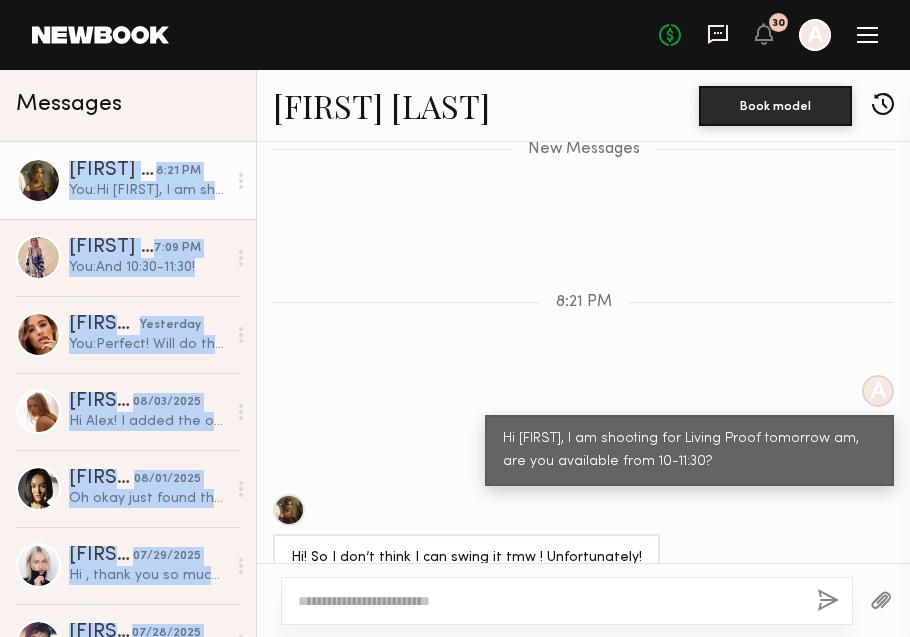 click 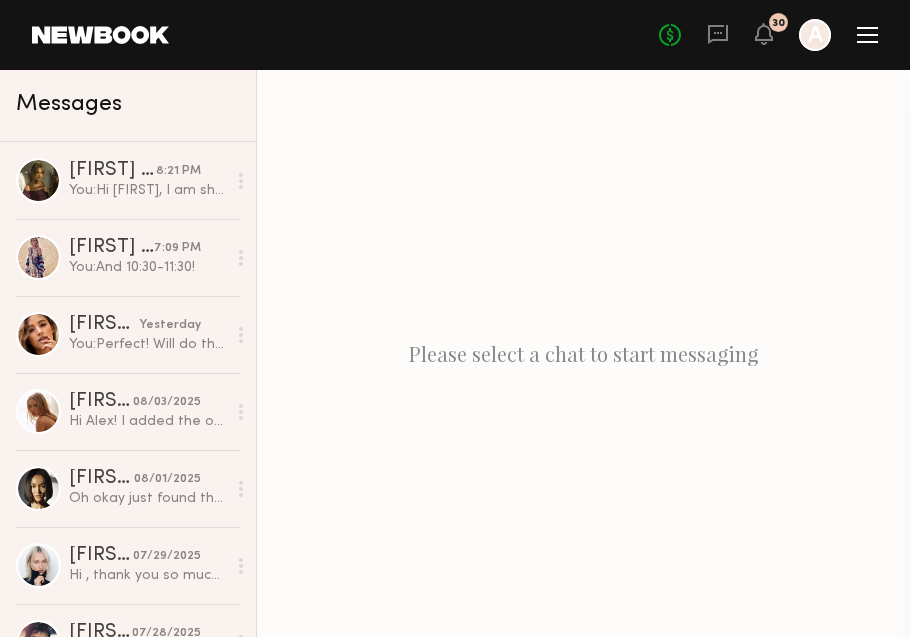 click on "Home Models Requests Job Posts Favorites Sign Out No fees up to $5,000 30 A" 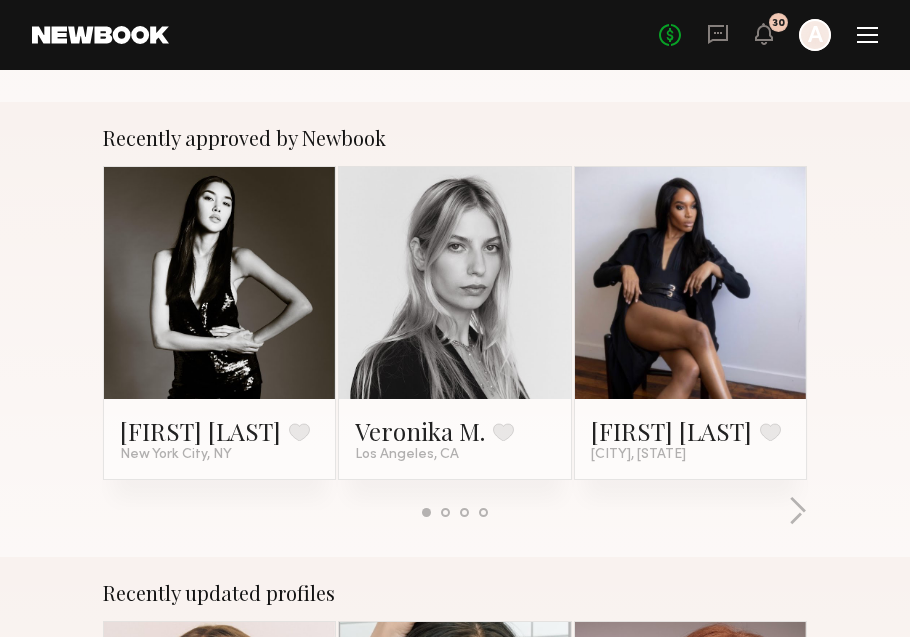 scroll, scrollTop: 742, scrollLeft: 0, axis: vertical 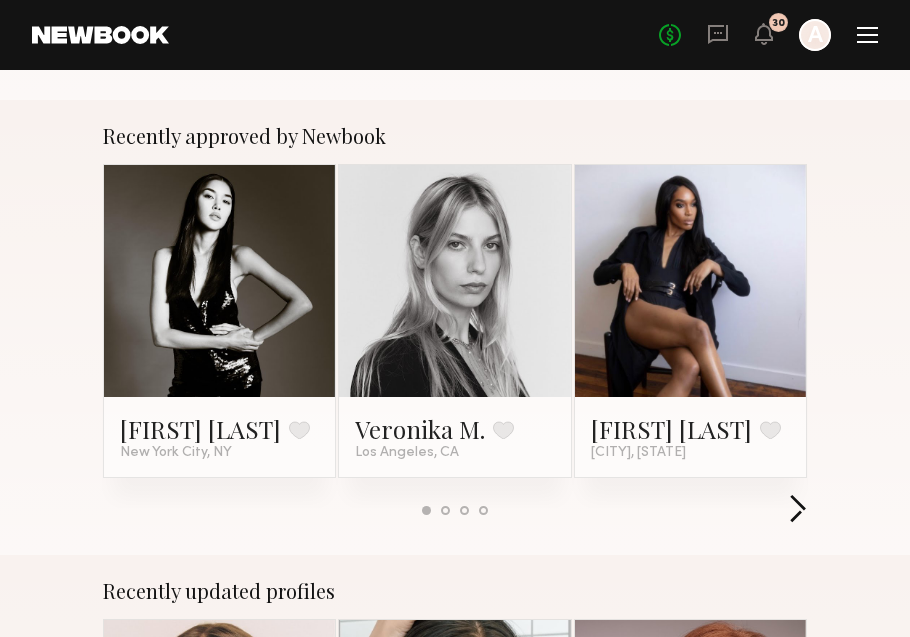 click 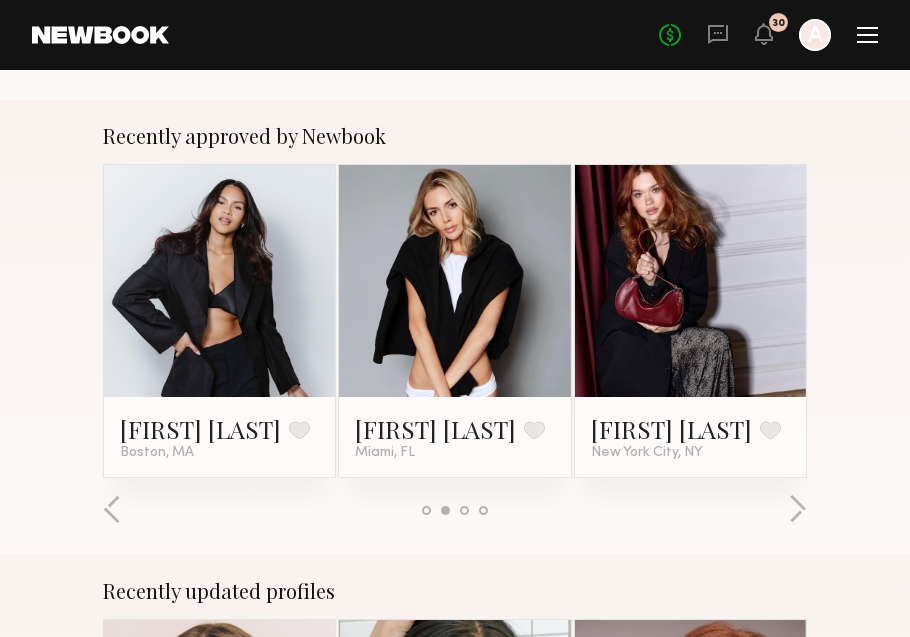 click on "Recently approved by Newbook Kaili B. Favorite New York City, NY Veronika M. Favorite Los Angeles, CA Alia M. Favorite Seattle, WA Charisse P. Favorite Boston, MA Jessica E. Favorite Miami, FL Adelina Y. Favorite New York City, NY Kristina K. Favorite Los Angeles, CA Sydney G. Favorite New York City, NY Sean M. Favorite Los Angeles, CA Veronika V. Favorite Los Angeles, CA Sterling R. Favorite Los Angeles, CA Cappella L. Favorite Los Angeles, CA" 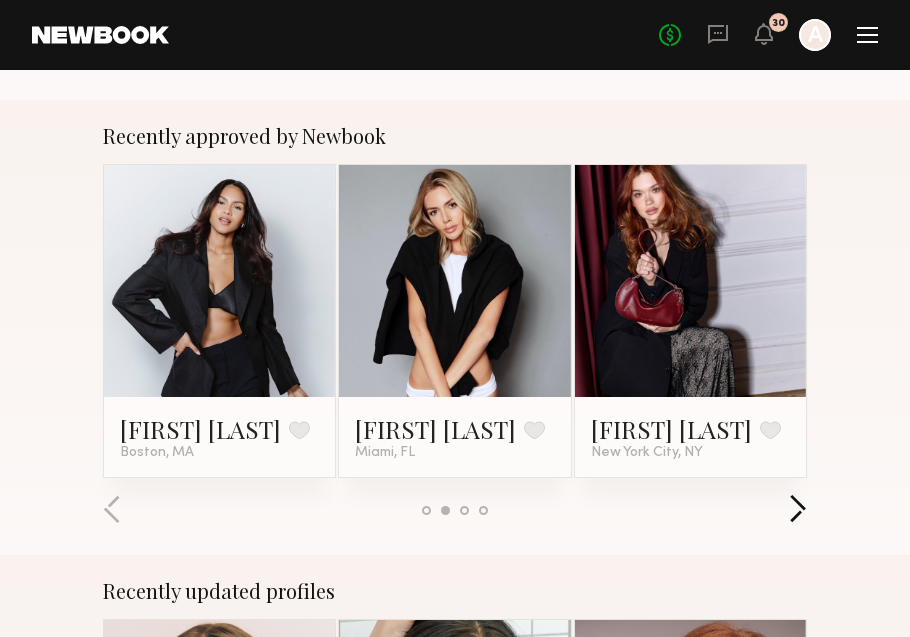 click 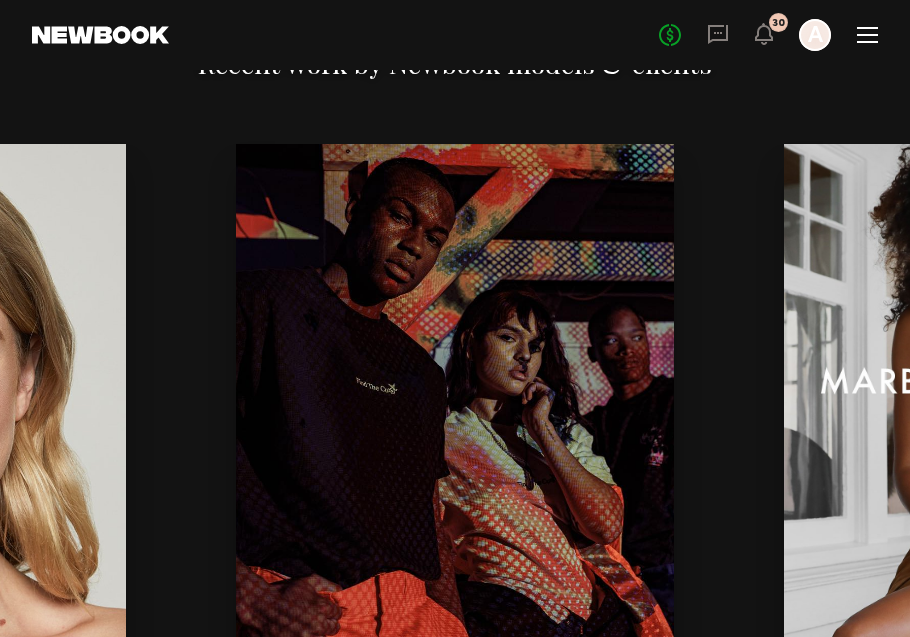 scroll, scrollTop: 2250, scrollLeft: 0, axis: vertical 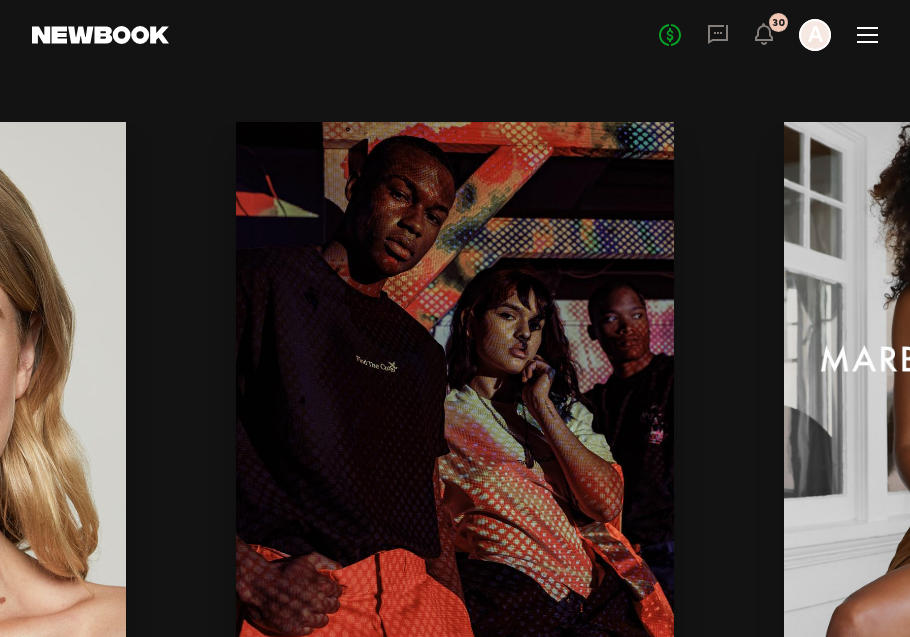 click 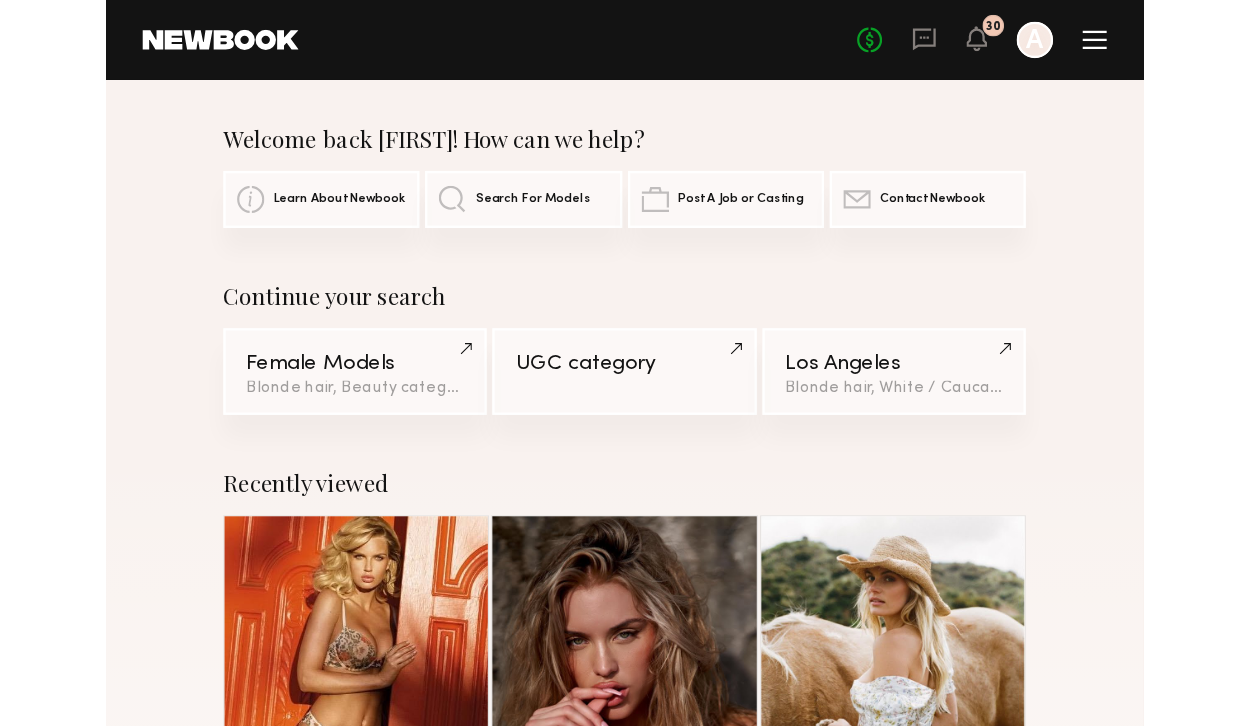 scroll, scrollTop: 0, scrollLeft: 0, axis: both 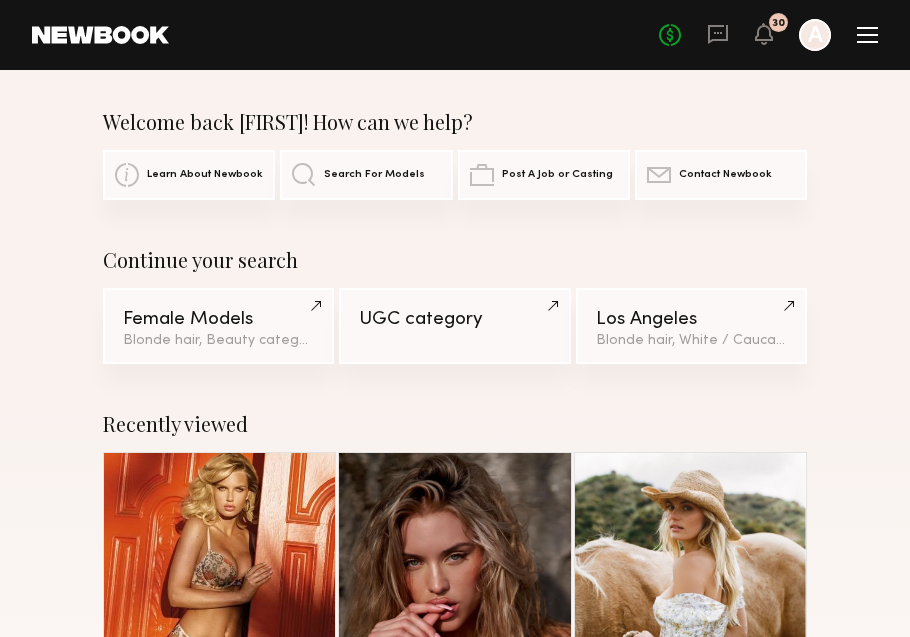 click on "Search For Models" 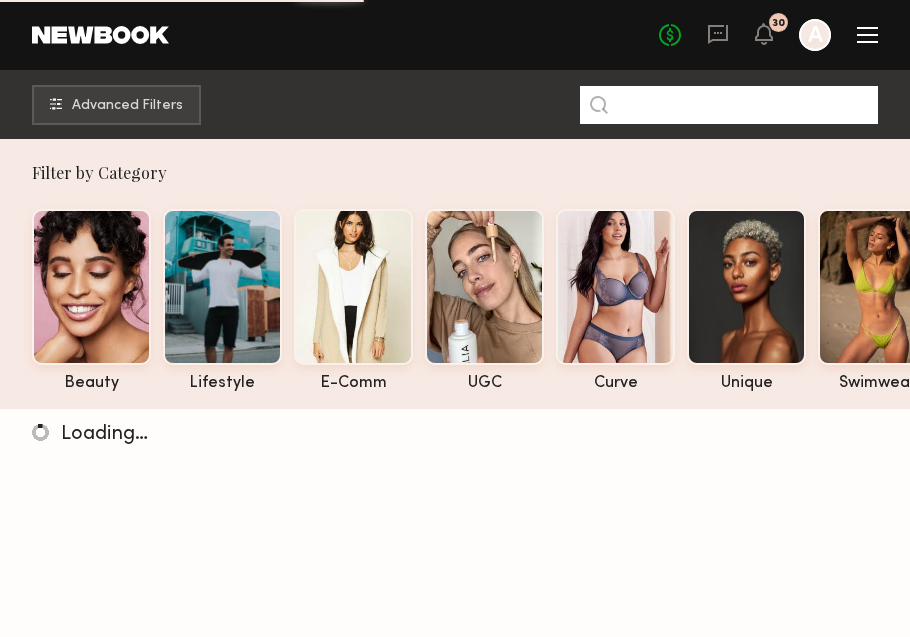 click 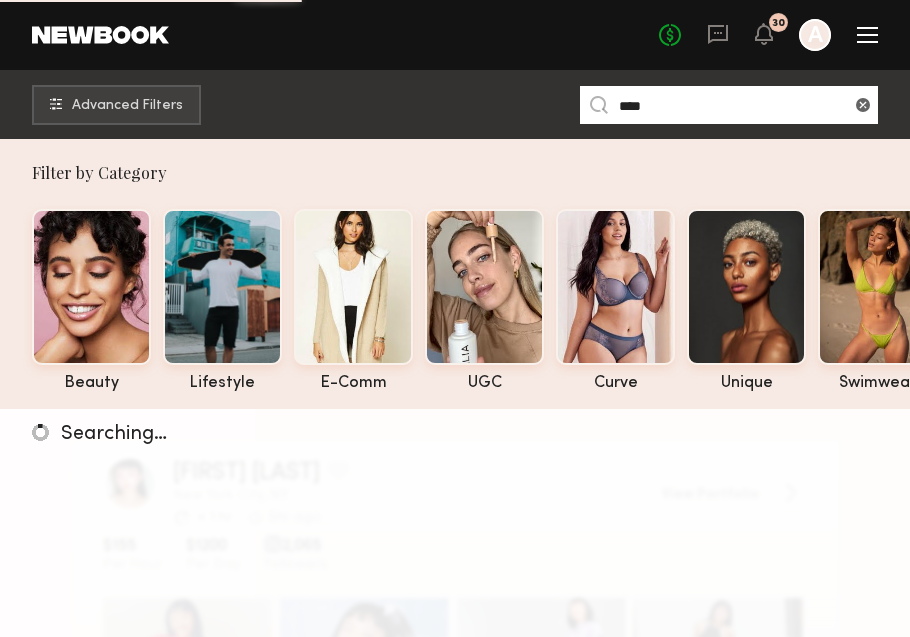 drag, startPoint x: 656, startPoint y: 142, endPoint x: 706, endPoint y: 99, distance: 65.946945 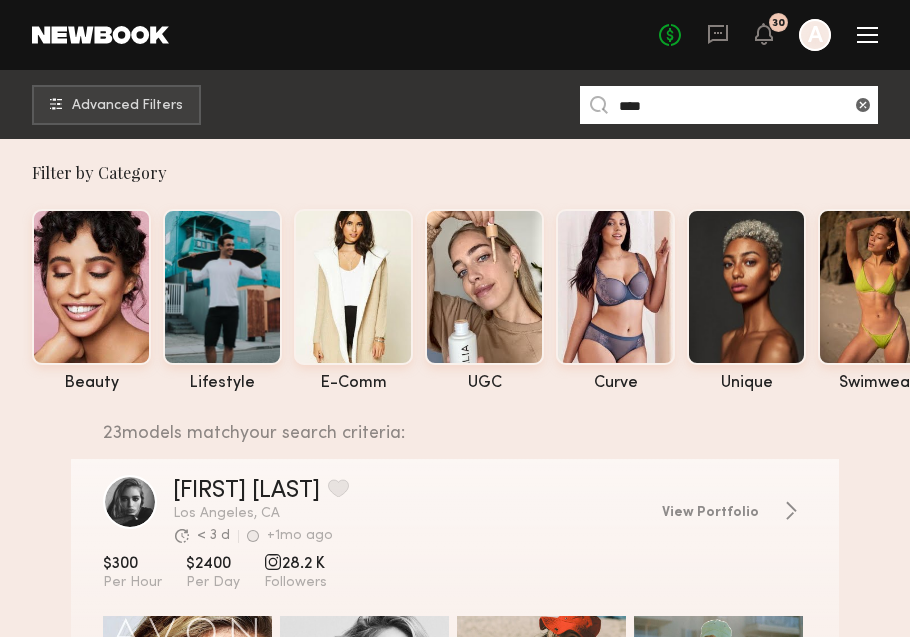 type on "****" 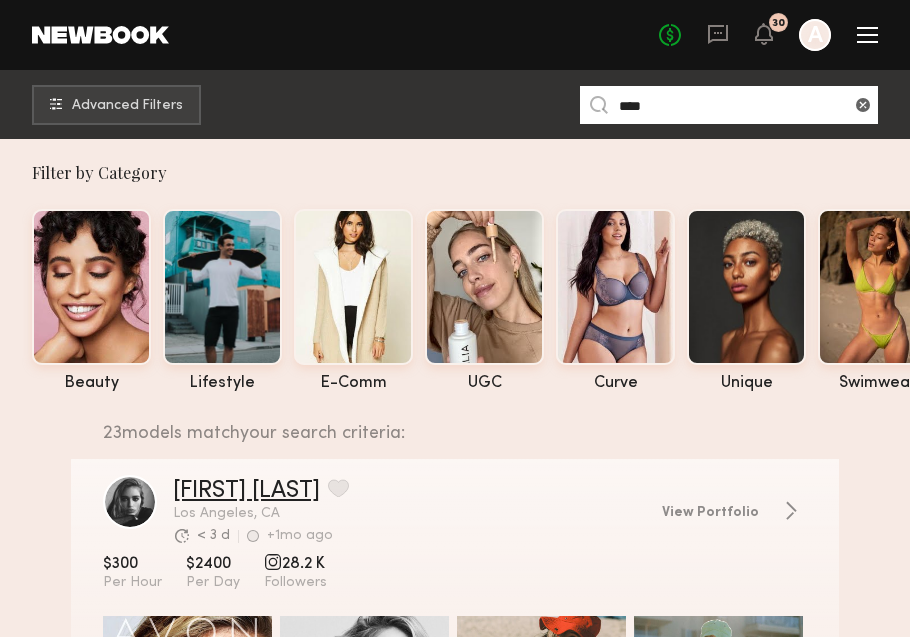 click on "Madison S." 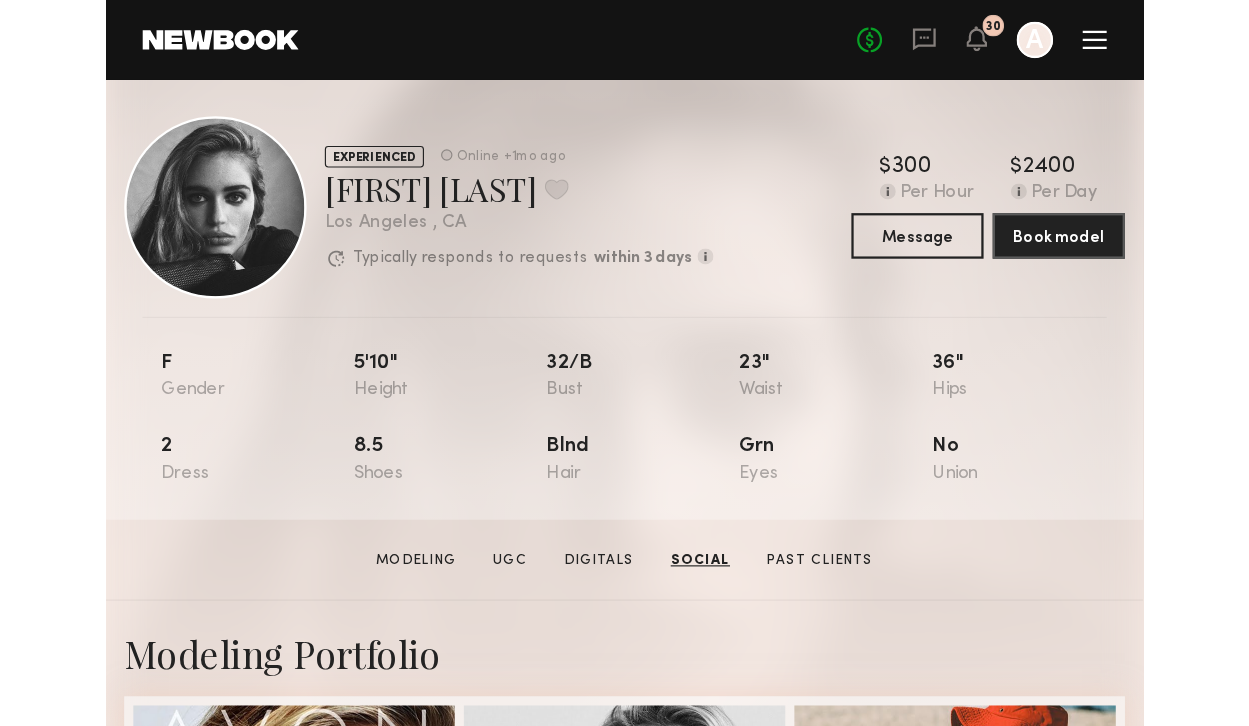 scroll, scrollTop: 0, scrollLeft: 0, axis: both 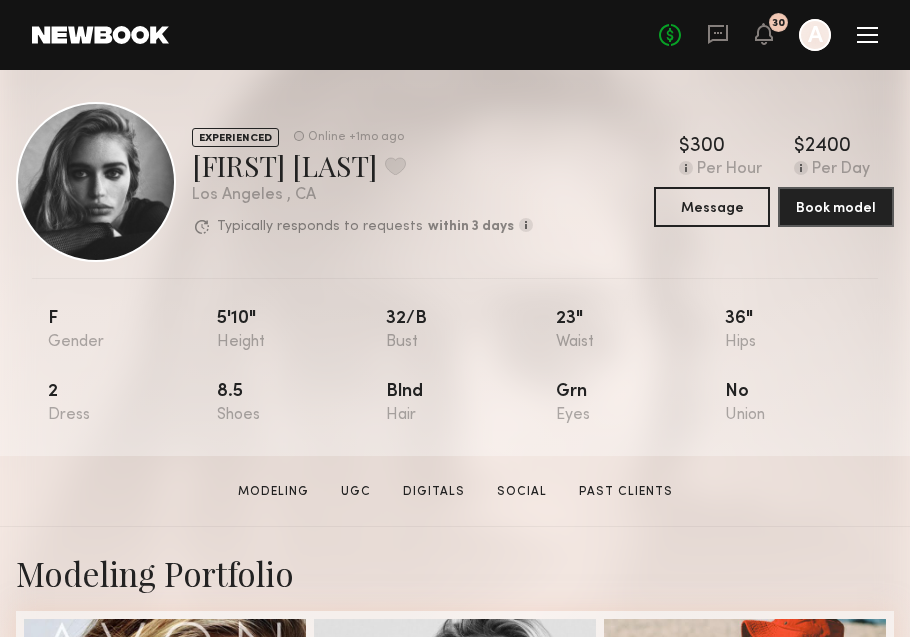 click 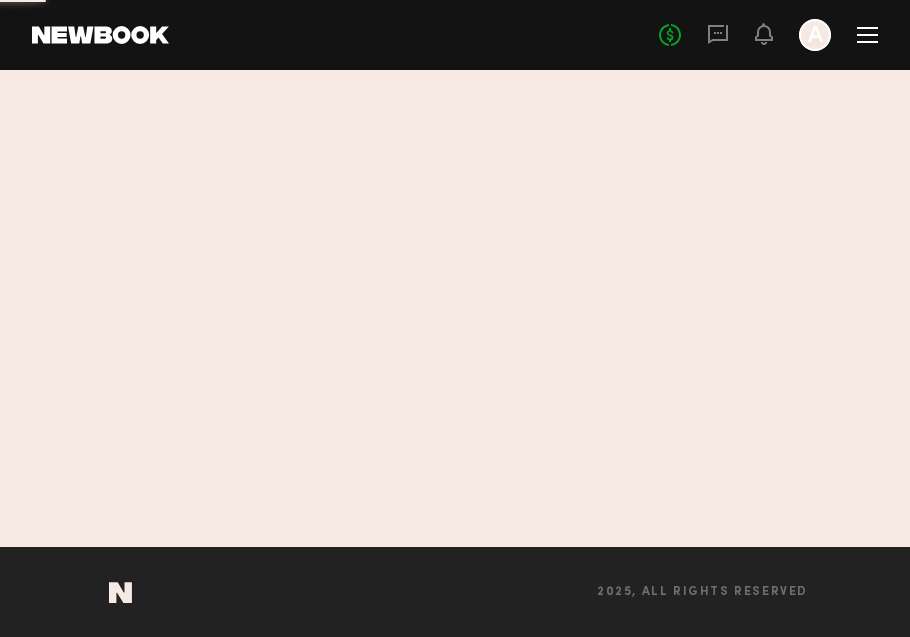 scroll, scrollTop: 0, scrollLeft: 0, axis: both 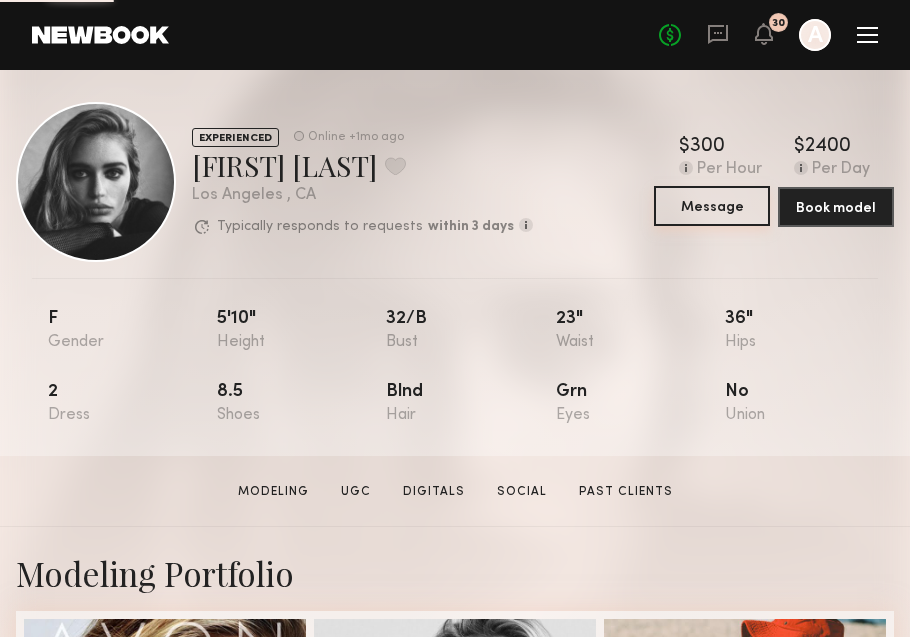 click on "Message" 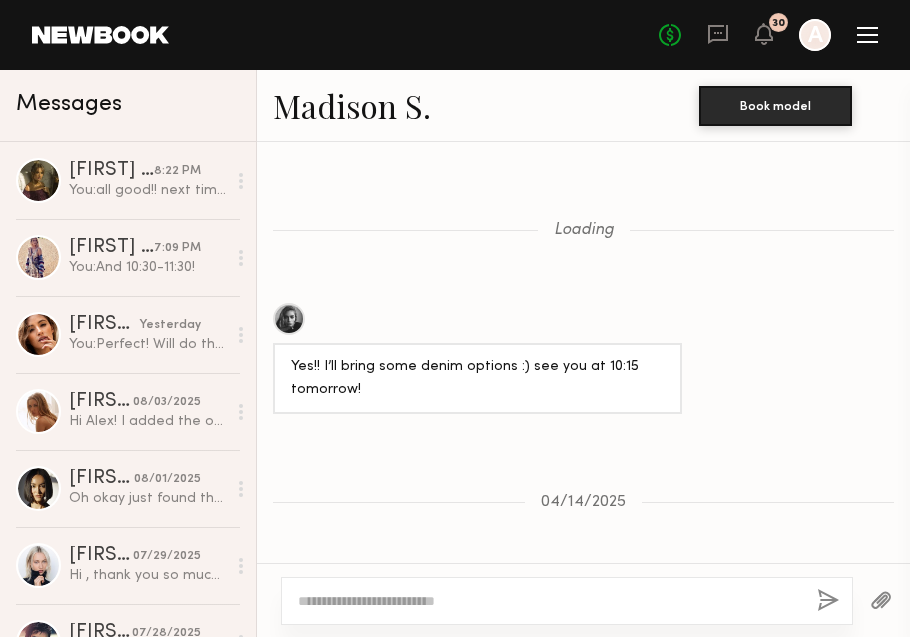 scroll, scrollTop: 2037, scrollLeft: 0, axis: vertical 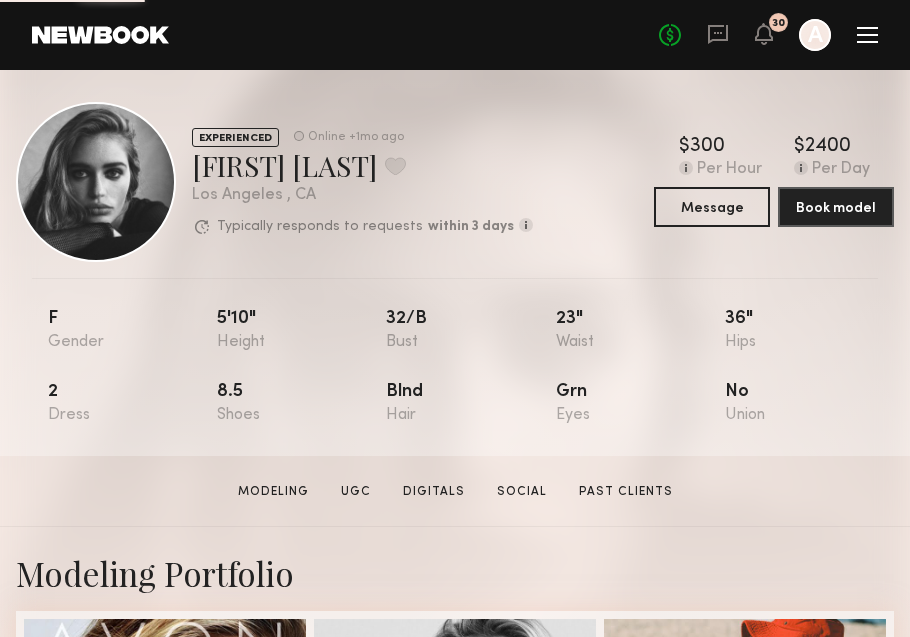 click 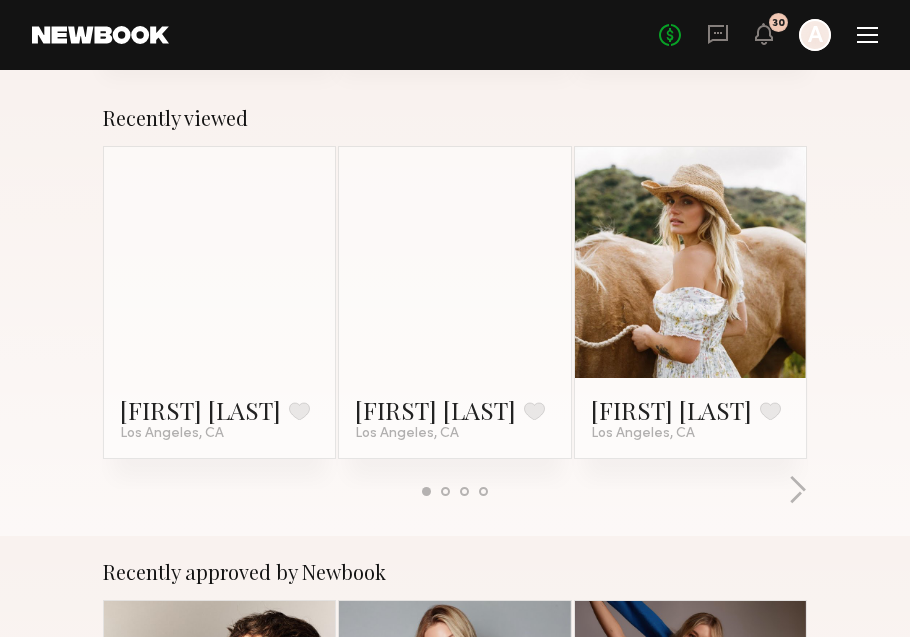 scroll, scrollTop: 301, scrollLeft: 0, axis: vertical 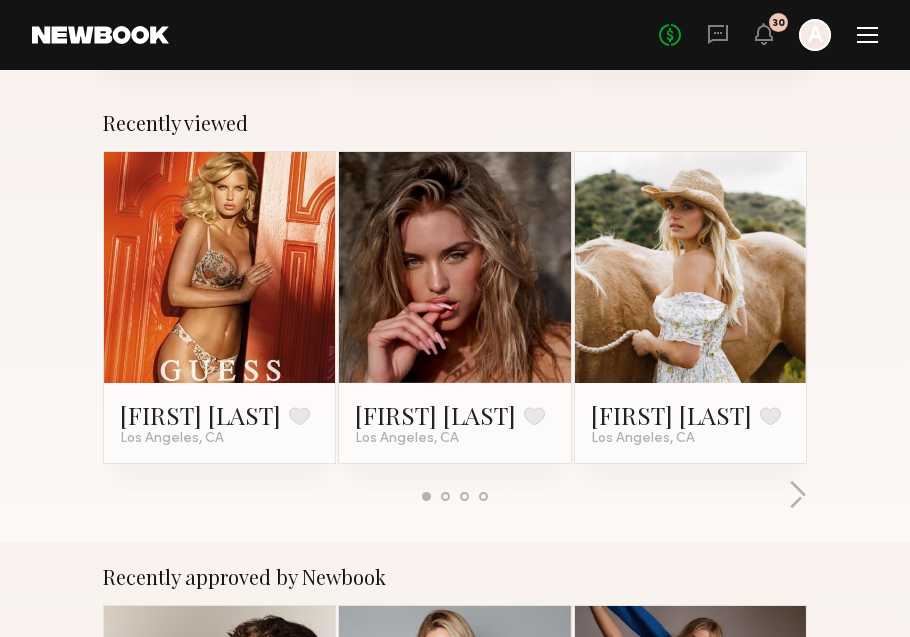 click on "Rachel M. Favorite Los Angeles, CA Emma V. Favorite Los Angeles, CA Kristin K. Favorite Los Angeles, CA Jacqueline R. Favorite Los Angeles, CA" 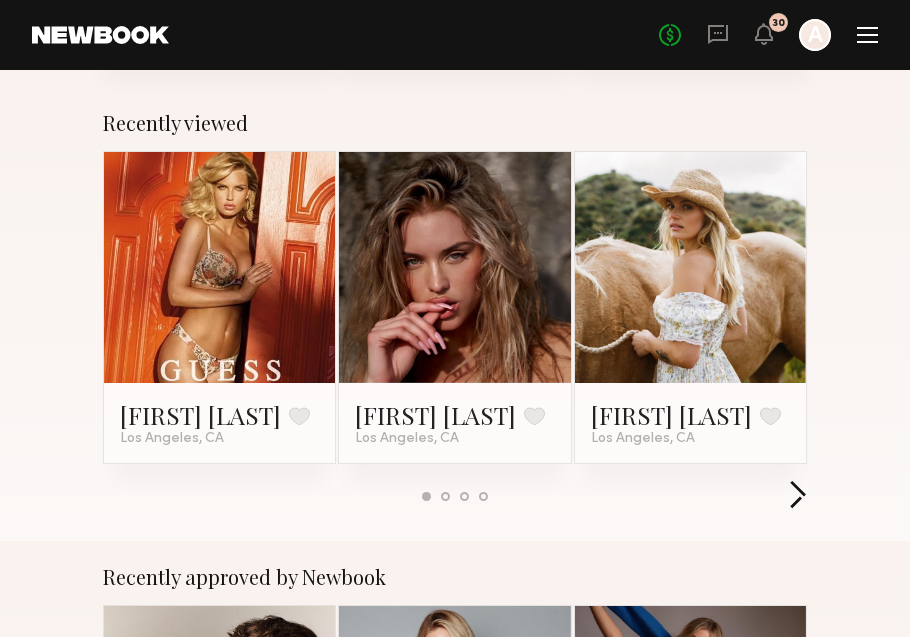 click 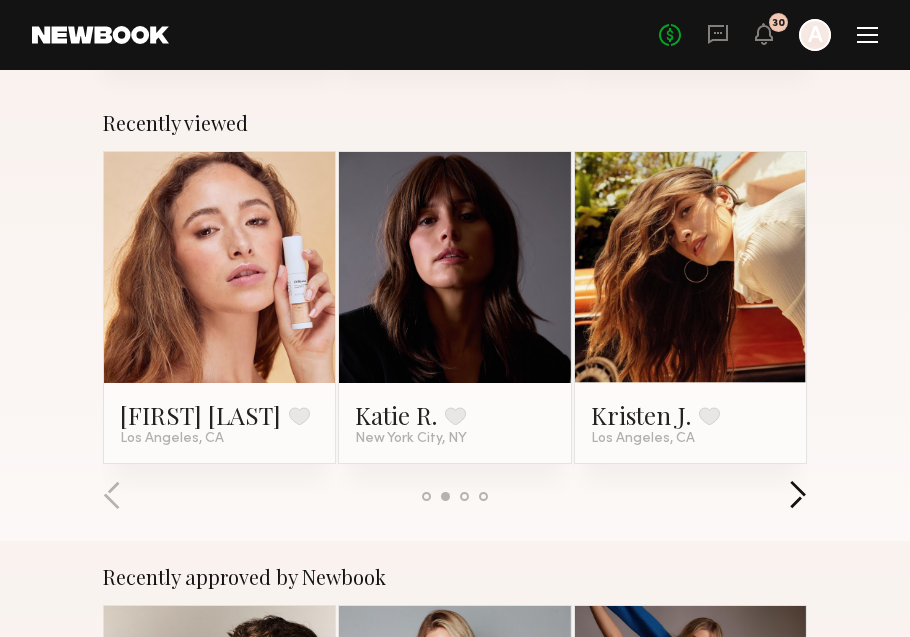 click 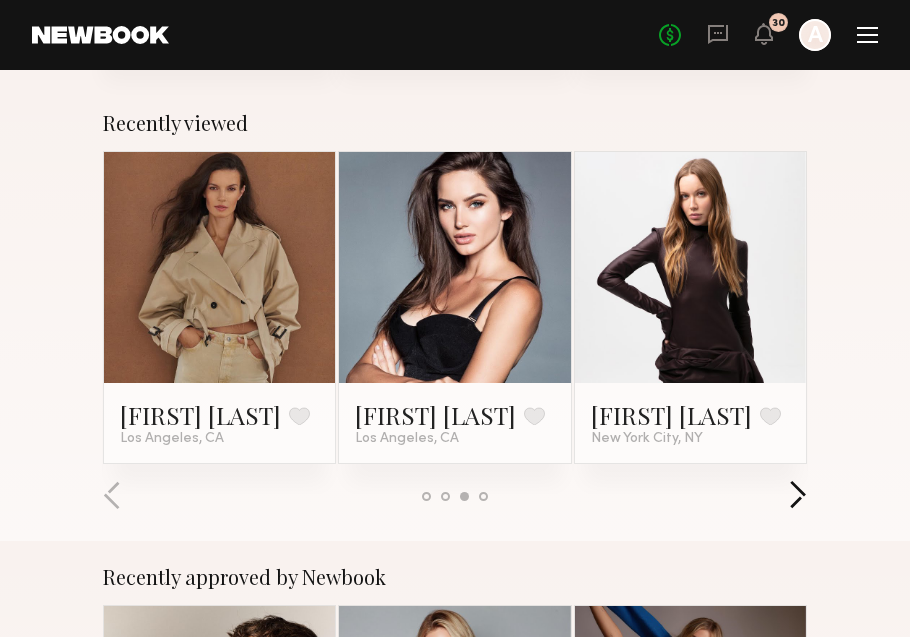 click 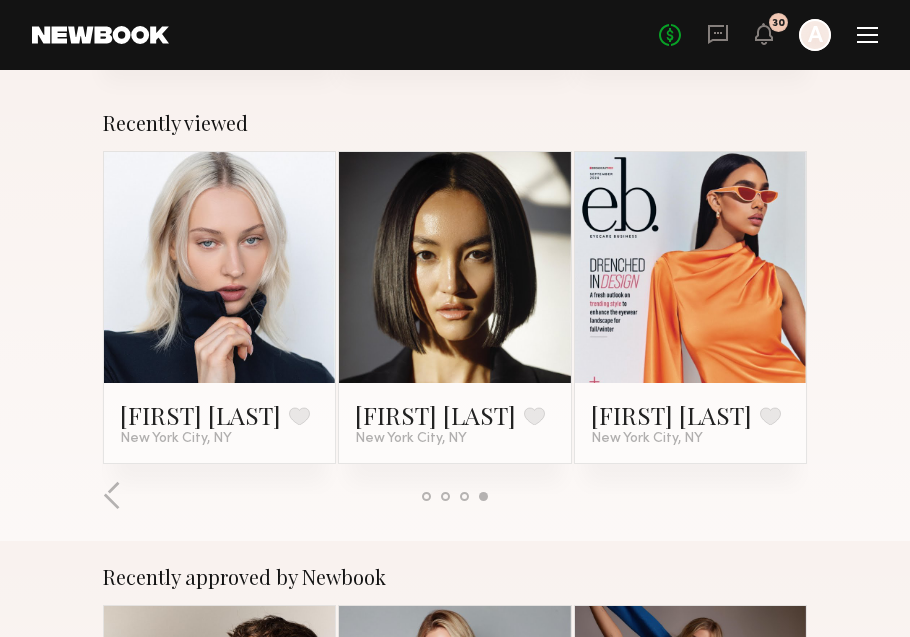 click 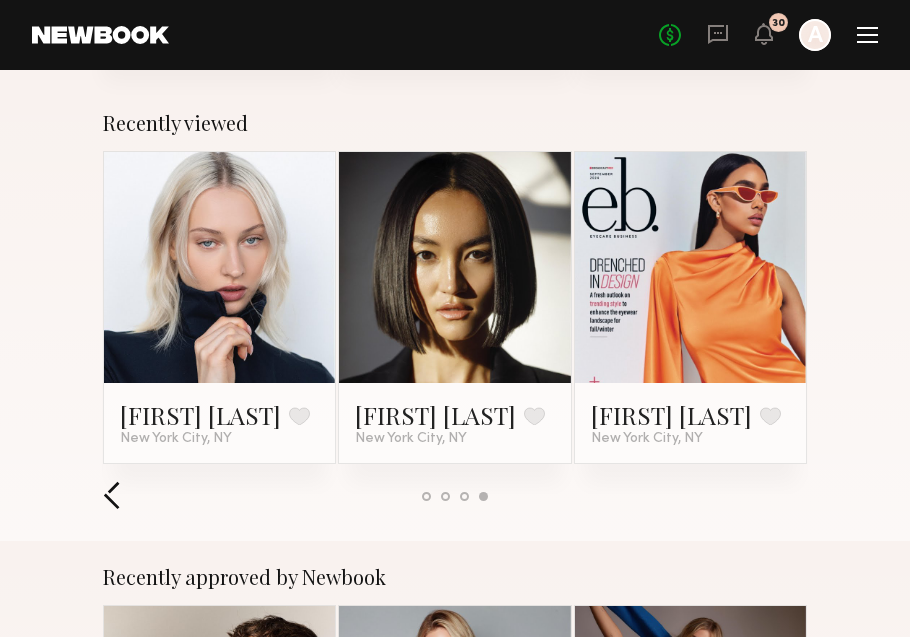 click 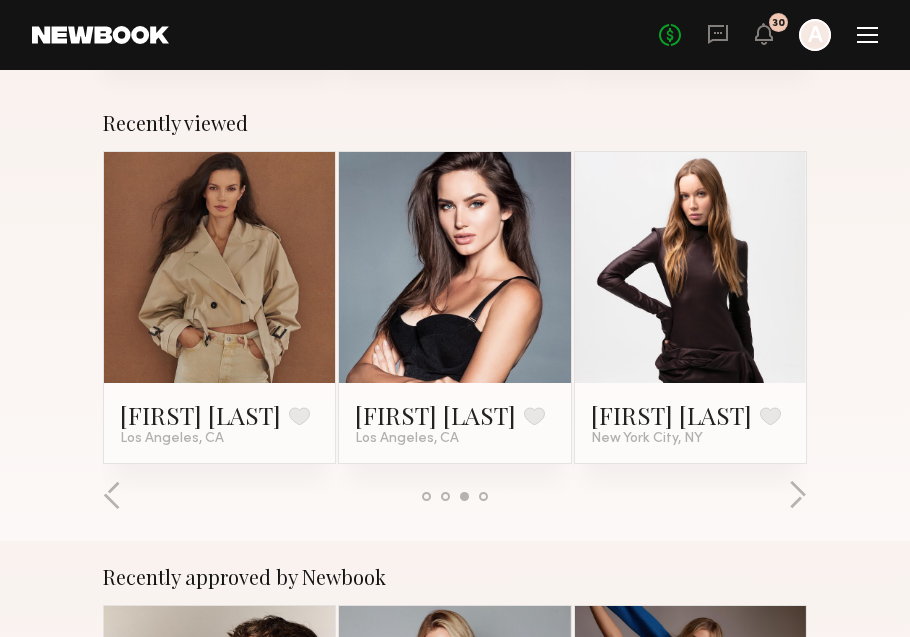 click 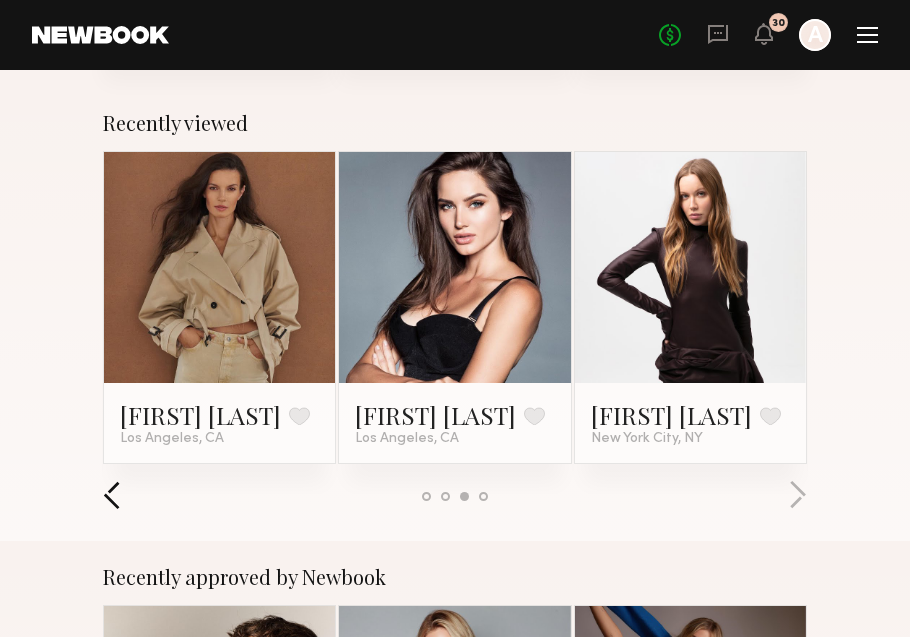click 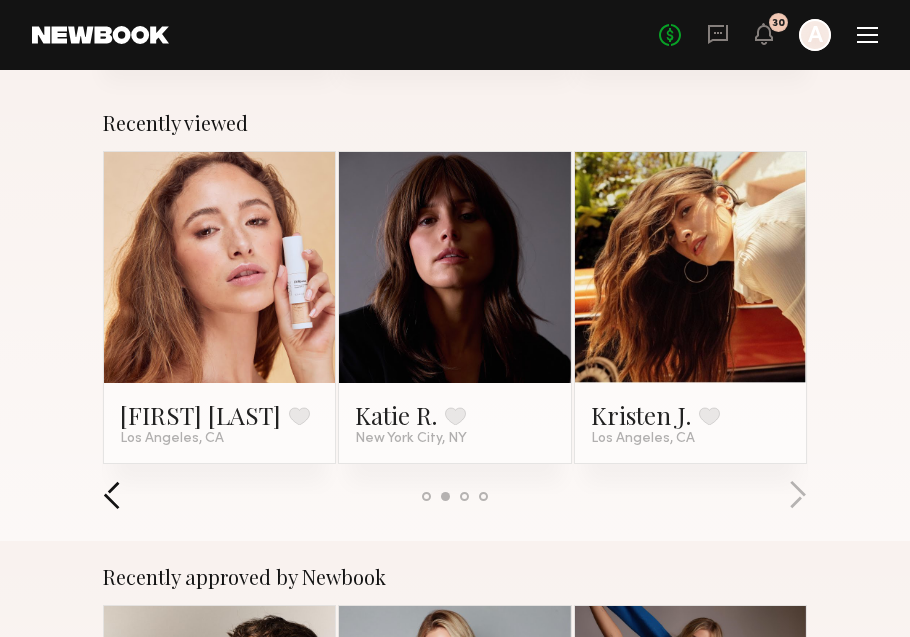 click 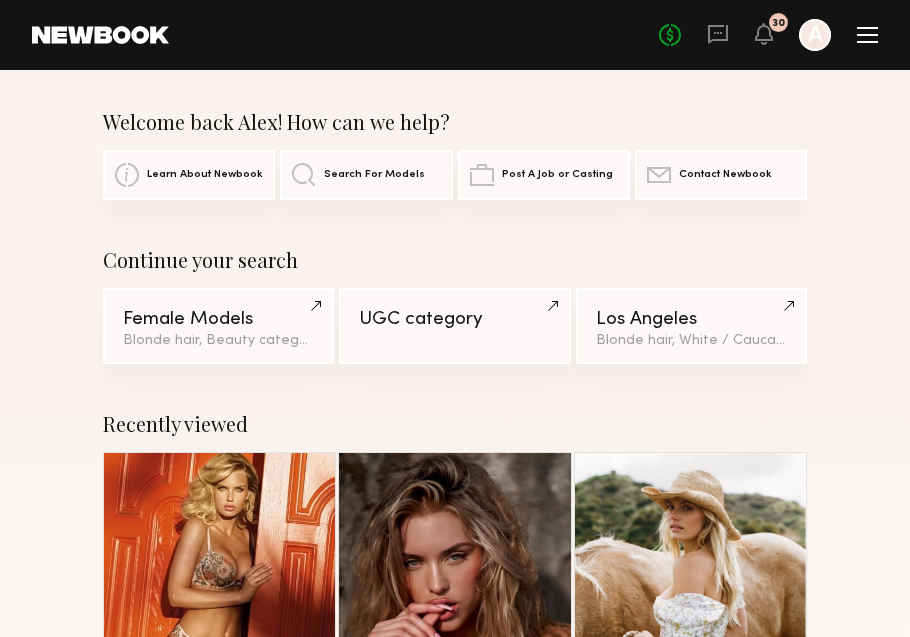 scroll, scrollTop: 0, scrollLeft: 0, axis: both 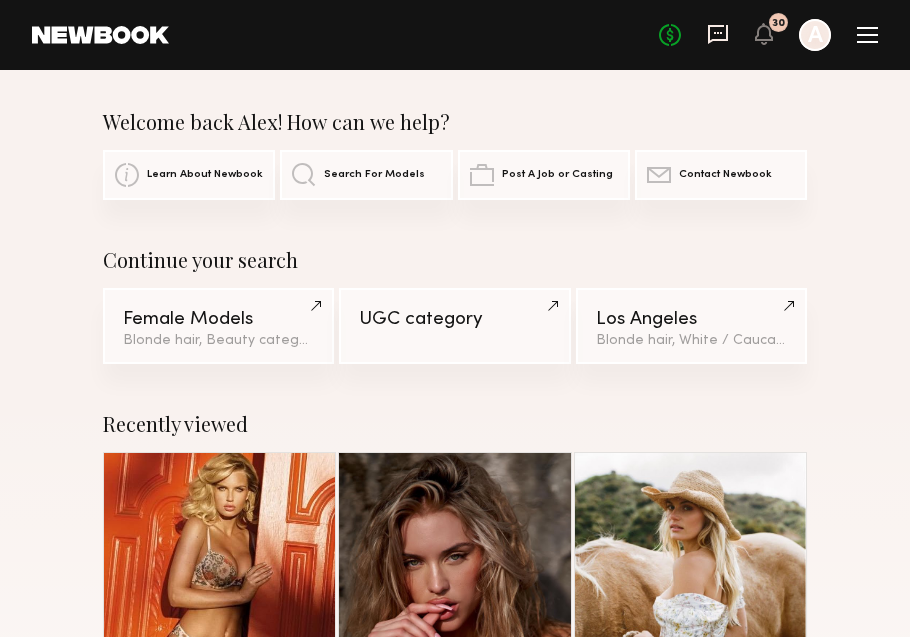 click 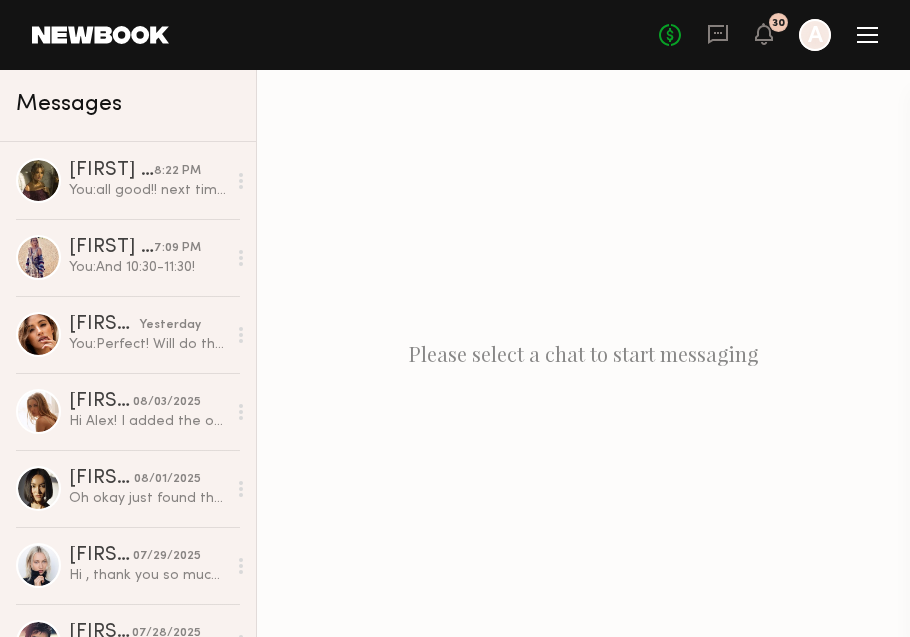 click on "No fees up to $5,000 30 A" 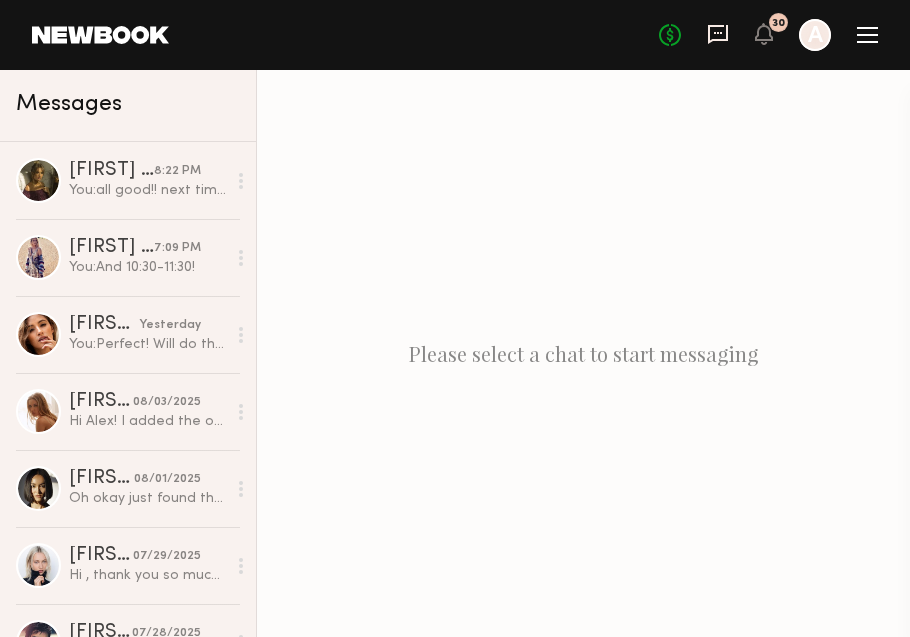 click 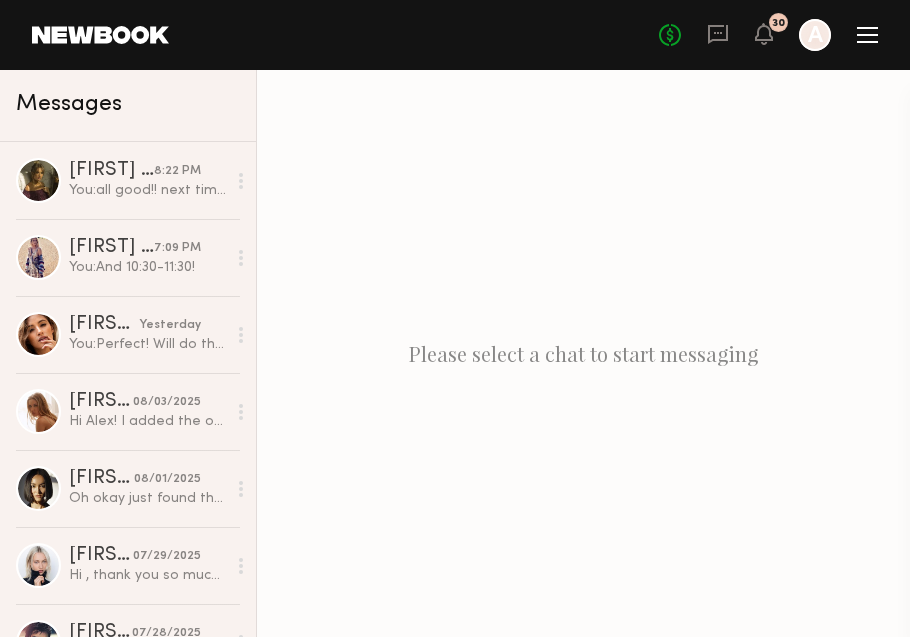 click 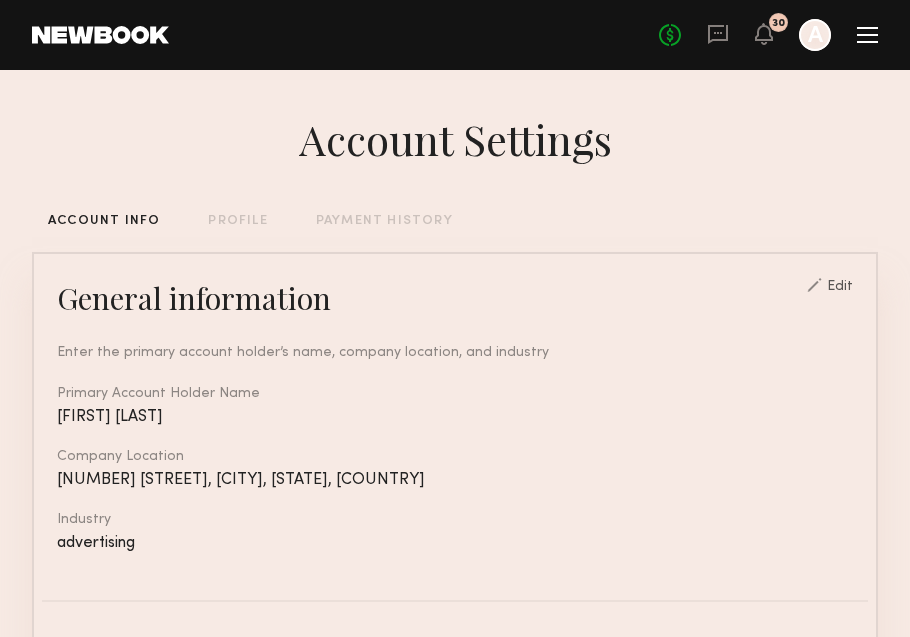 click on "Home Models Requests Job Posts Favorites Sign Out No fees up to $5,000 30 A" 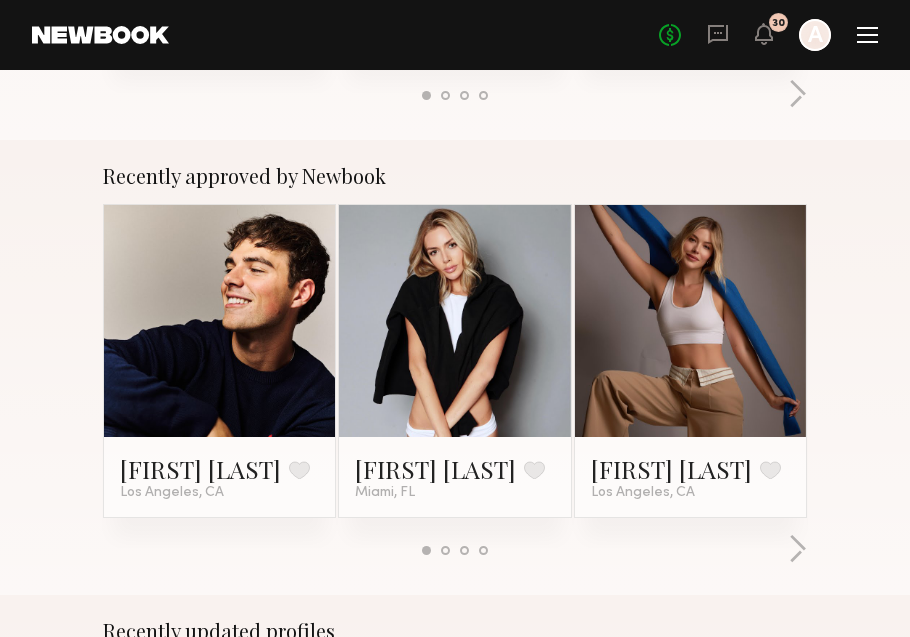 scroll, scrollTop: 704, scrollLeft: 0, axis: vertical 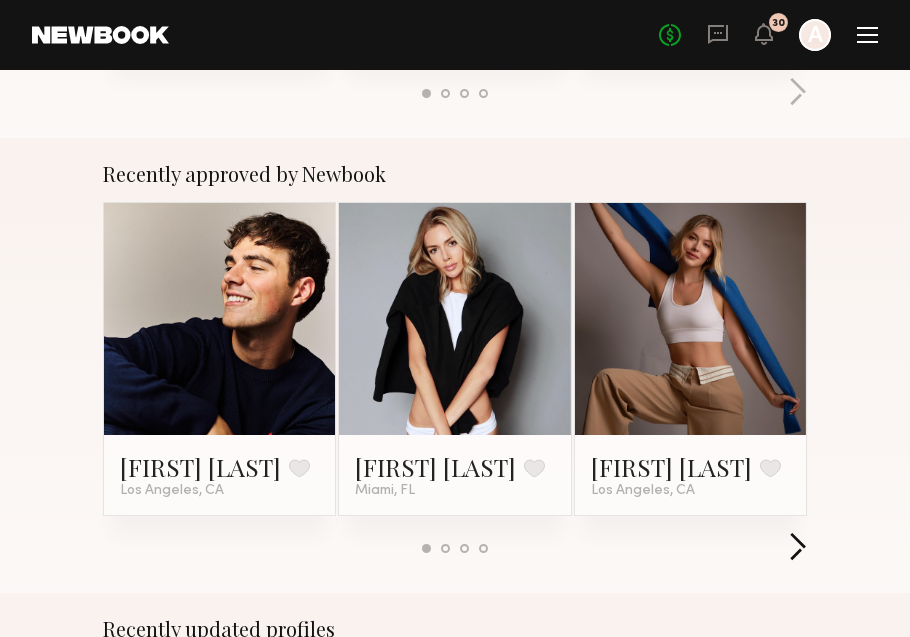 click 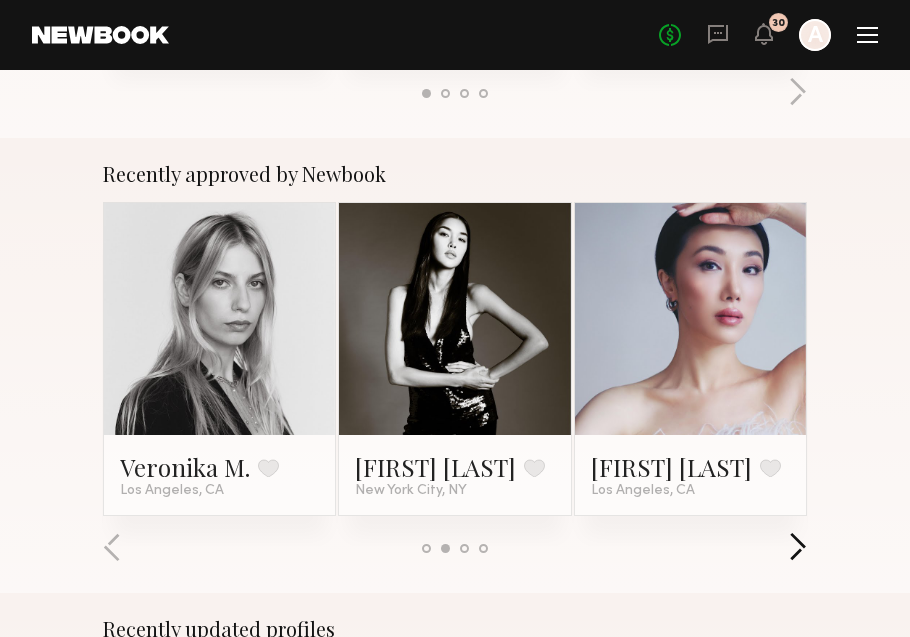 click 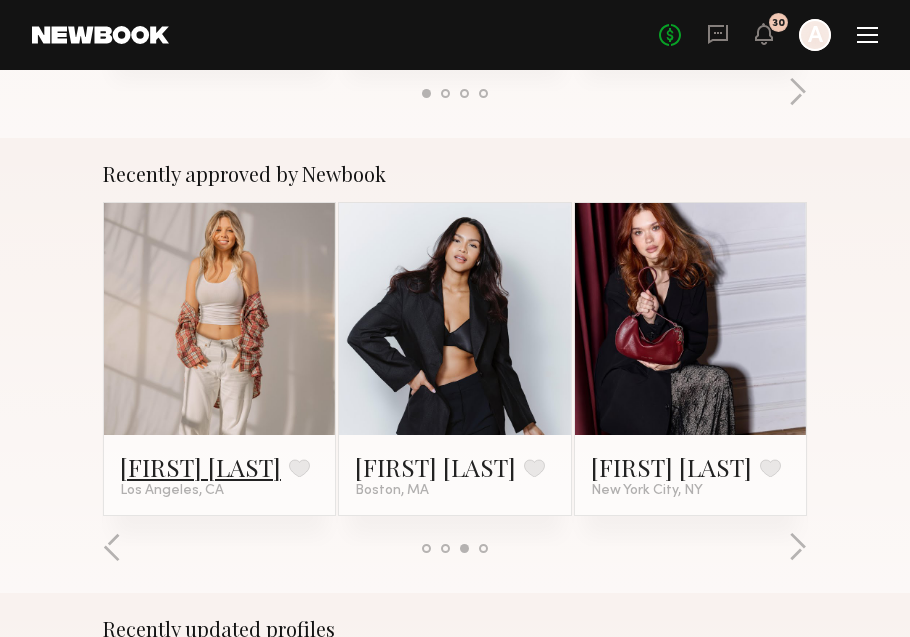 click on "Veronika V." 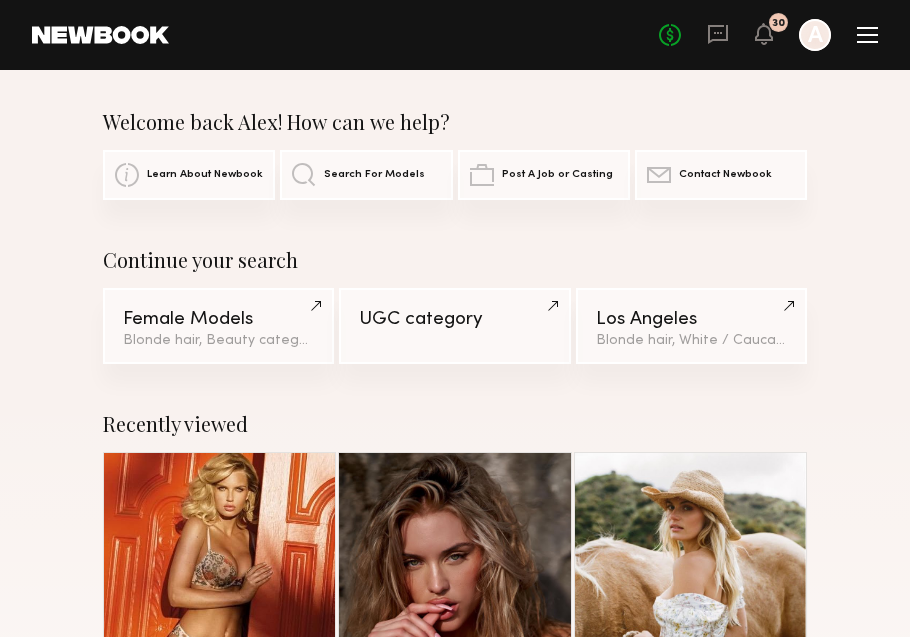 scroll, scrollTop: 0, scrollLeft: 0, axis: both 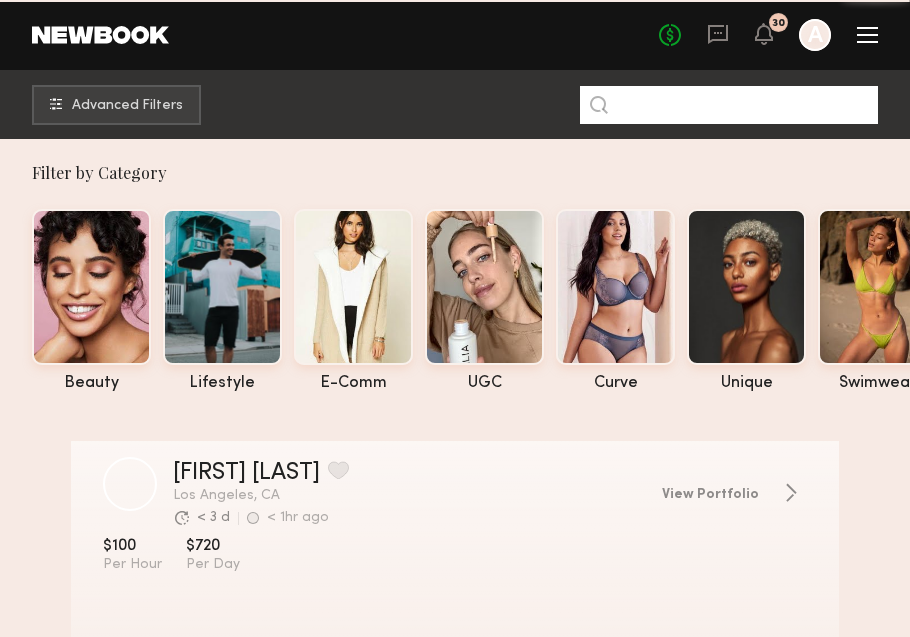 click 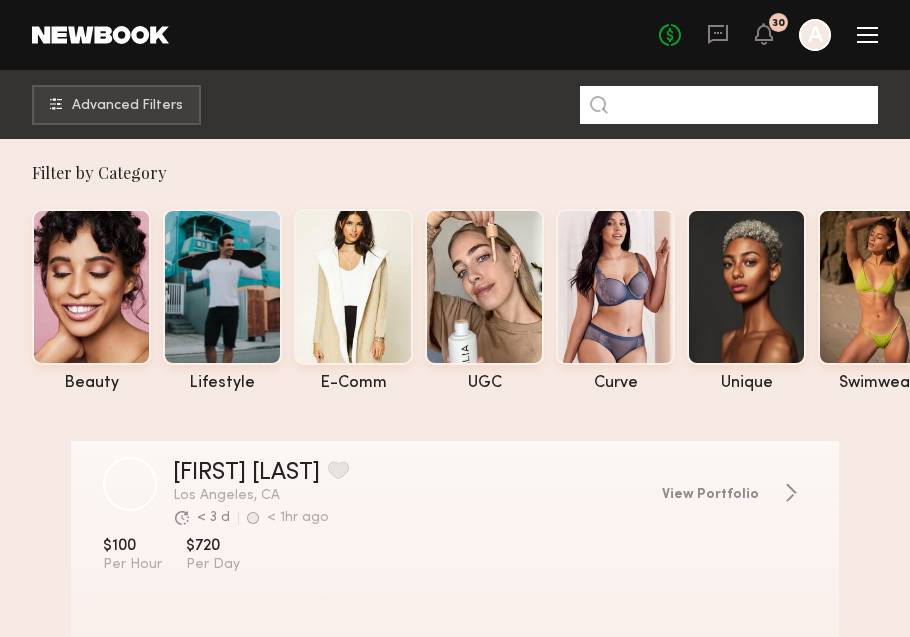 type on "*" 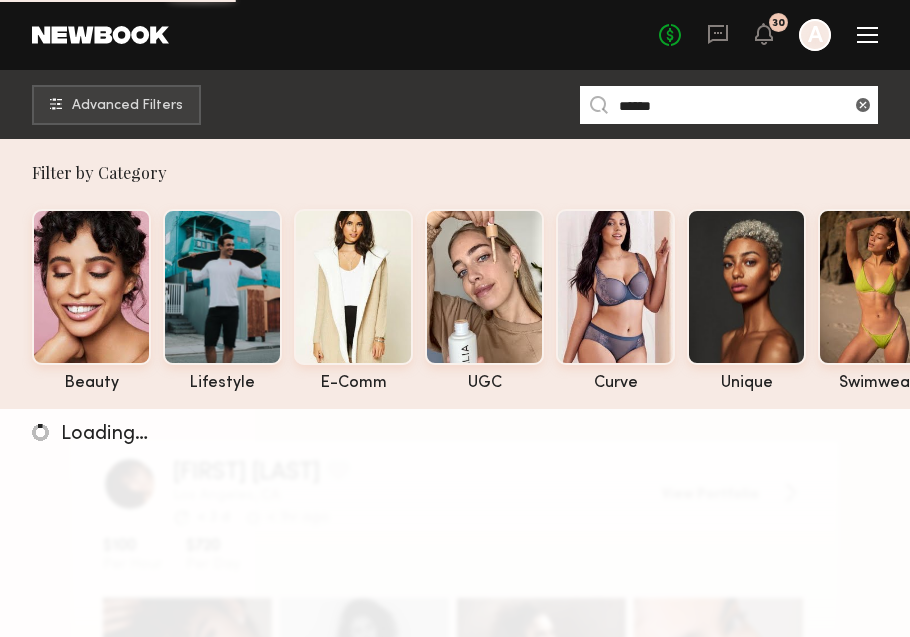 type on "******" 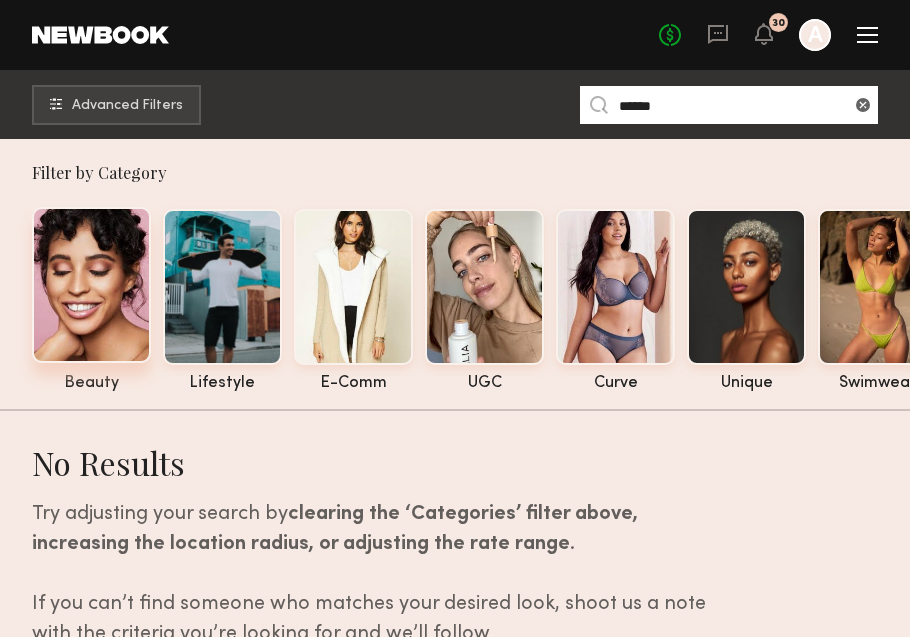click 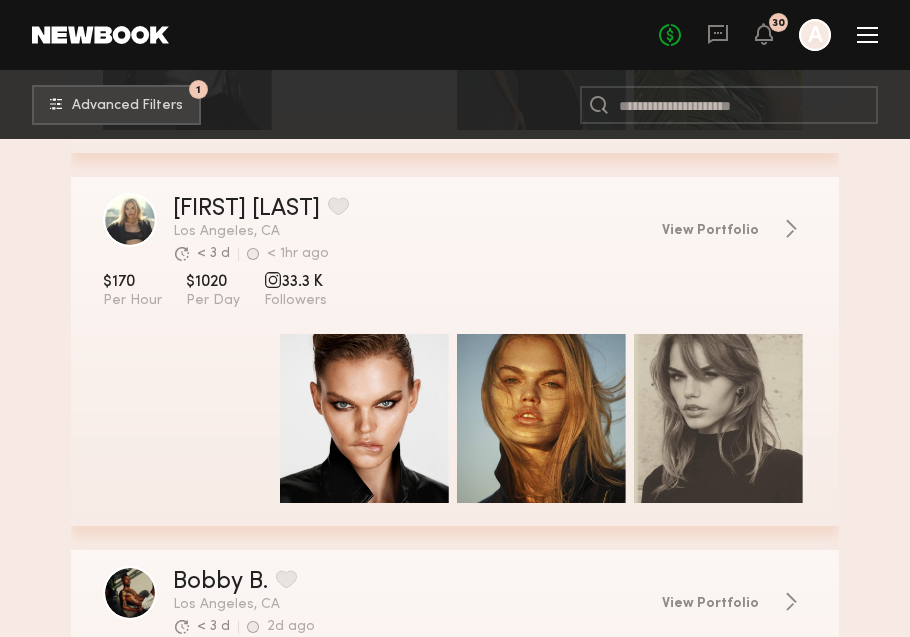 scroll, scrollTop: 5507, scrollLeft: 0, axis: vertical 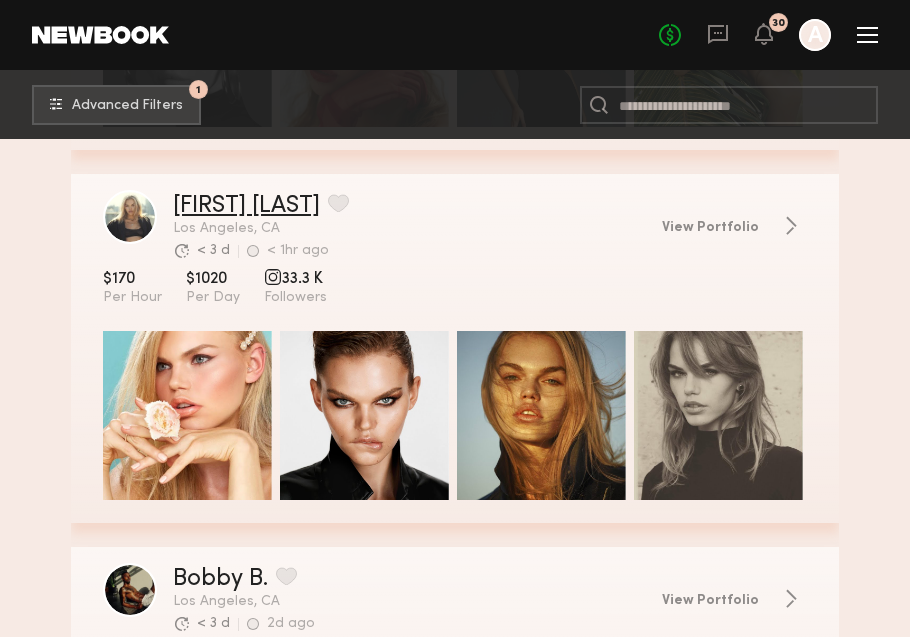 click on "Daphne L." 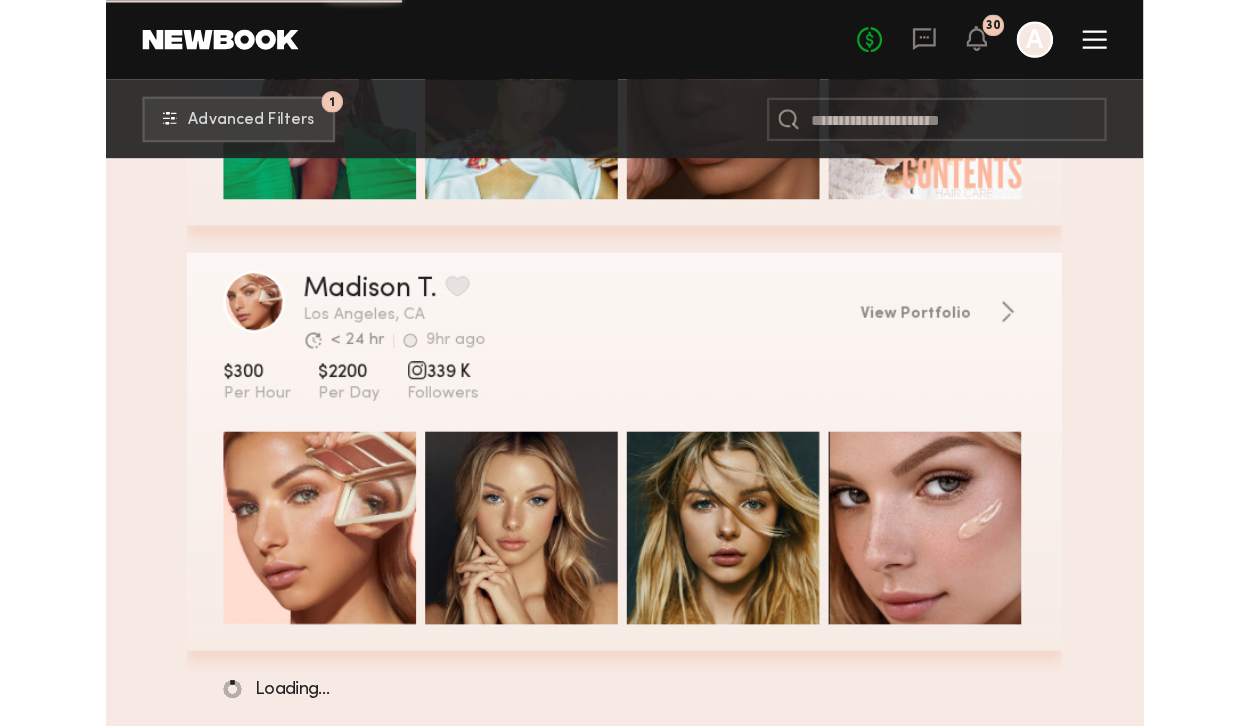 scroll, scrollTop: 8825, scrollLeft: 0, axis: vertical 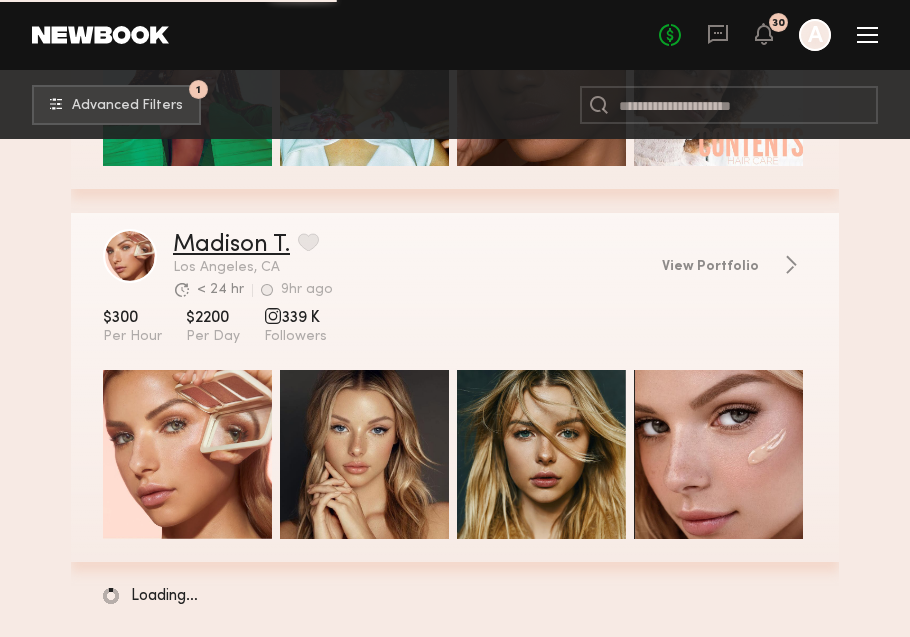 click on "Madison T." 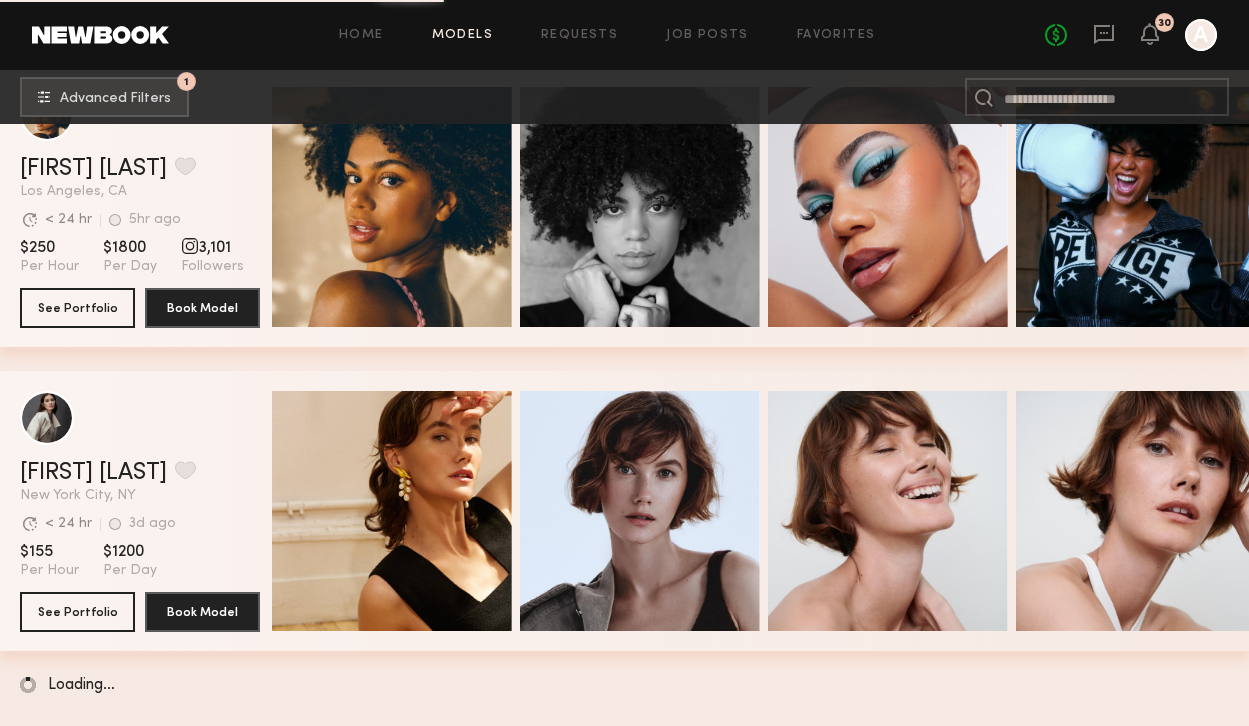 scroll, scrollTop: 10736, scrollLeft: 0, axis: vertical 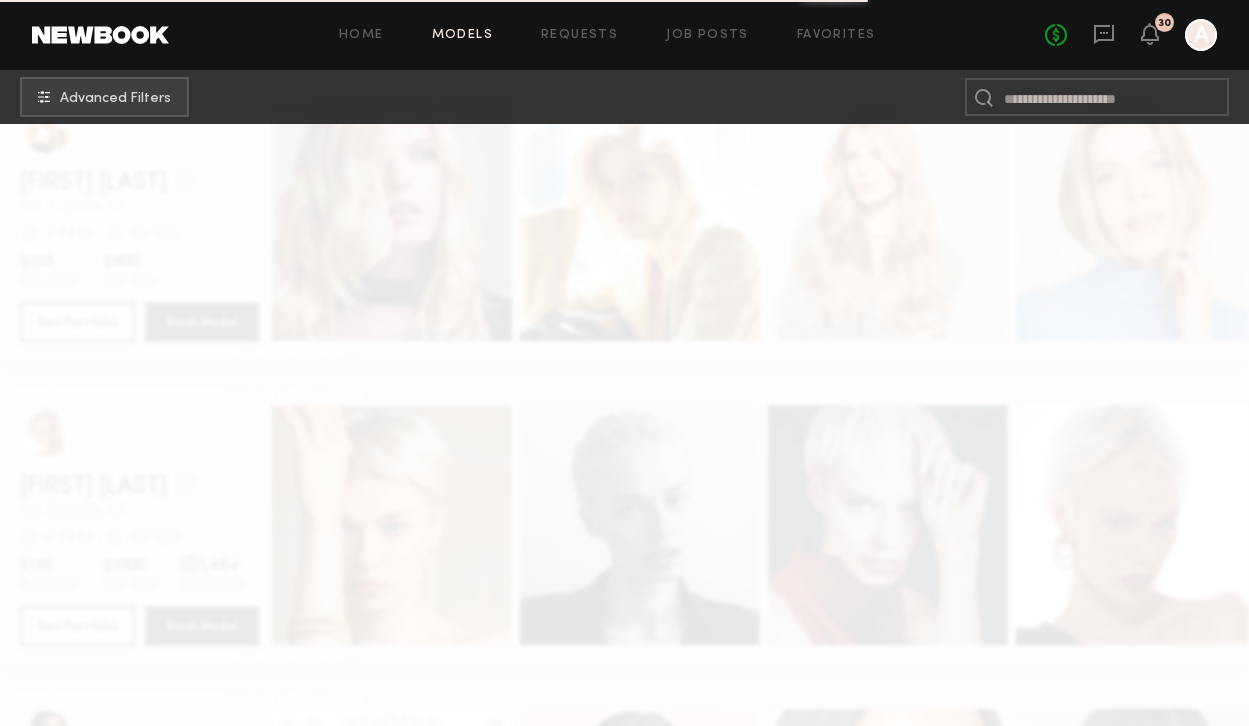 click on "Loading…" 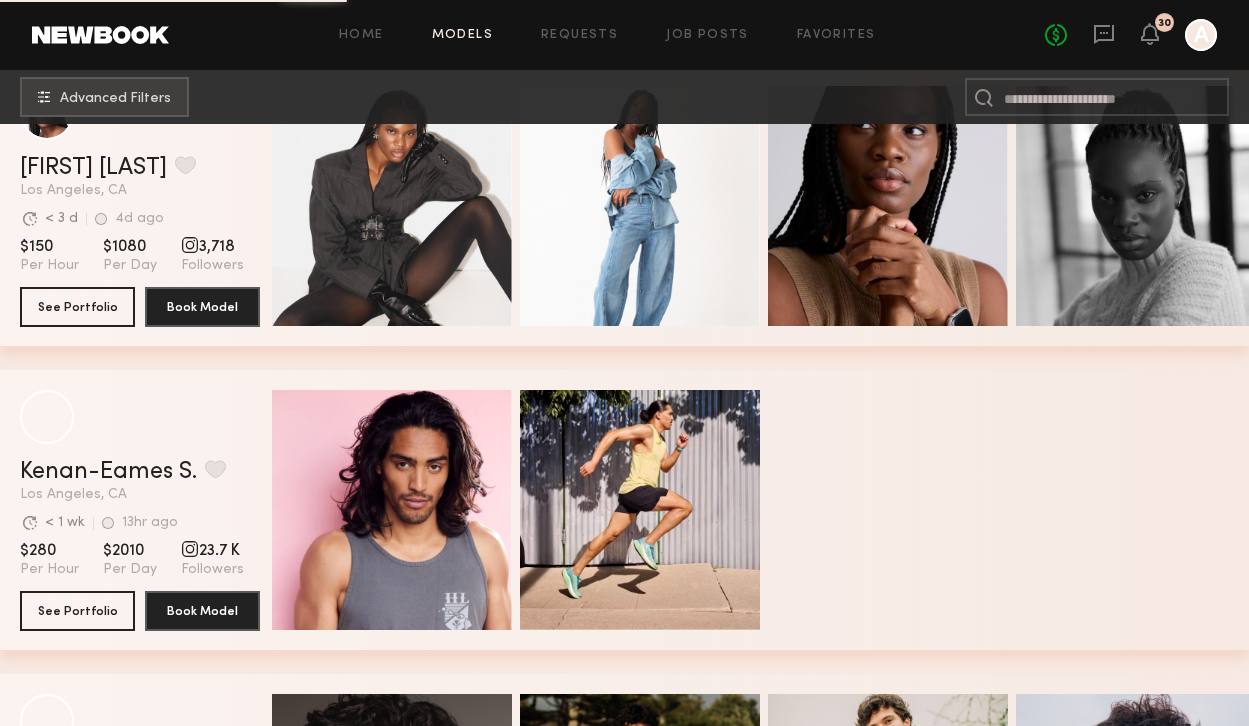 scroll, scrollTop: 2412, scrollLeft: 0, axis: vertical 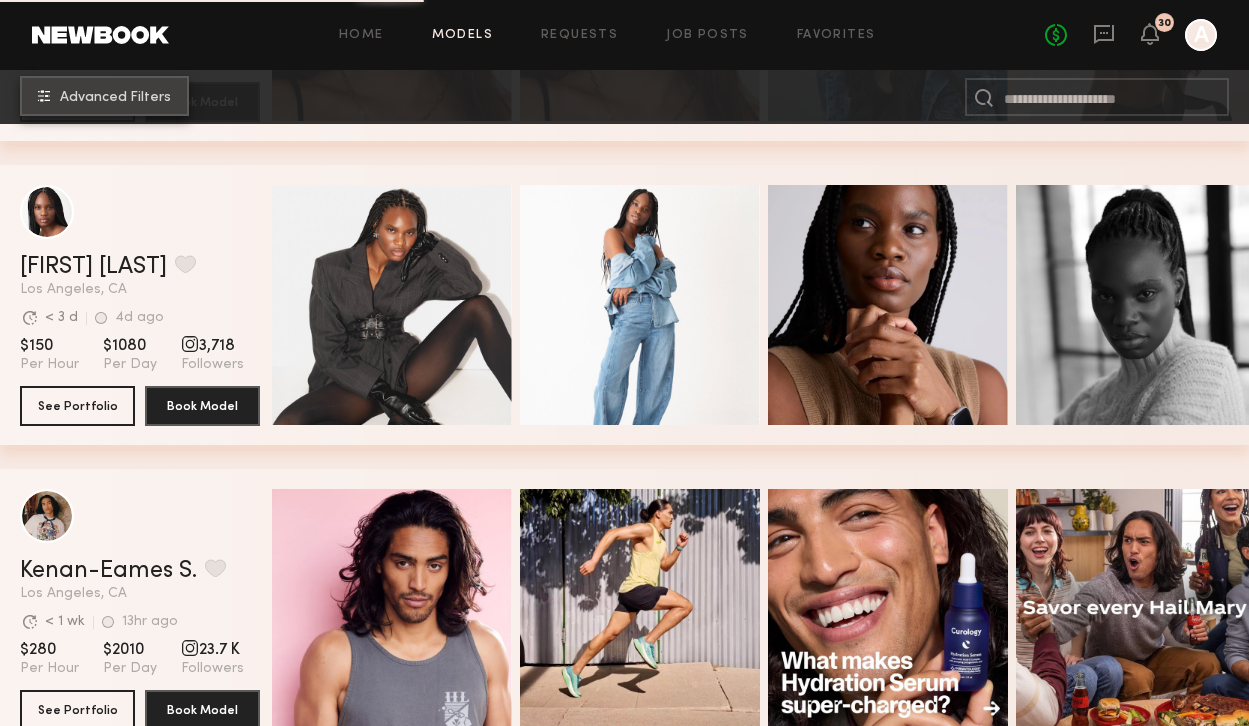 click on "Advanced Filters" 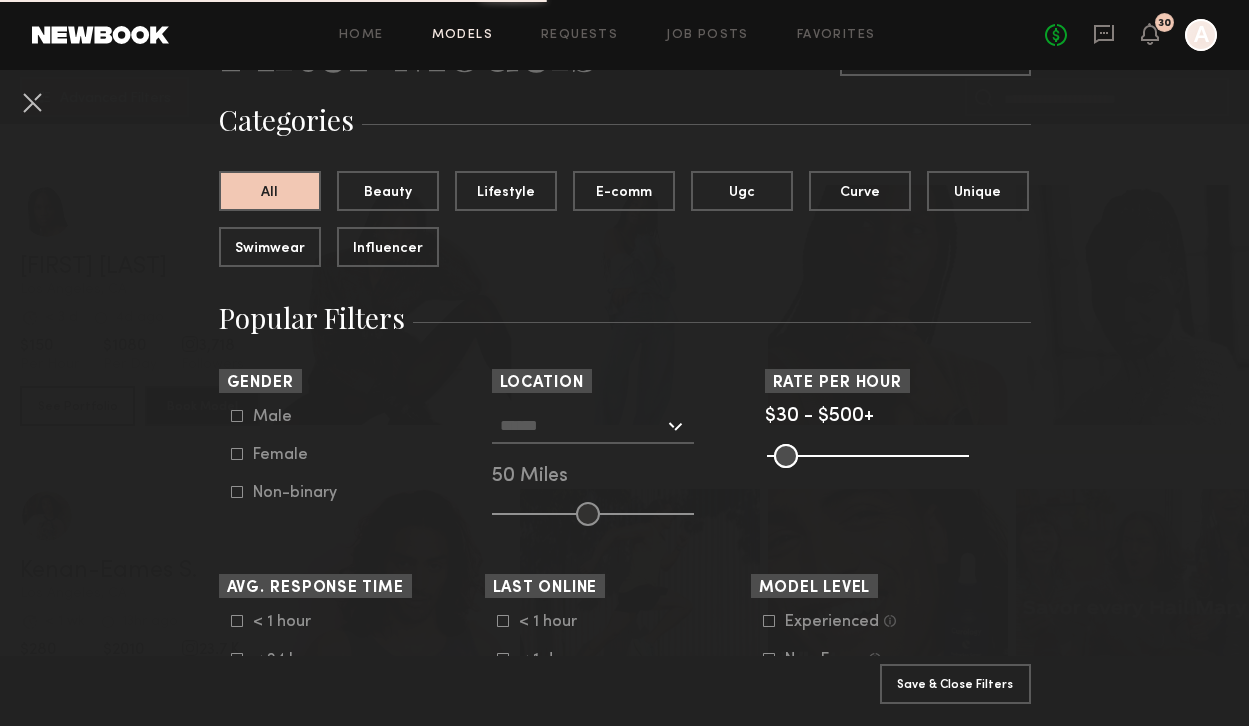scroll, scrollTop: 130, scrollLeft: 0, axis: vertical 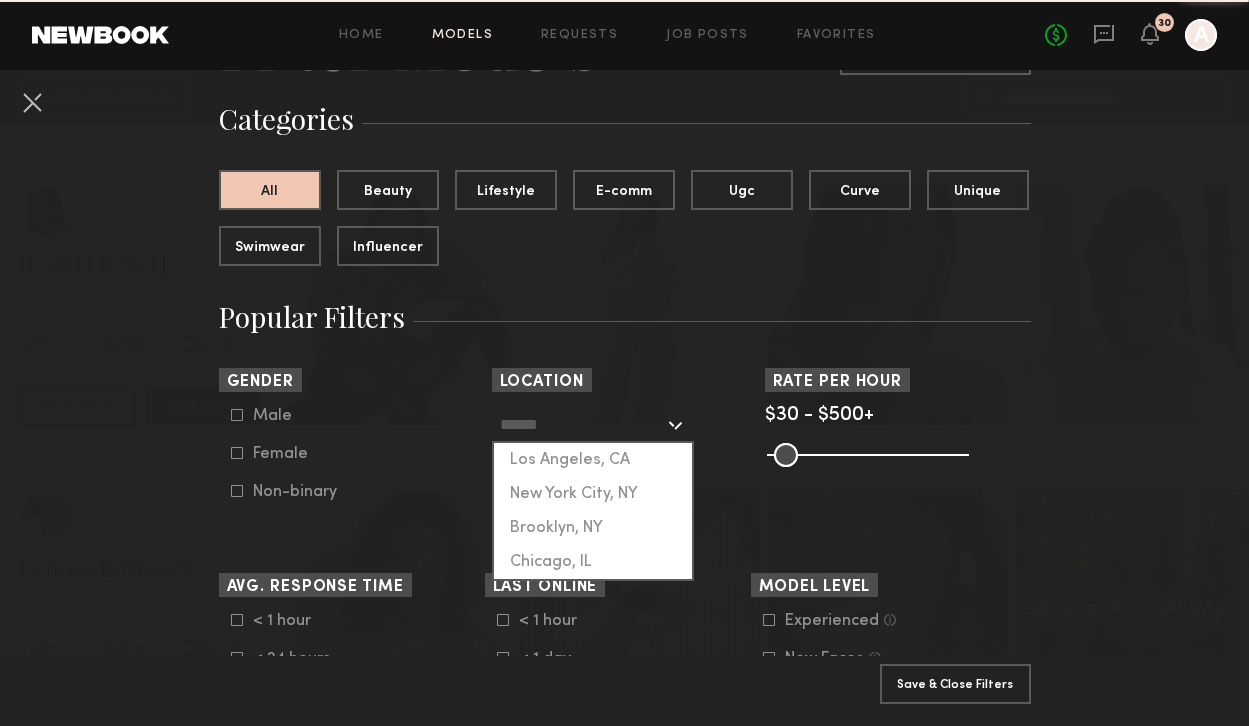 click 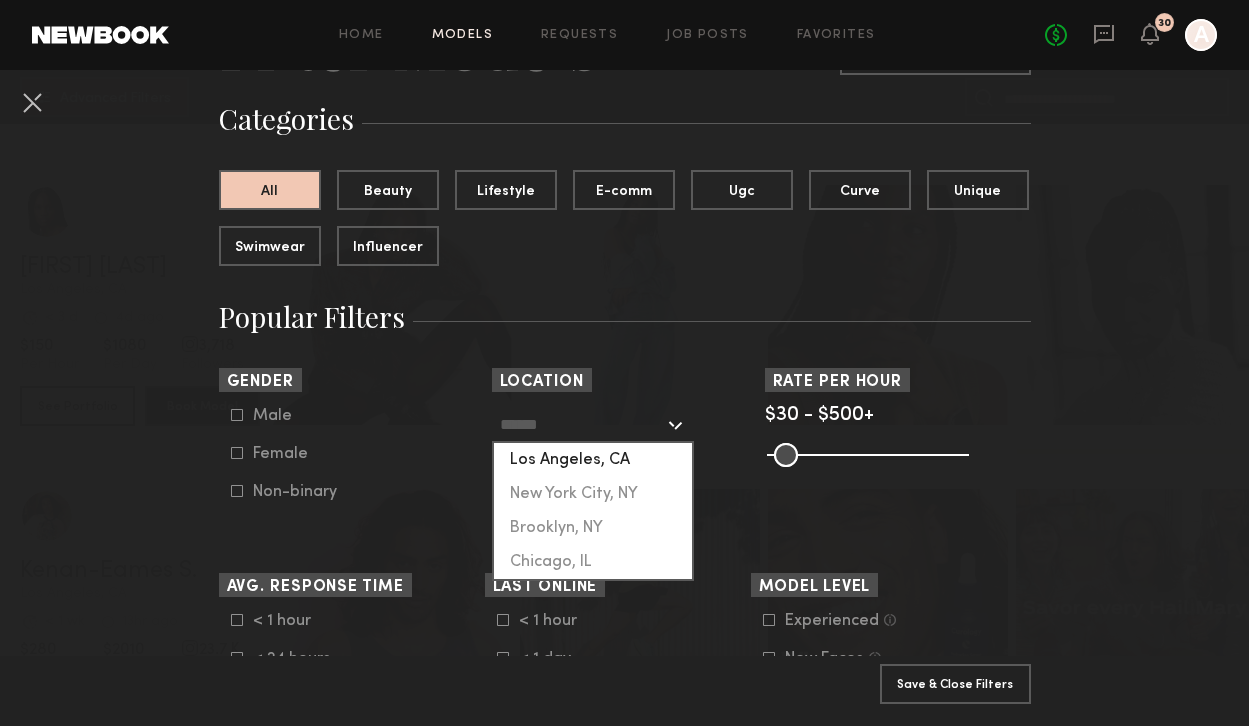 click on "Los Angeles, CA" 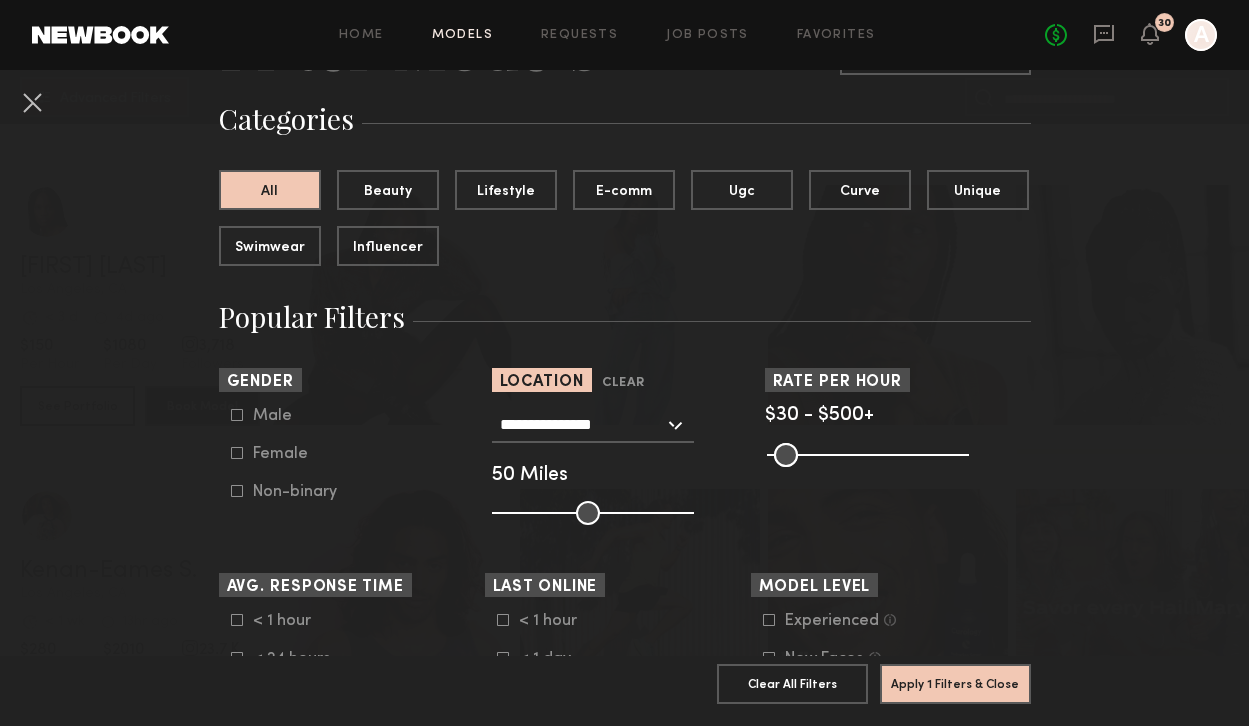 click on "**********" 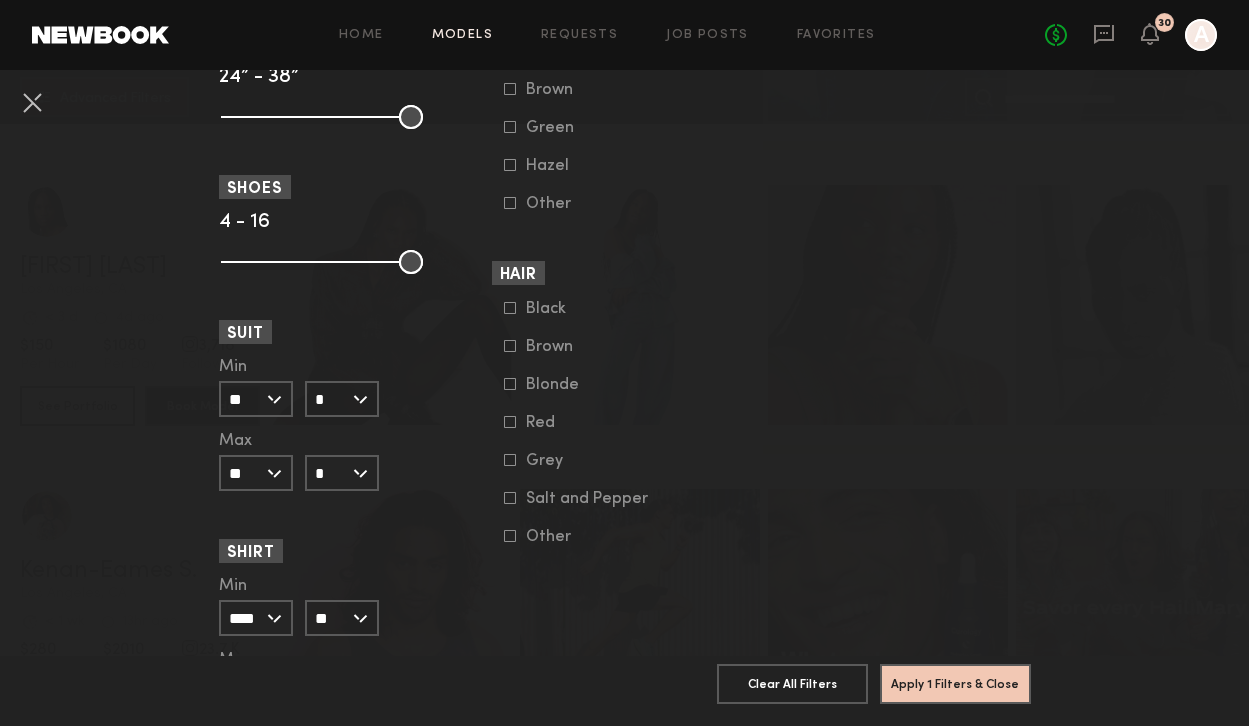 scroll, scrollTop: 1588, scrollLeft: 0, axis: vertical 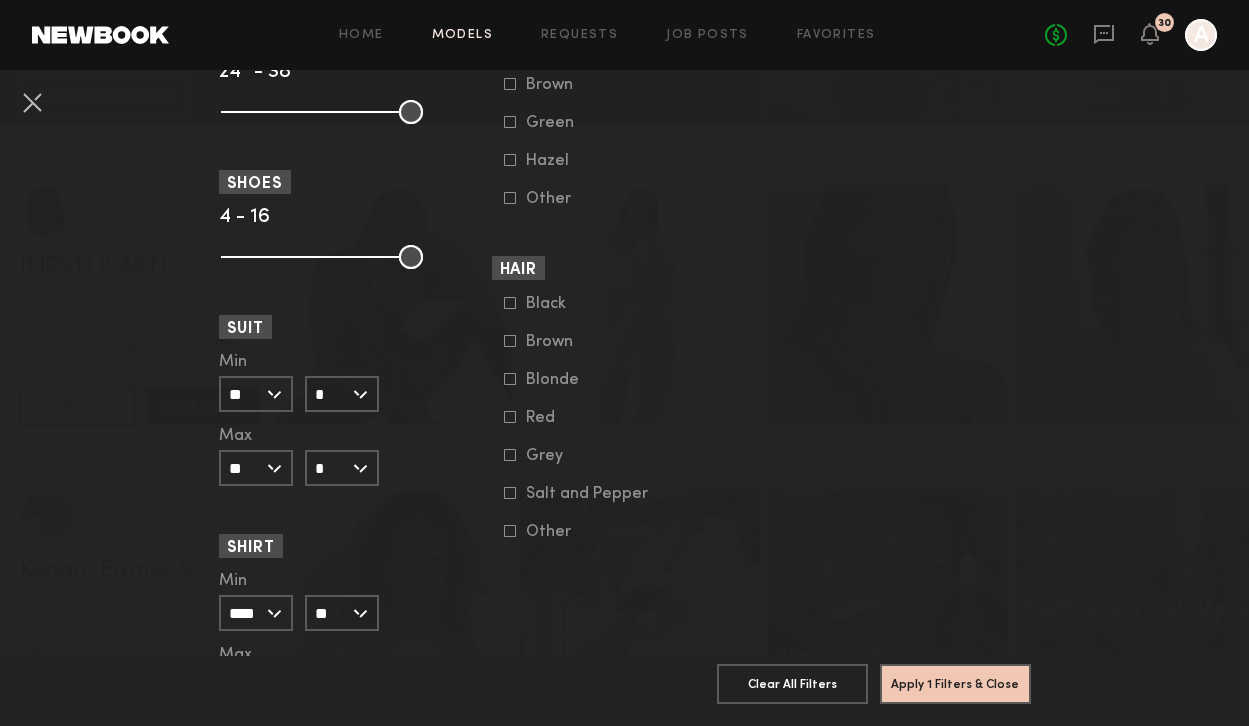 click 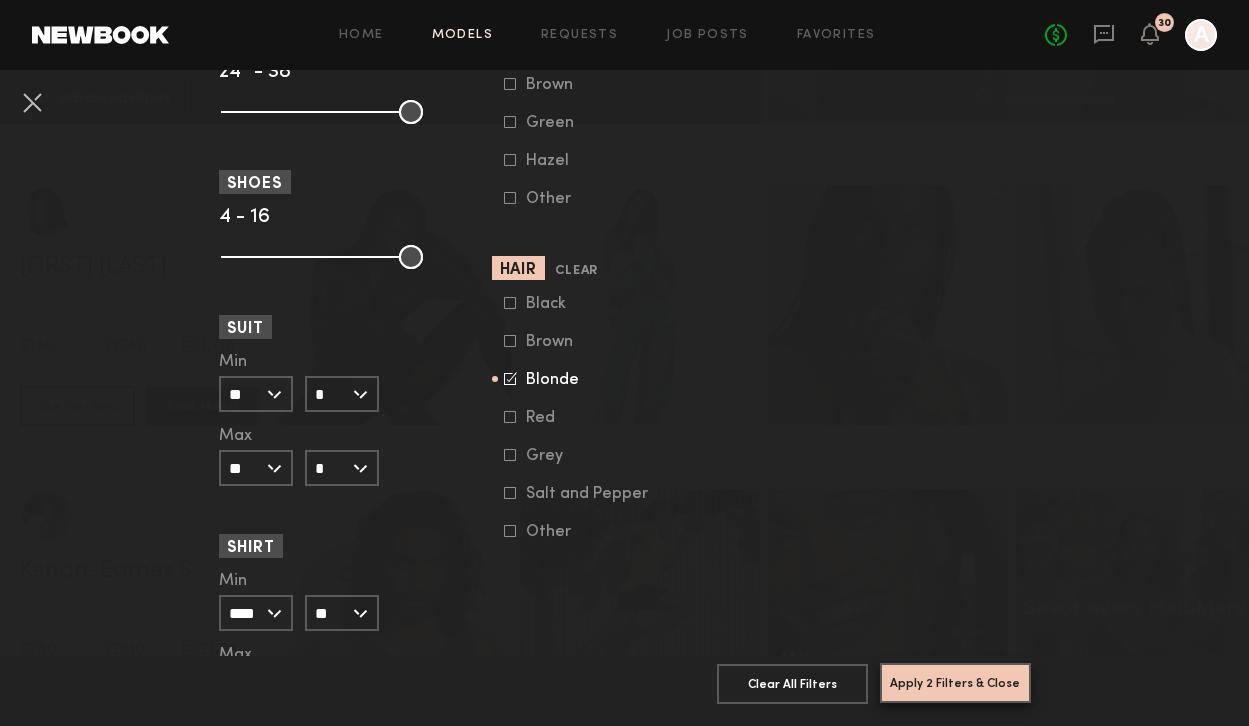 click on "Apply 2 Filters & Close" 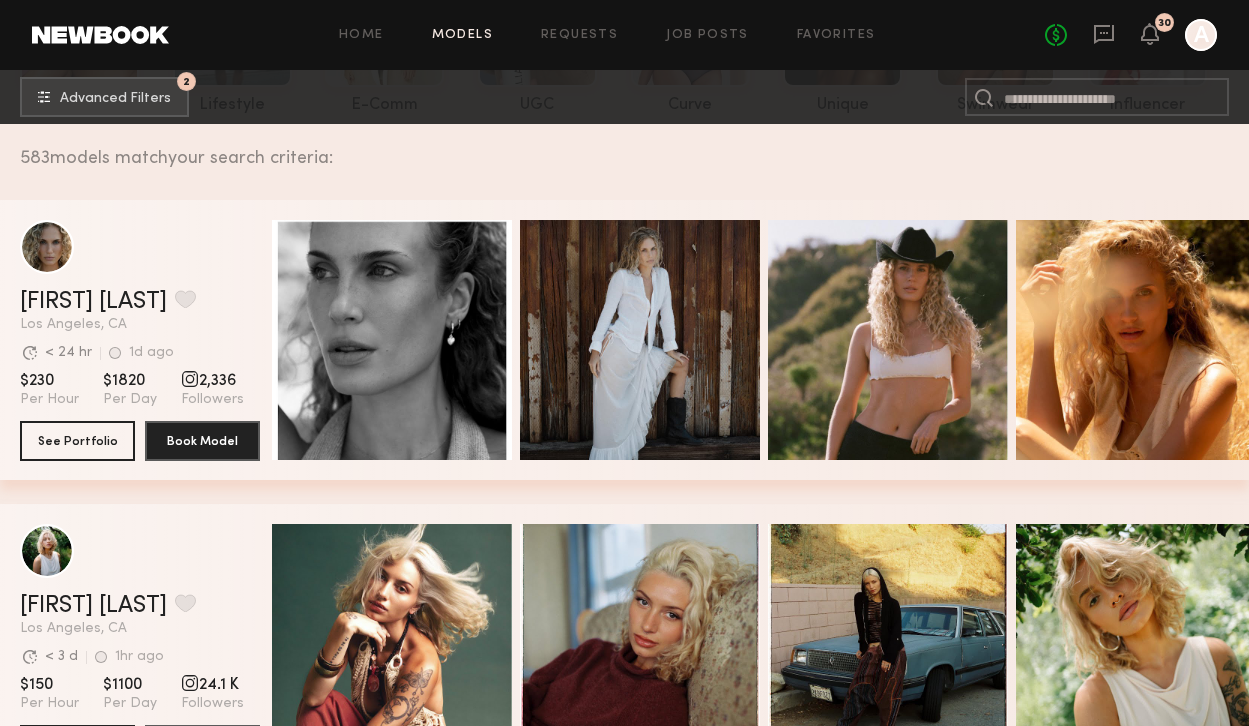 scroll, scrollTop: 296, scrollLeft: 0, axis: vertical 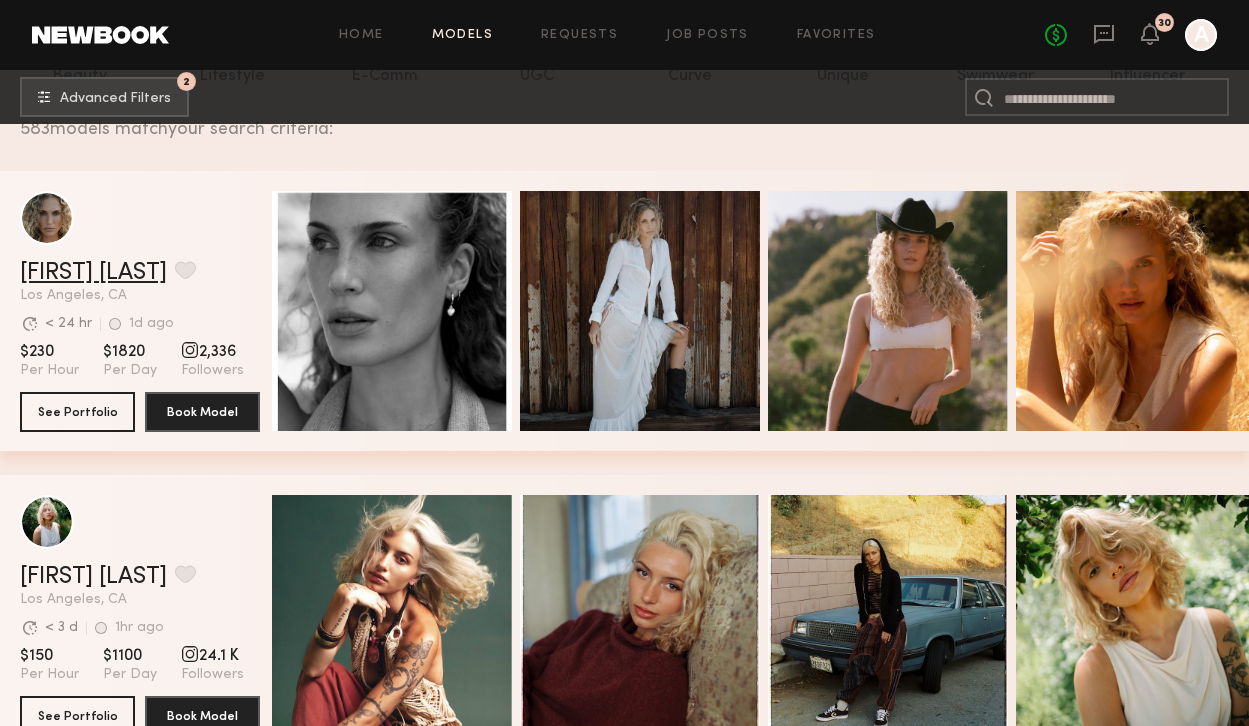 click on "[FIRST] [LAST]." 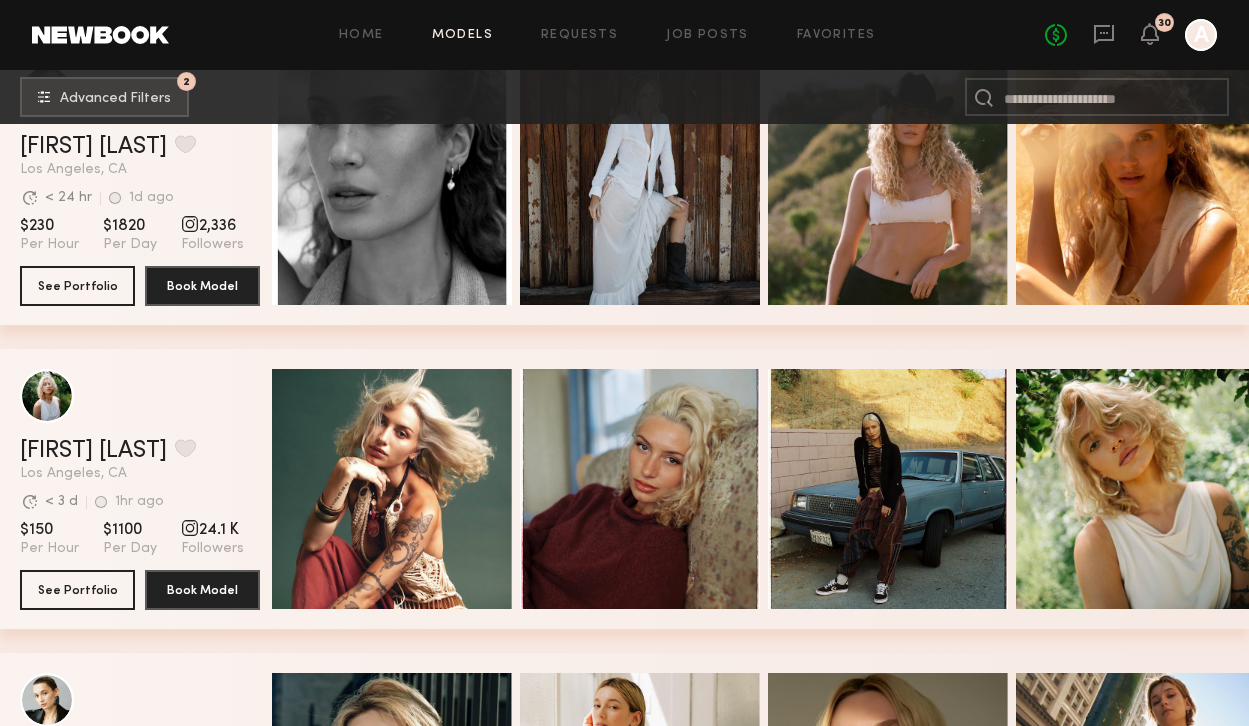 scroll, scrollTop: 613, scrollLeft: 0, axis: vertical 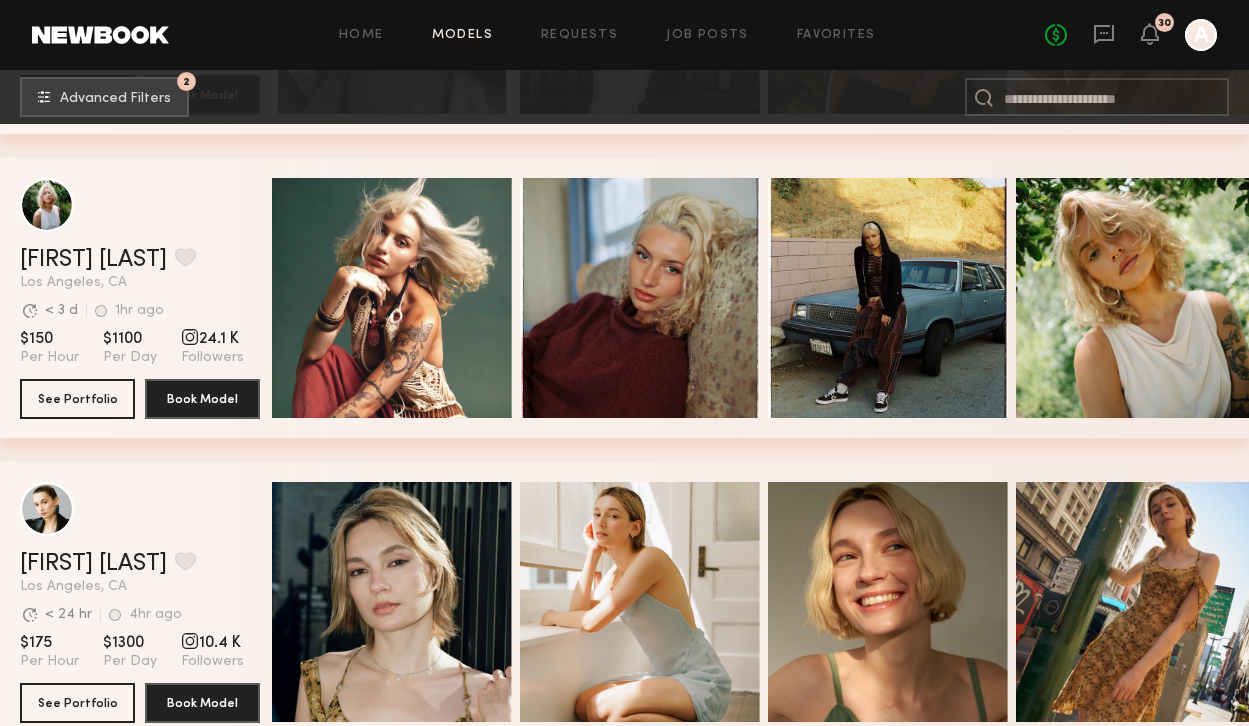 click on "Yuliia K. Favorite Los Angeles, CA Avg. request  response time < 24 hr 4hr ago Last Online View Portfolio Avg. request  response time < 24 hr 4hr ago Last Online $175 Per Hour $1300 Per Day 10.4 K Followers See Portfolio Book Model" 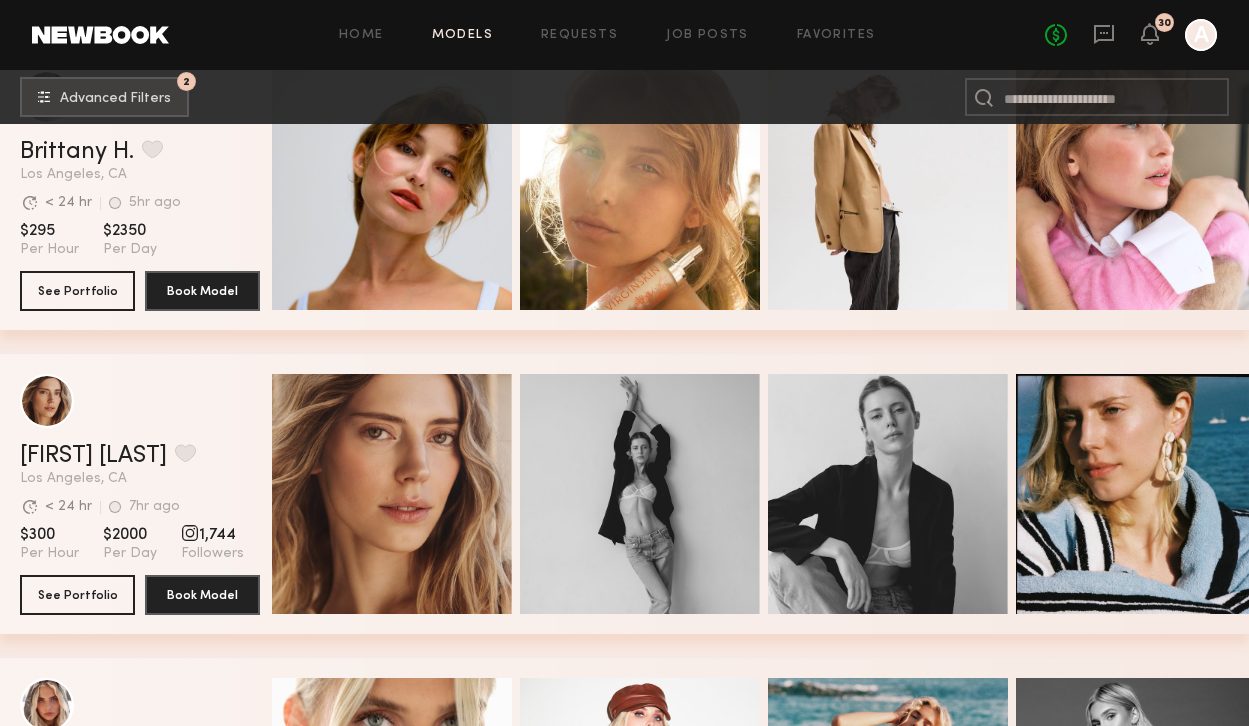 scroll, scrollTop: 5086, scrollLeft: 0, axis: vertical 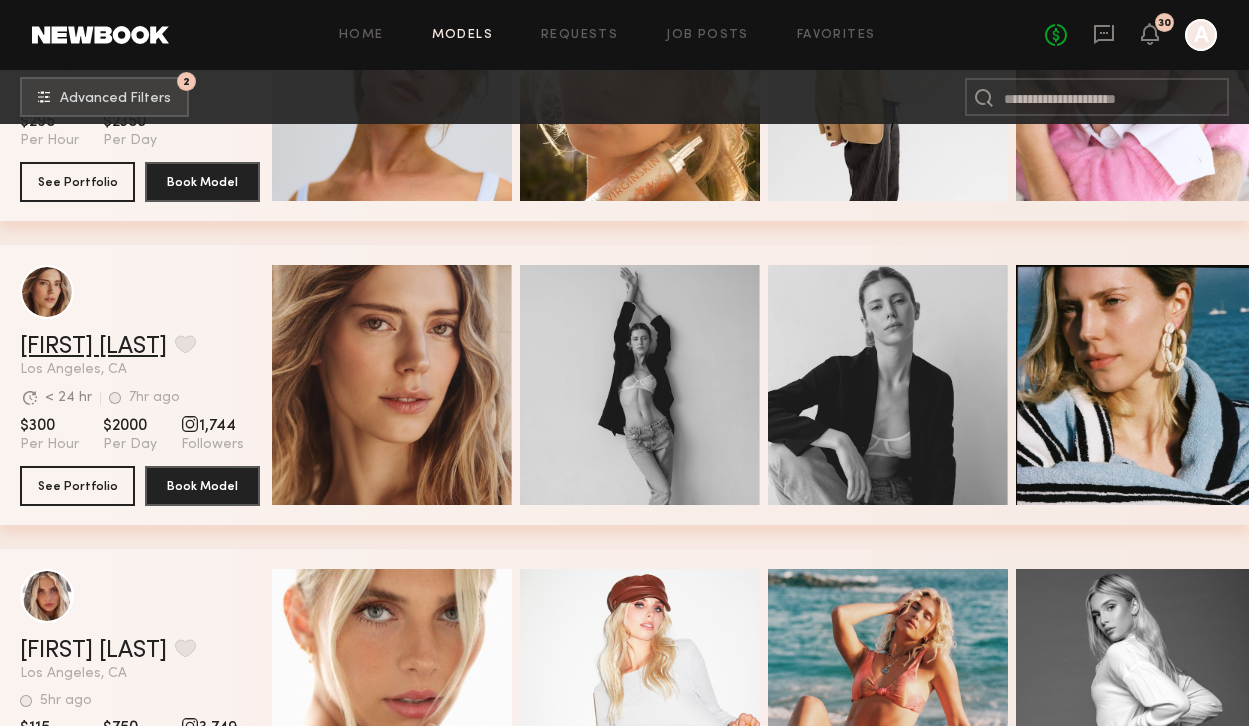 click on "Oxana Z." 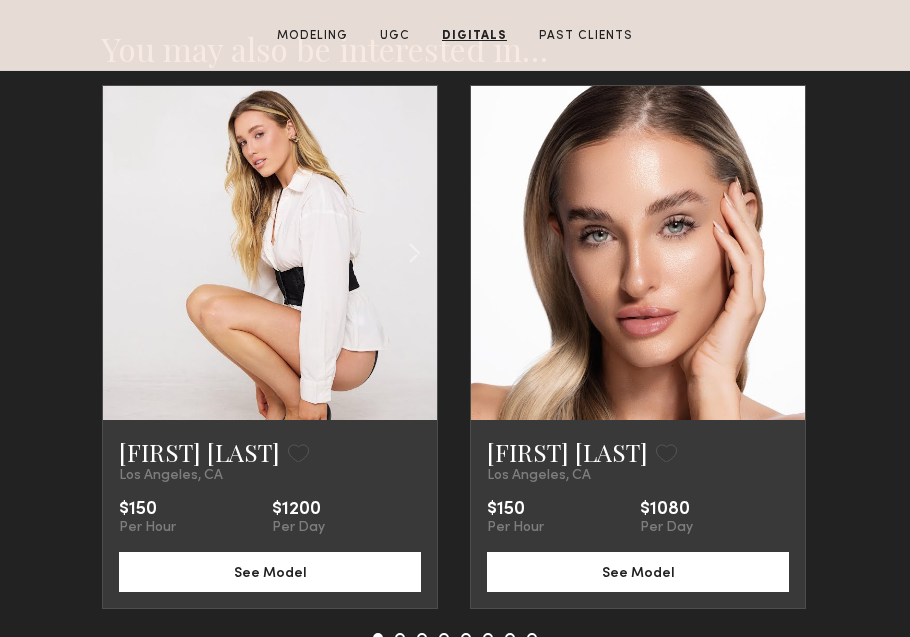 scroll, scrollTop: 3209, scrollLeft: 0, axis: vertical 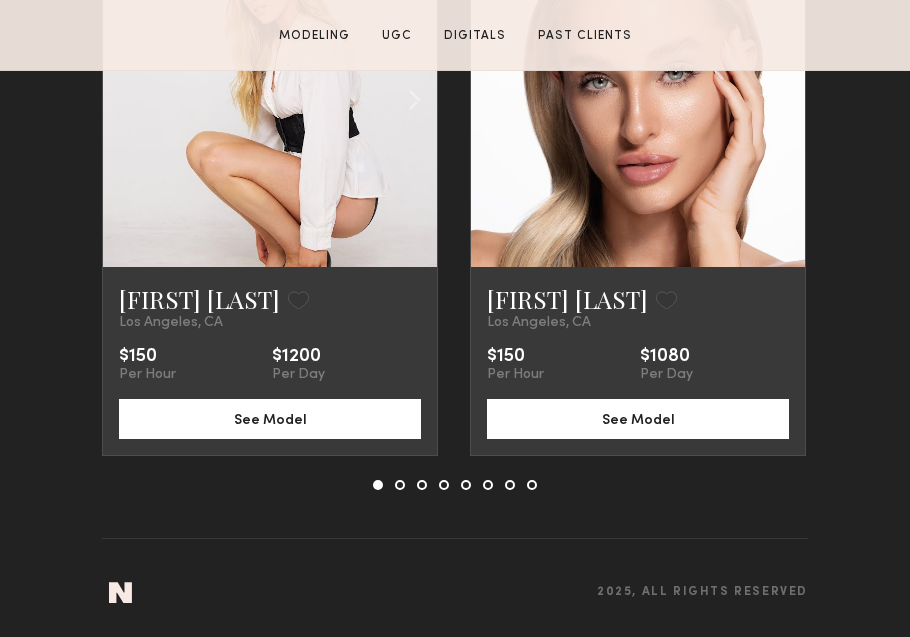 click on "You may also be interested in…   [FIRST] [LAST]  Favorite  [CITY], [STATE]   $150  Per Hour  $1200  Per Day See Model  [FIRST] [LAST]  Favorite  [CITY], [STATE]   $150  Per Hour  $1080  Per Day See Model  [FIRST] [LAST]  Favorite  [CITY], [STATE]   $100  Per Hour  $720  Per Day See Model  [FIRST] [LAST]  Favorite  [CITY], [STATE]   $220  Per Hour  $1580  Per Day See Model  [FIRST] [LAST]  Favorite  [CITY], [STATE]   $150  Per Hour  $1080  Per Day See Model  [FIRST] [LAST]  Favorite  [CITY], [STATE]   $70  Per Hour  $500  Per Day See Model  [FIRST] [LAST]  Favorite  [CITY], [STATE]   $230  Per Hour  $1840  Per Day See Model  [FIRST] [LAST]  Favorite  [CITY], [STATE]   $110  Per Hour  $790  Per Day See Model  [FIRST] [LAST]  Favorite  [CITY], [STATE]   $100  Per Hour  $700  Per Day See Model  [FIRST] [LAST]  Favorite  [CITY], [STATE]   $75  Per Hour  $540  Per Day See Model  [FIRST] [LAST]  Favorite  [CITY], [STATE]   $160  Per Hour  $1150  Per Day See Model  [FIRST] [LAST]  Favorite  [CITY], [STATE]   $150  Per Hour  $1100  Per Day See Model" 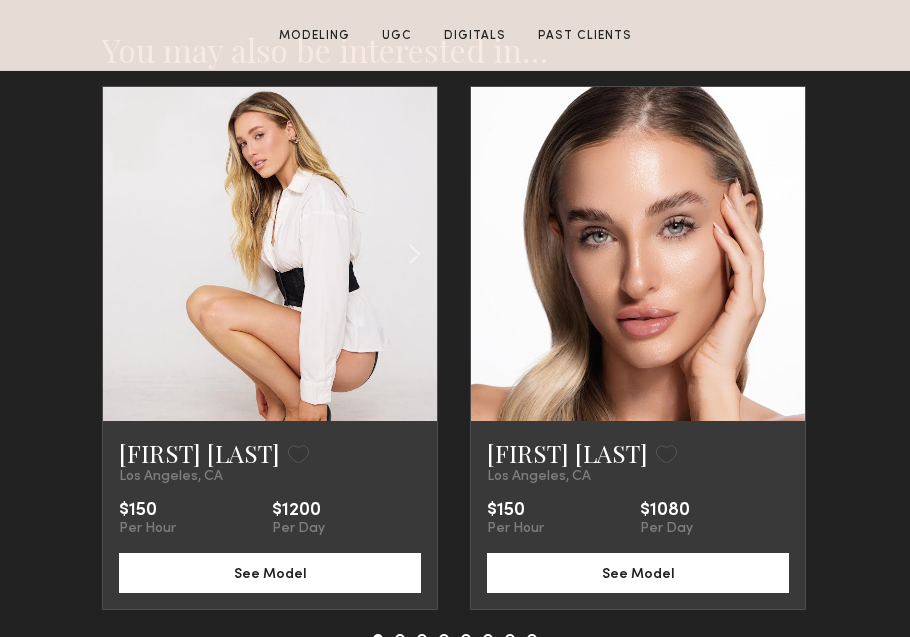 click on "You may also be interested in…   [FIRST] [LAST]  Favorite  [CITY], [STATE]   $150  Per Hour  $1200  Per Day See Model  [FIRST] [LAST]  Favorite  [CITY], [STATE]   $150  Per Hour  $1080  Per Day See Model  [FIRST] [LAST]  Favorite  [CITY], [STATE]   $100  Per Hour  $720  Per Day See Model  [FIRST] [LAST]  Favorite  [CITY], [STATE]   $220  Per Hour  $1580  Per Day See Model  [FIRST] [LAST]  Favorite  [CITY], [STATE]   $150  Per Hour  $1080  Per Day See Model  [FIRST] [LAST]  Favorite  [CITY], [STATE]   $70  Per Hour  $500  Per Day See Model  [FIRST] [LAST]  Favorite  [CITY], [STATE]   $230  Per Hour  $1840  Per Day See Model  [FIRST] [LAST]  Favorite  [CITY], [STATE]   $110  Per Hour  $790  Per Day See Model  [FIRST] [LAST]  Favorite  [CITY], [STATE]   $100  Per Hour  $700  Per Day See Model  [FIRST] [LAST]  Favorite  [CITY], [STATE]   $75  Per Hour  $540  Per Day See Model  [FIRST] [LAST]  Favorite  [CITY], [STATE]   $160  Per Hour  $1150  Per Day See Model  [FIRST] [LAST]  Favorite  [CITY], [STATE]   $150  Per Hour  $1100  Per Day See Model" 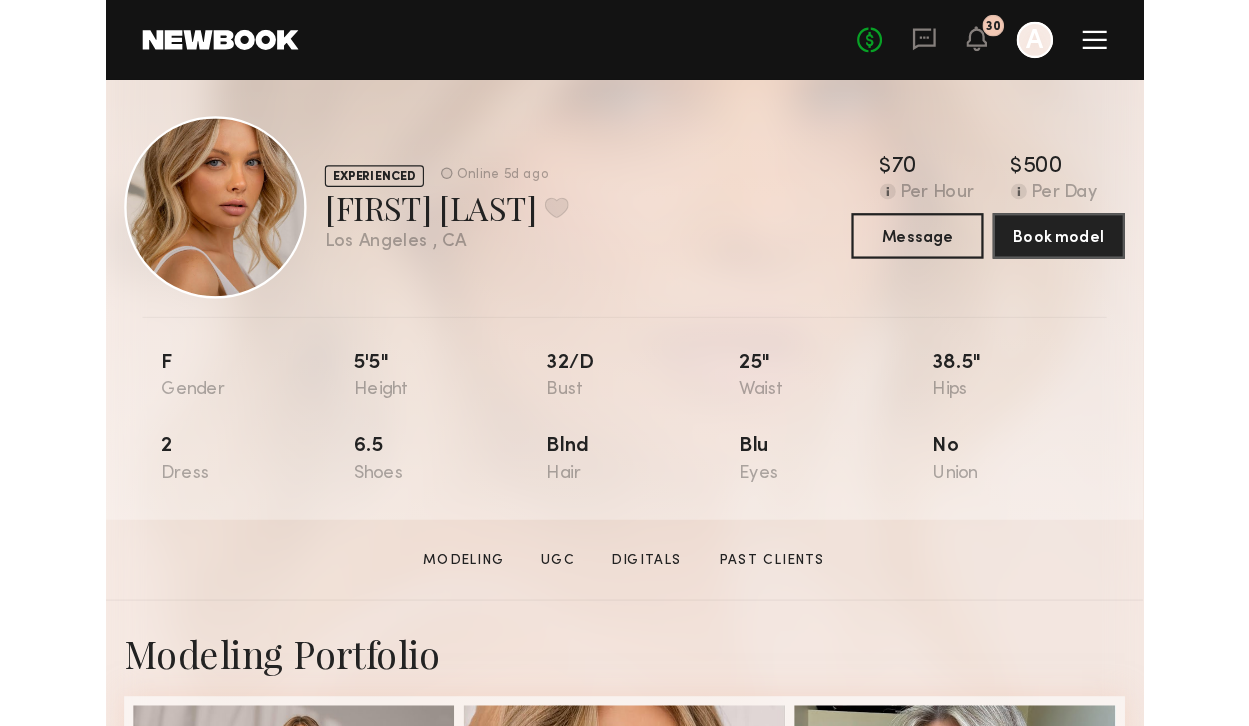 scroll, scrollTop: 0, scrollLeft: 0, axis: both 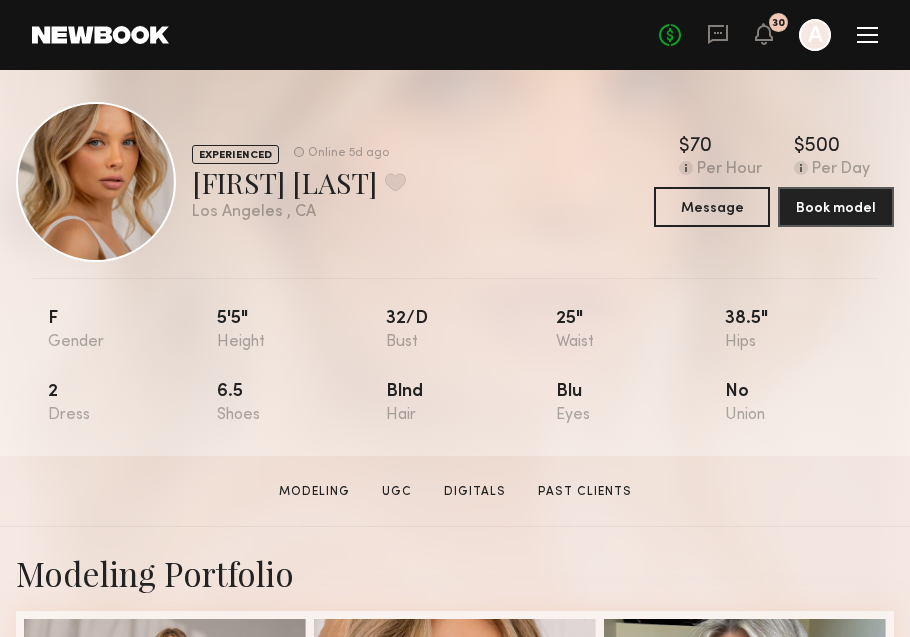 click on "Home Models Requests Job Posts Favorites Sign Out No fees up to $5,000 30 A" 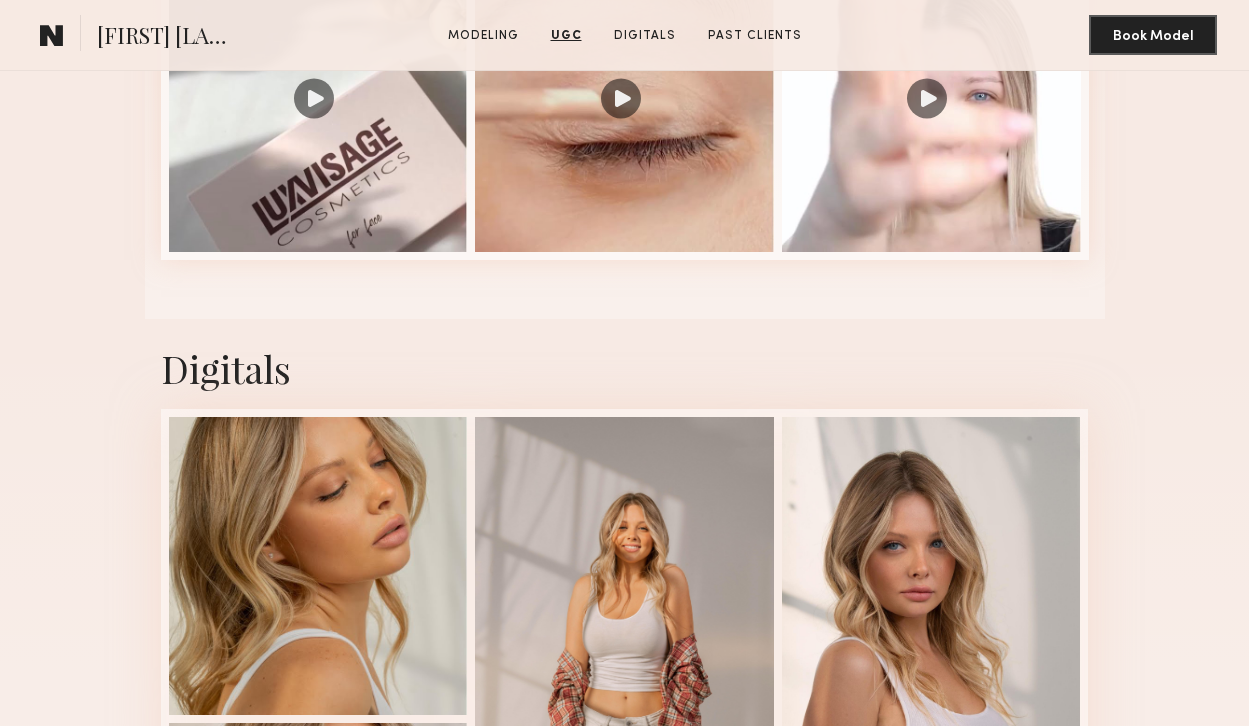scroll, scrollTop: 2072, scrollLeft: 0, axis: vertical 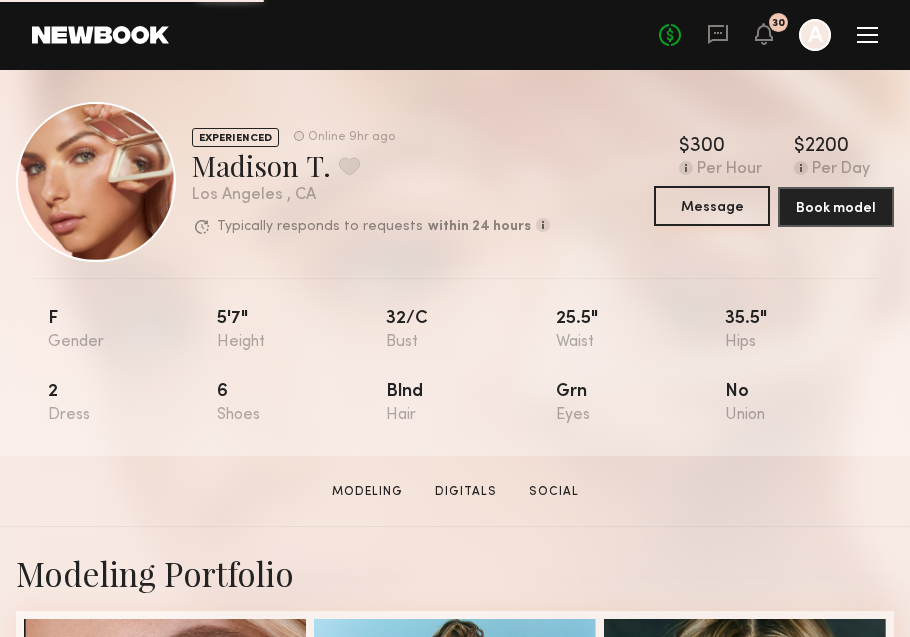 click on "Message" 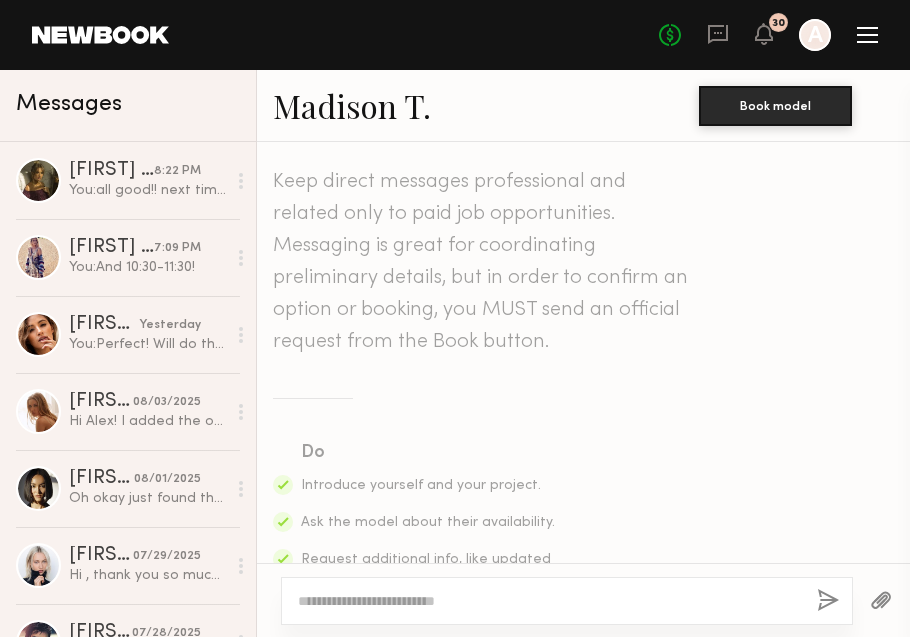 click 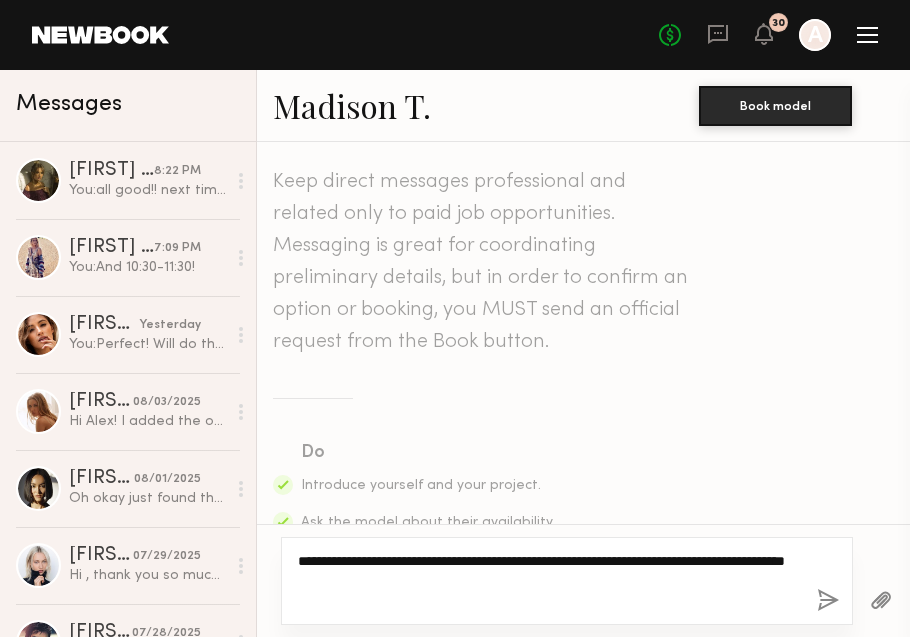 type on "**********" 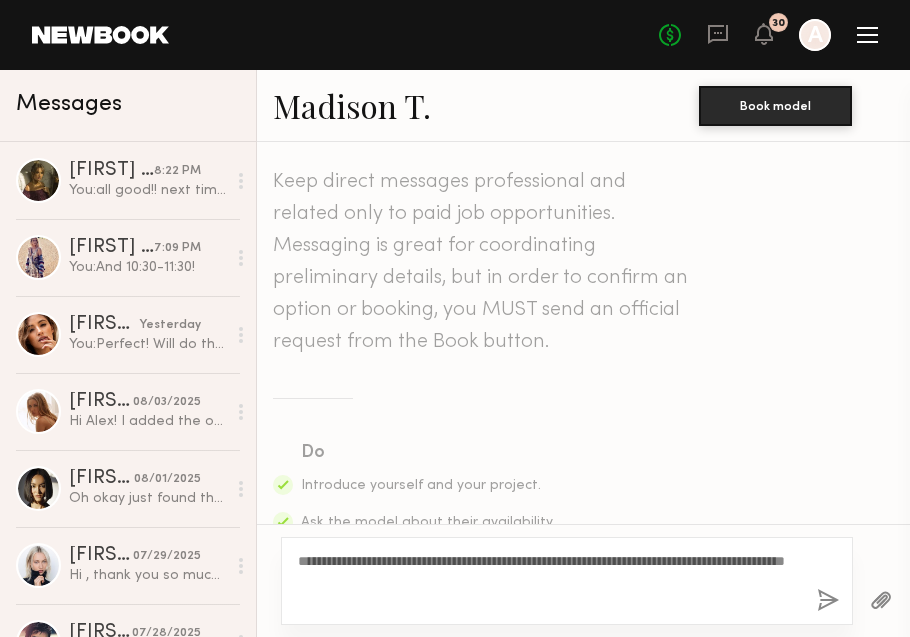 click 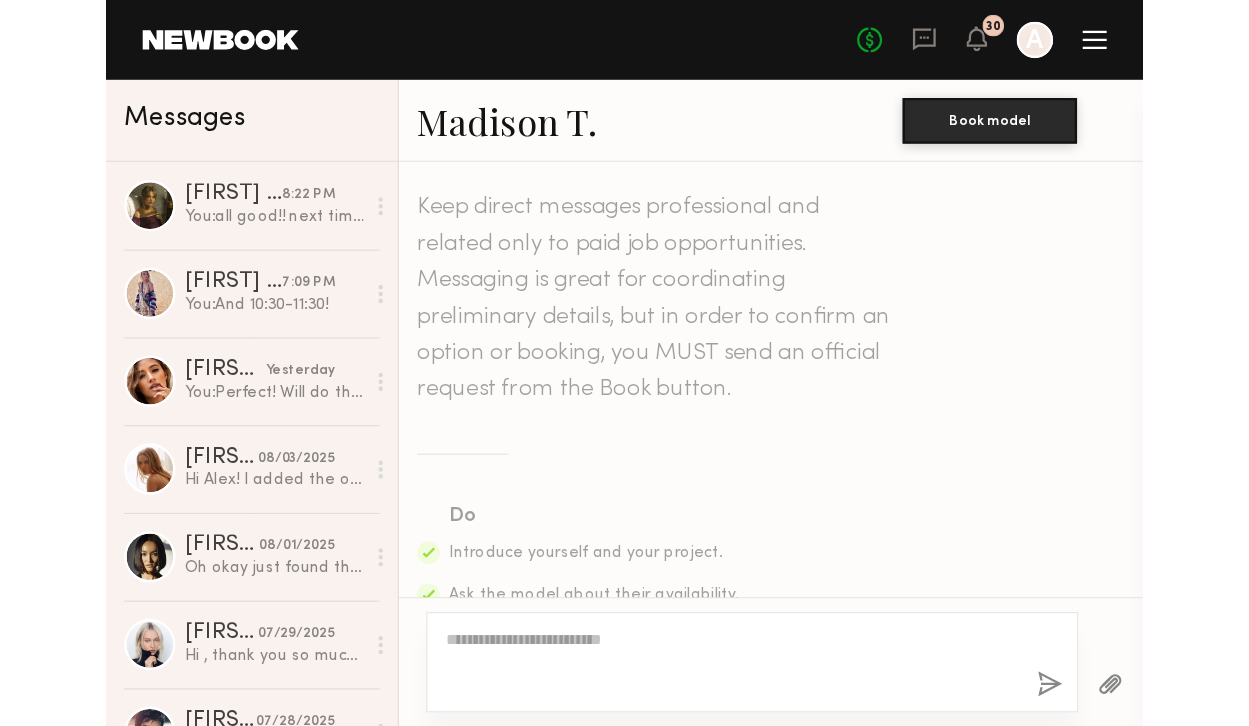scroll, scrollTop: 547, scrollLeft: 0, axis: vertical 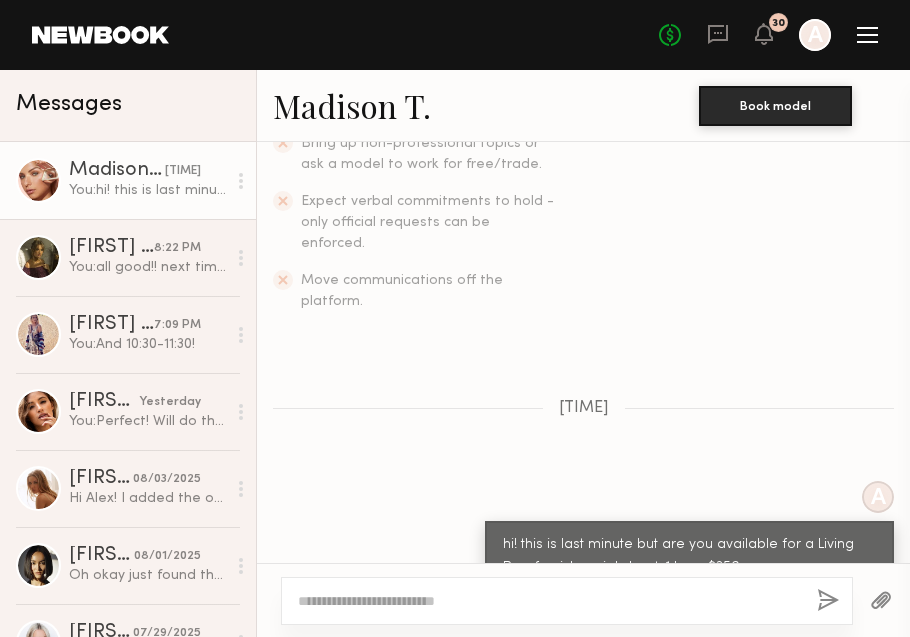 click on "Madison T." 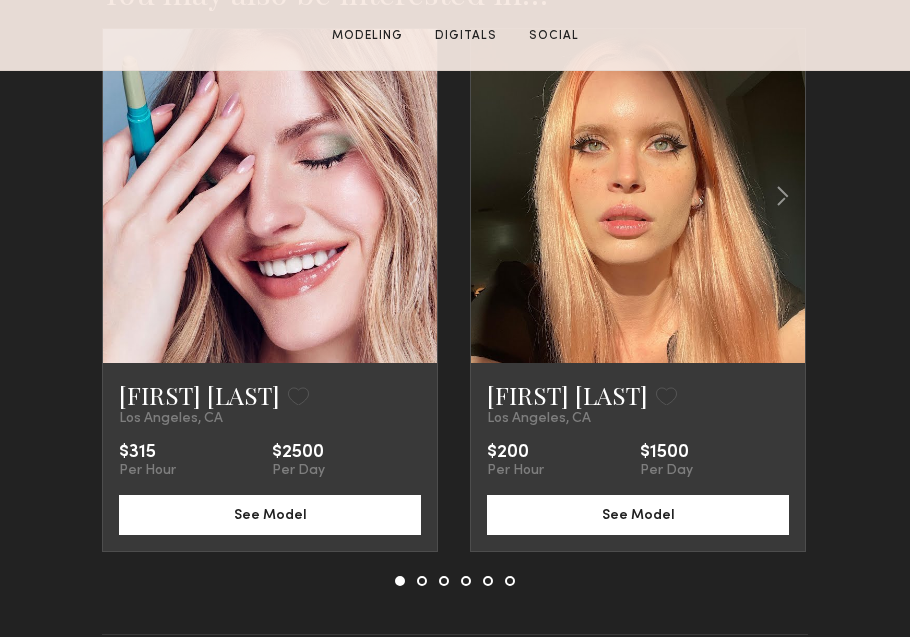 scroll, scrollTop: 3409, scrollLeft: 0, axis: vertical 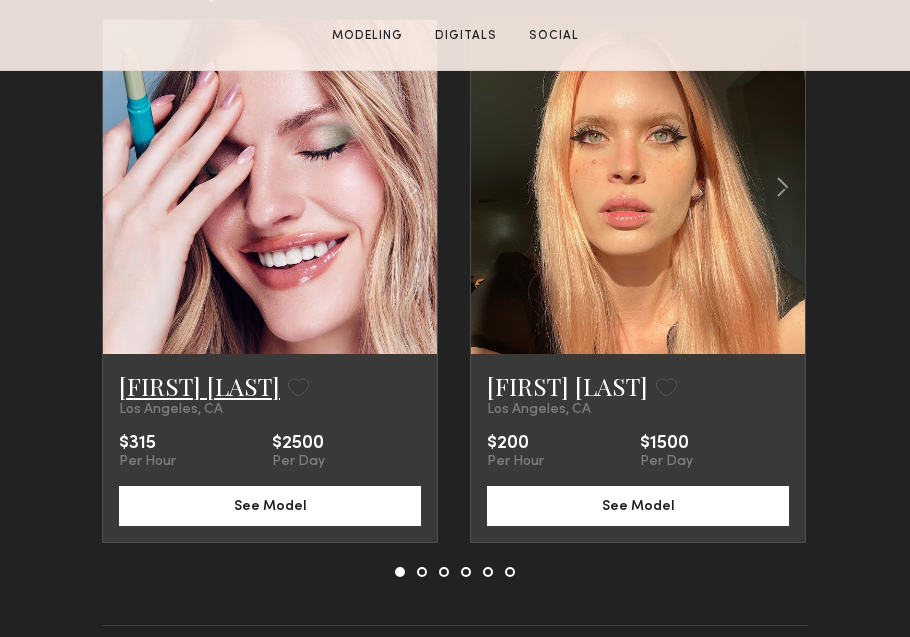 click on "[FIRST] [LAST]" 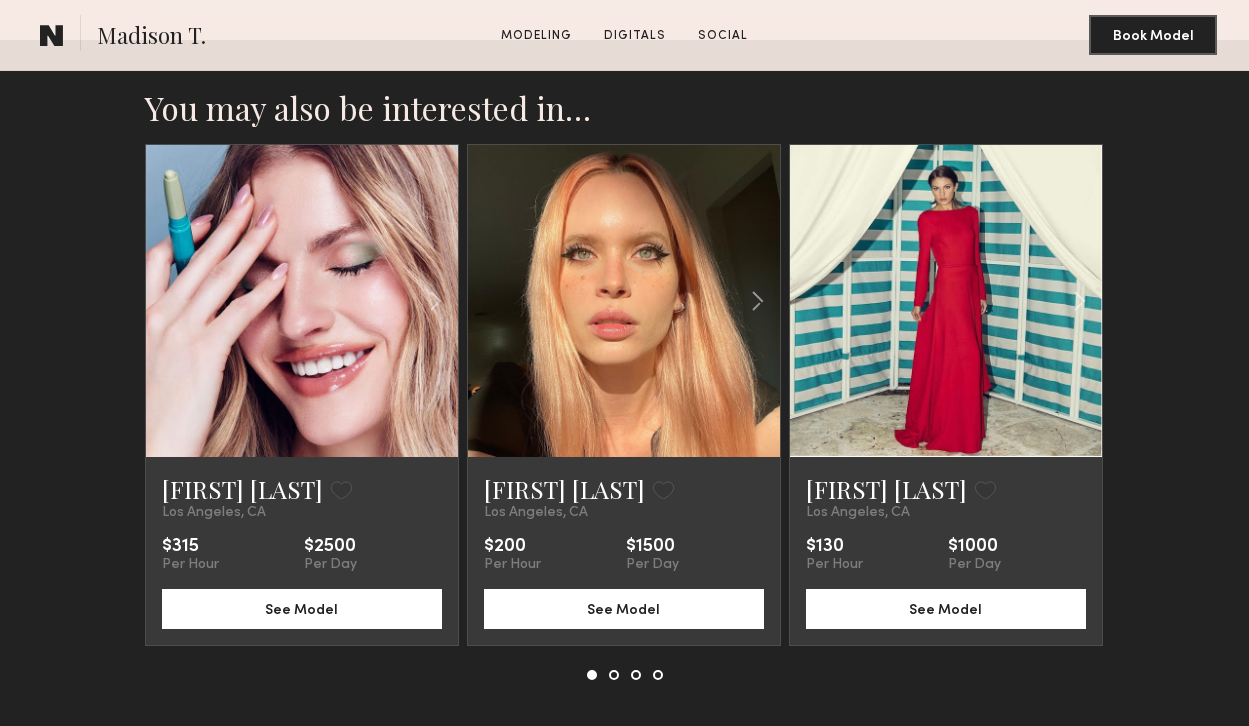 scroll, scrollTop: 3360, scrollLeft: 0, axis: vertical 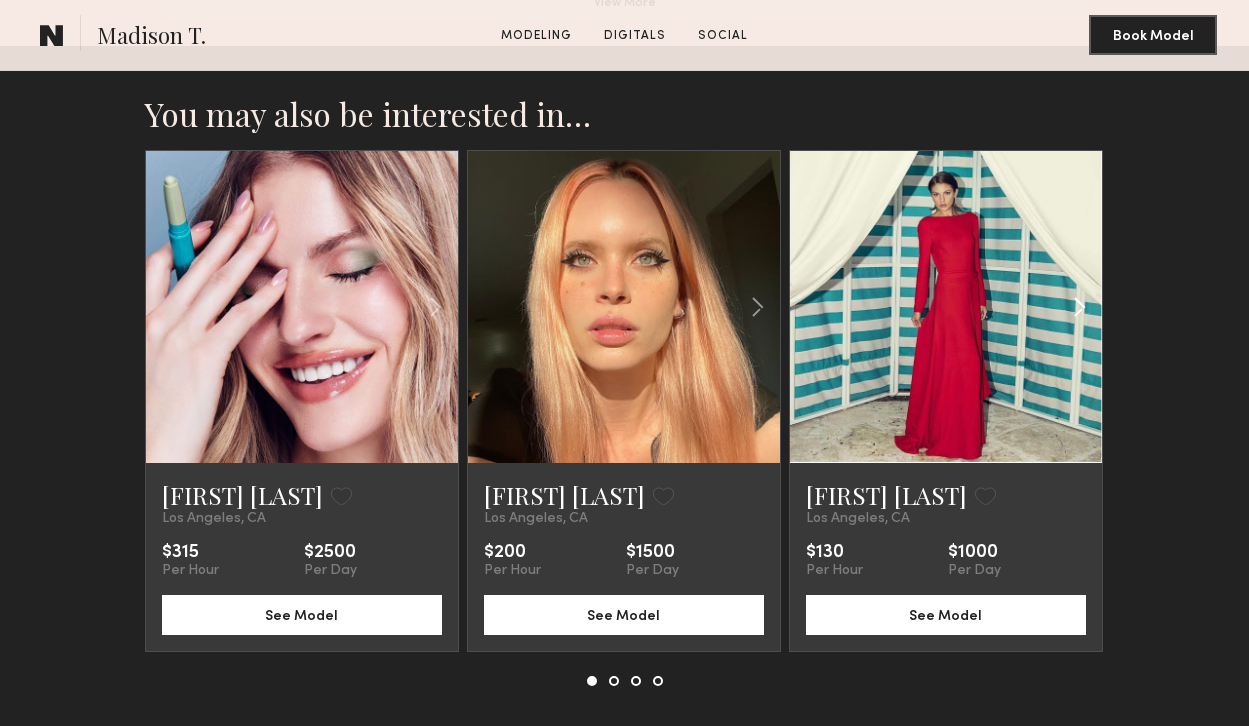 click 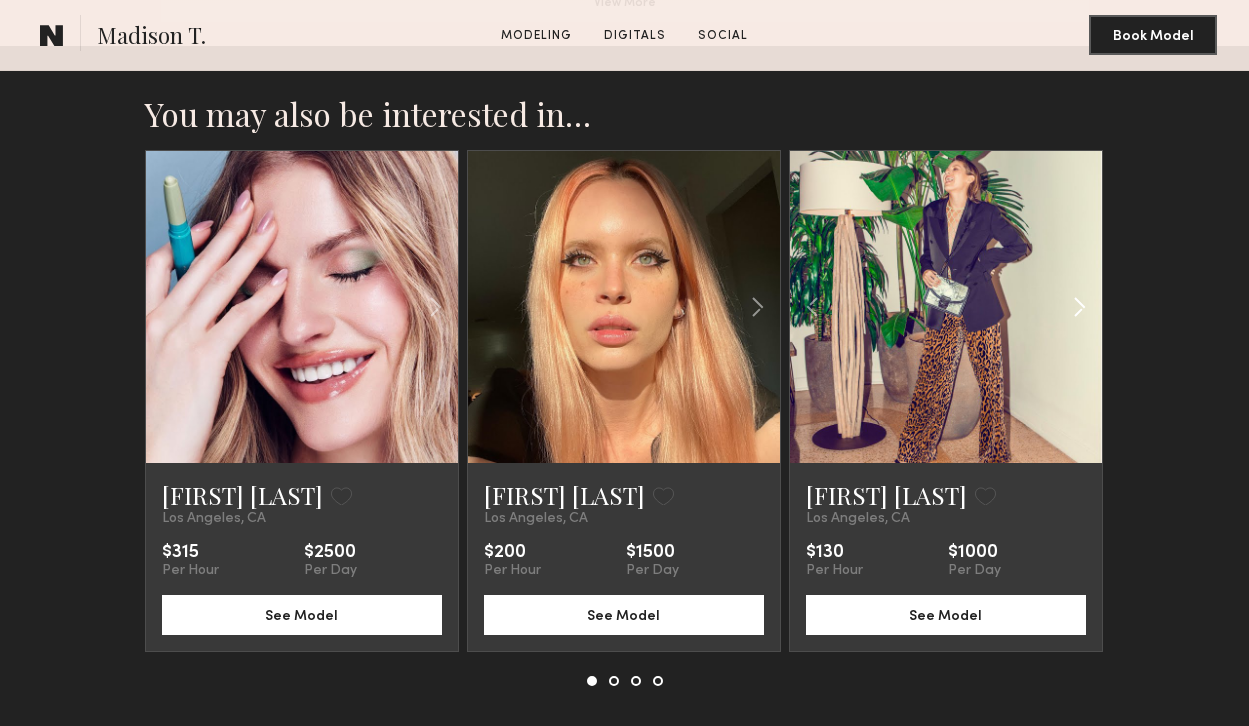 click 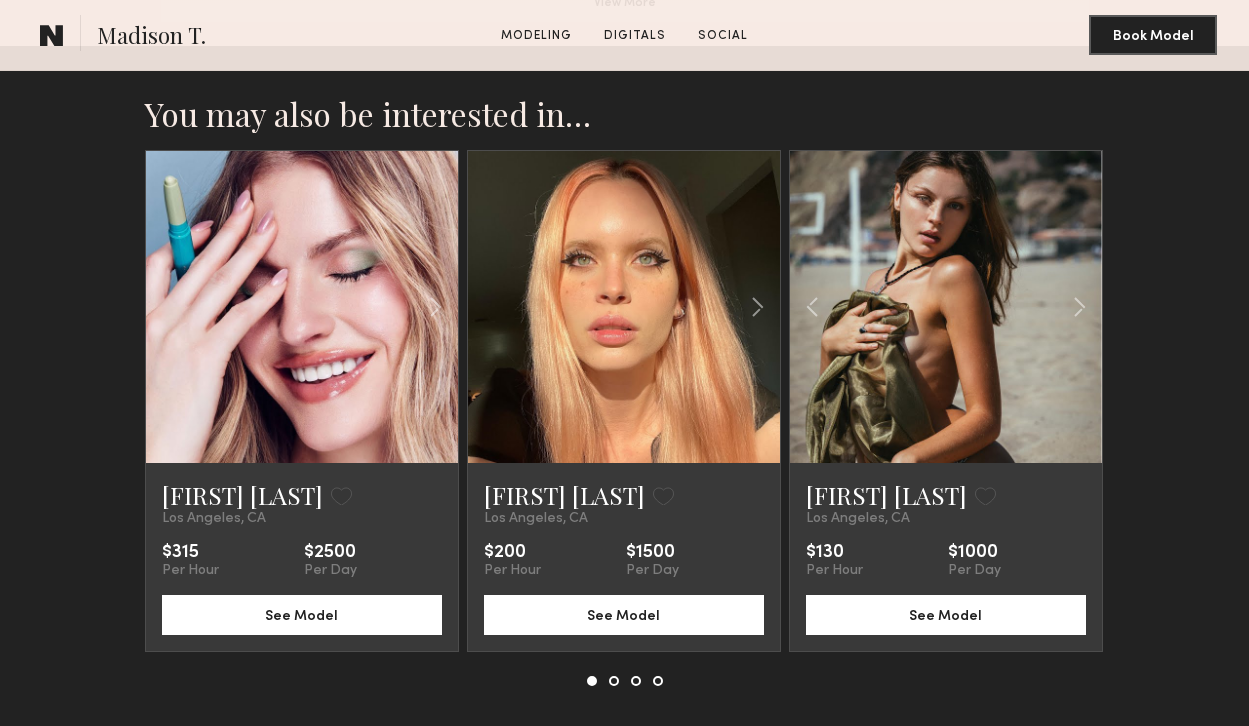 click on "You may also be interested in…   Caitlin S.  Favorite  Los Angeles, CA   $315  Per Hour  $2500  Per Day See Model  Carolina B.  Favorite  Los Angeles, CA   $200  Per Hour  $1500  Per Day See Model  Taylor Y.  Favorite  Los Angeles, CA   $130  Per Hour  $1000  Per Day See Model  Alena N.  Favorite  Los Angeles, CA   $200  Per Hour  $1500  Per Day See Model  Biz B.  Favorite  Los Angeles, CA   $170  Per Hour  $1220  Per Day See Model  Chel S.  Favorite  Los Angeles, CA   $205  Per Hour  $1600  Per Day See Model  Amanda G.  Favorite  Los Angeles, CA   $325  Per Hour  $2250  Per Day See Model  Anastassija M.  Favorite  Los Angeles, CA   $200  Per Hour  $1440  Per Day See Model  Jessica W.  Favorite  Los Angeles, CA   $100  Per Hour  $720  Per Day See Model  Janessa G.  Favorite  Los Angeles, CA   $180  Per Hour  $1290  Per Day See Model  Max R.  Favorite  Los Angeles, CA   $155  Per Hour  $1200  Per Day See Model  Caitlin S.  Favorite  Los Angeles, CA   $315  Per Hour  $2500  Per Day See Model" 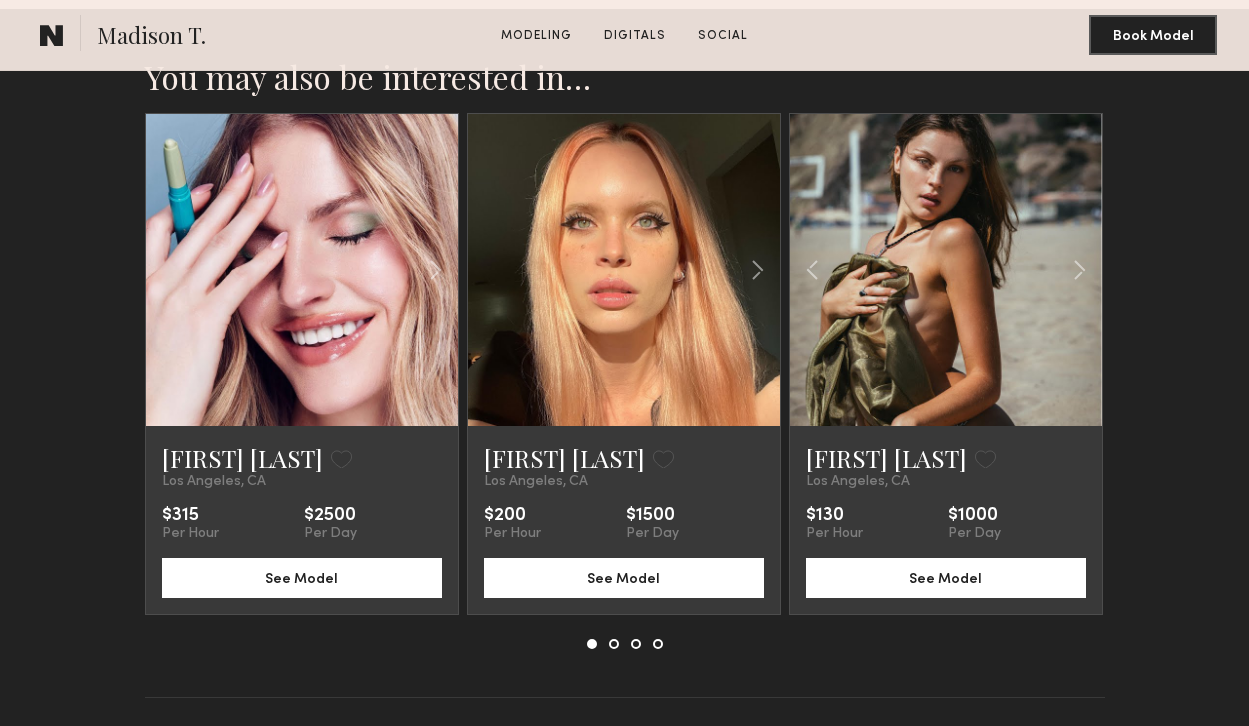 scroll, scrollTop: 3400, scrollLeft: 0, axis: vertical 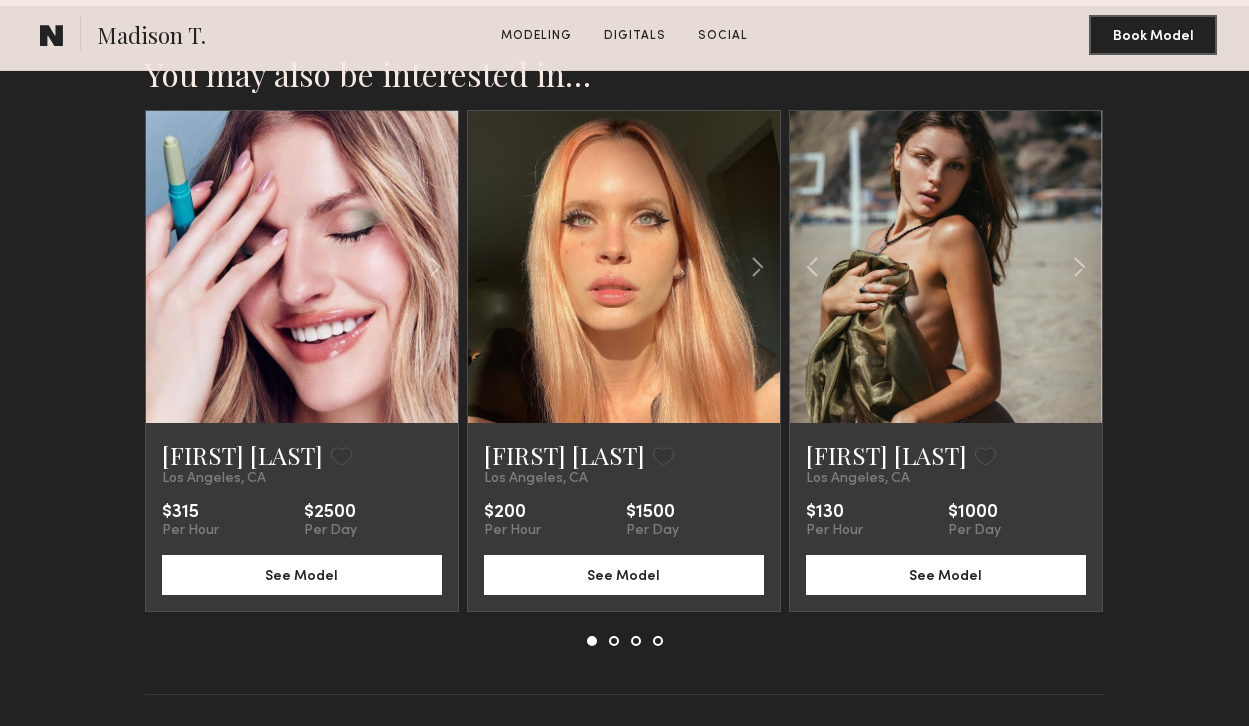 click 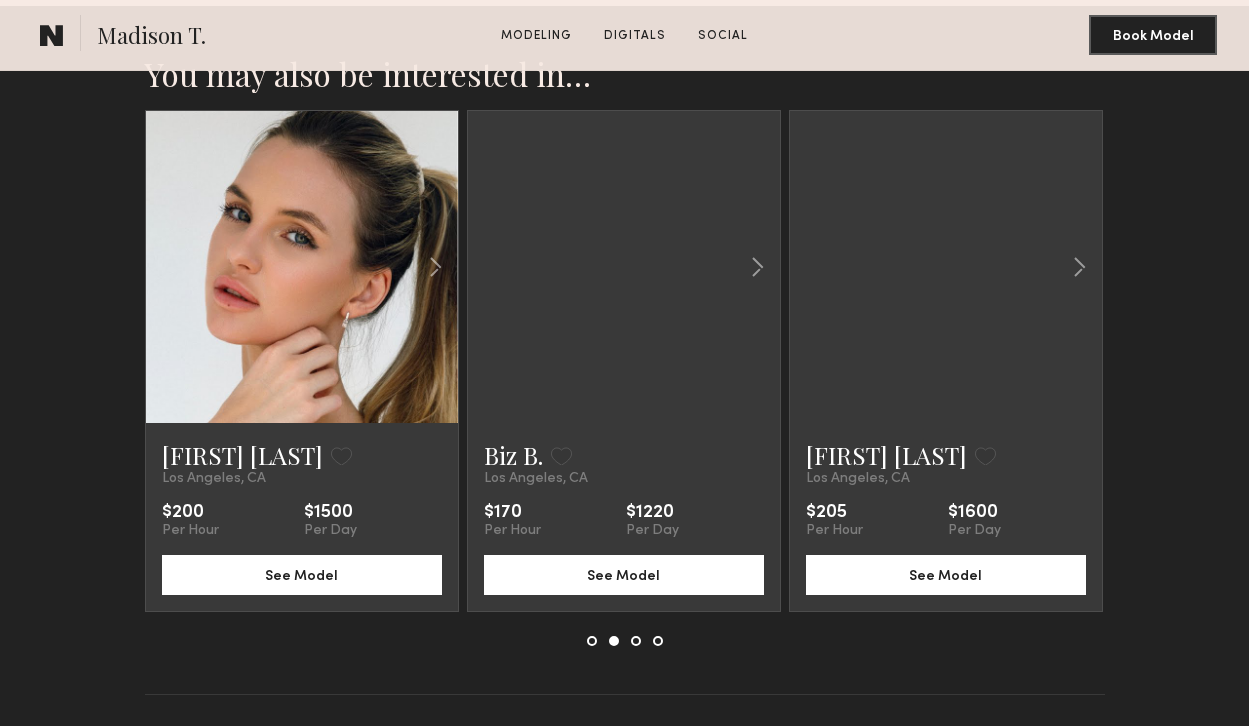 scroll, scrollTop: 3403, scrollLeft: 0, axis: vertical 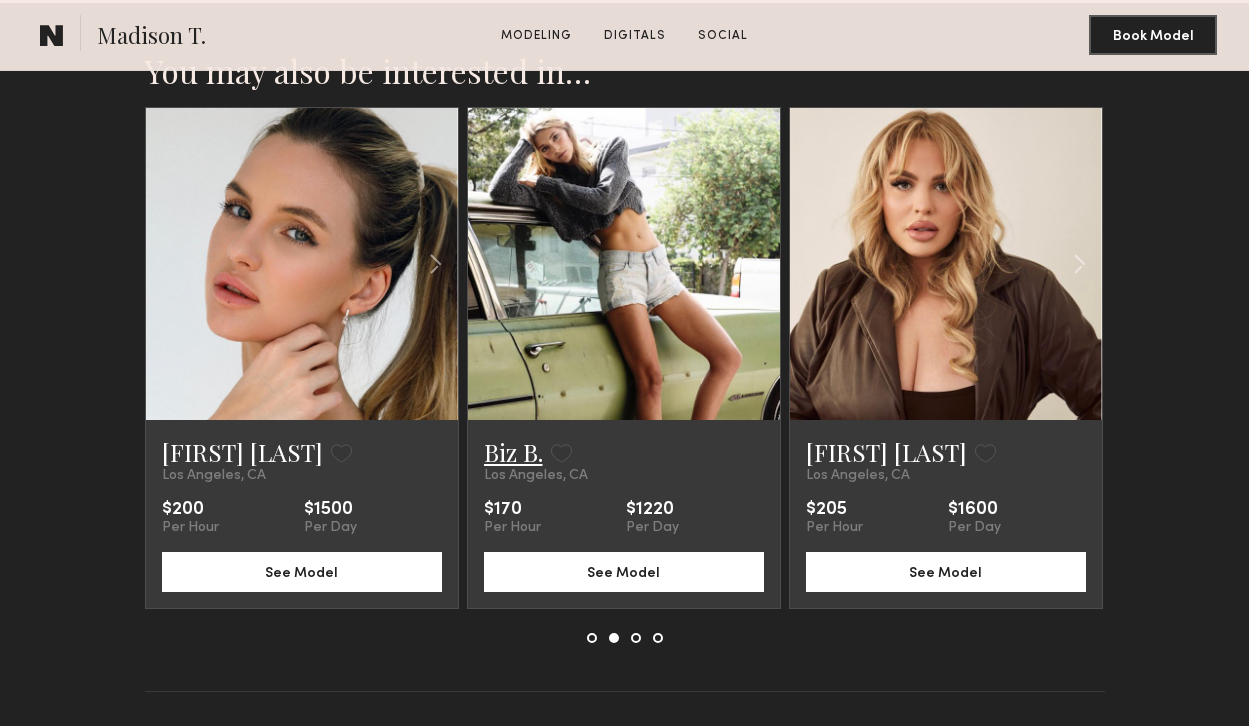 click on "Biz B." 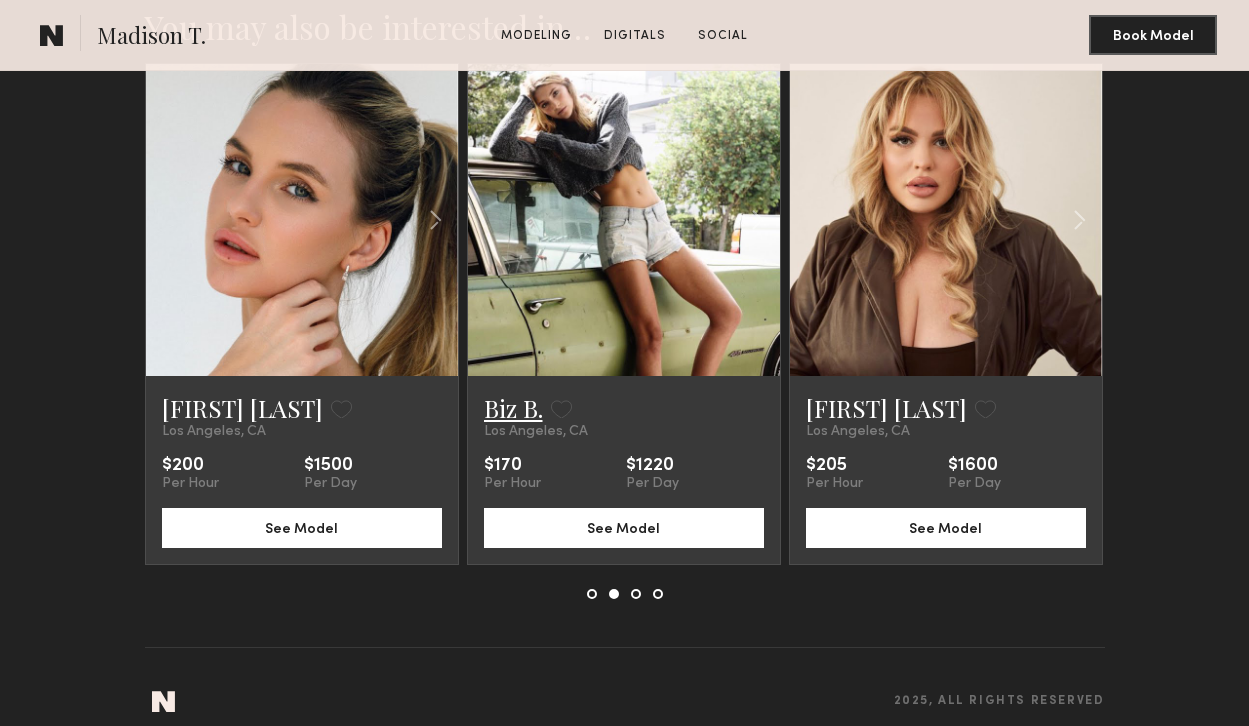 scroll, scrollTop: 3467, scrollLeft: 0, axis: vertical 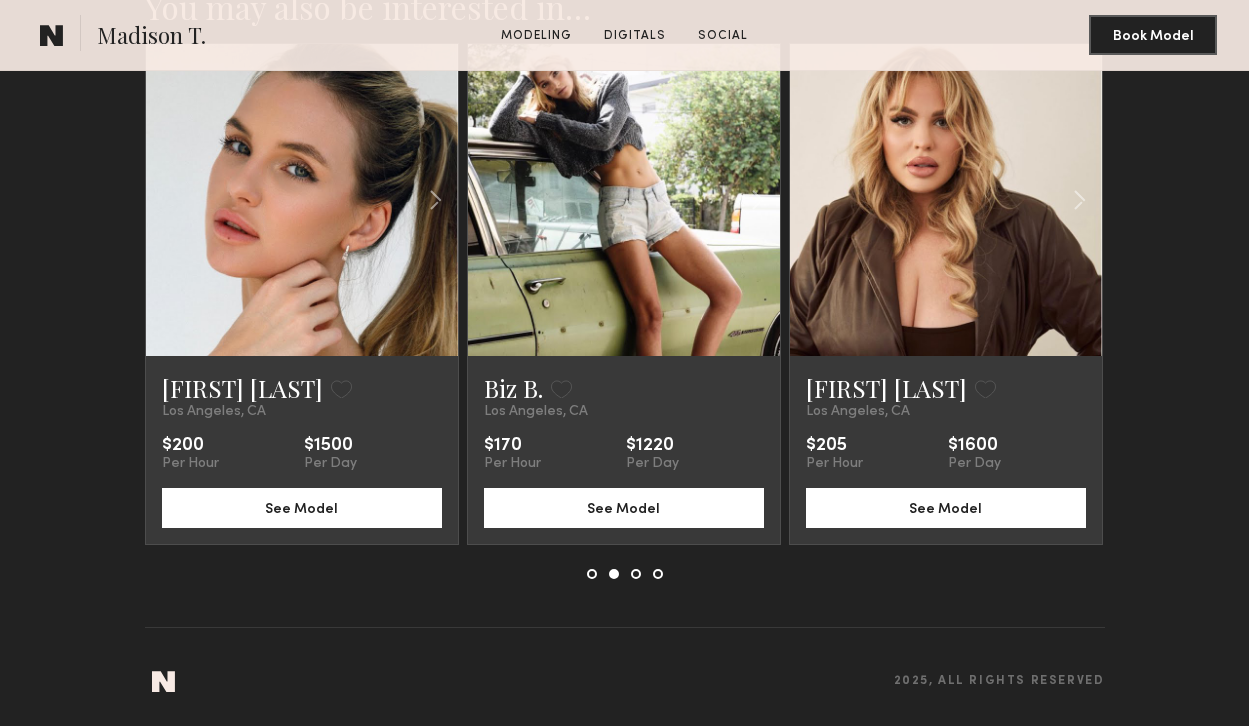 click 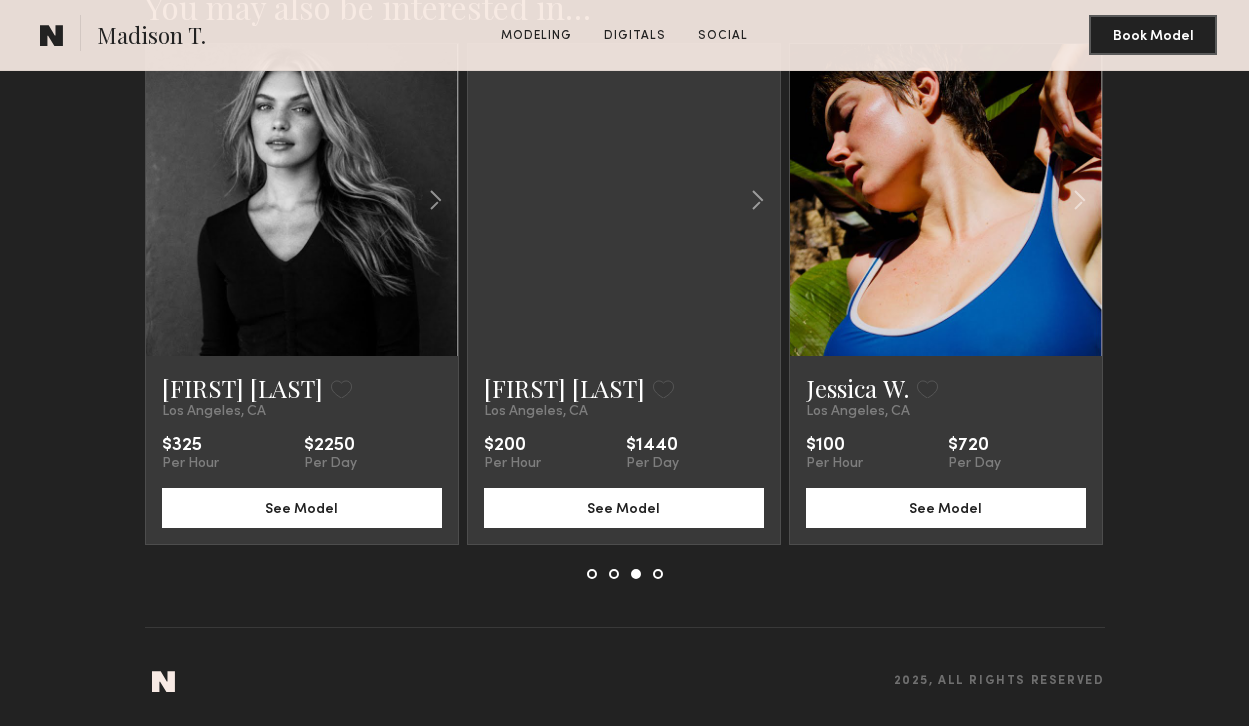 scroll, scrollTop: 3464, scrollLeft: 0, axis: vertical 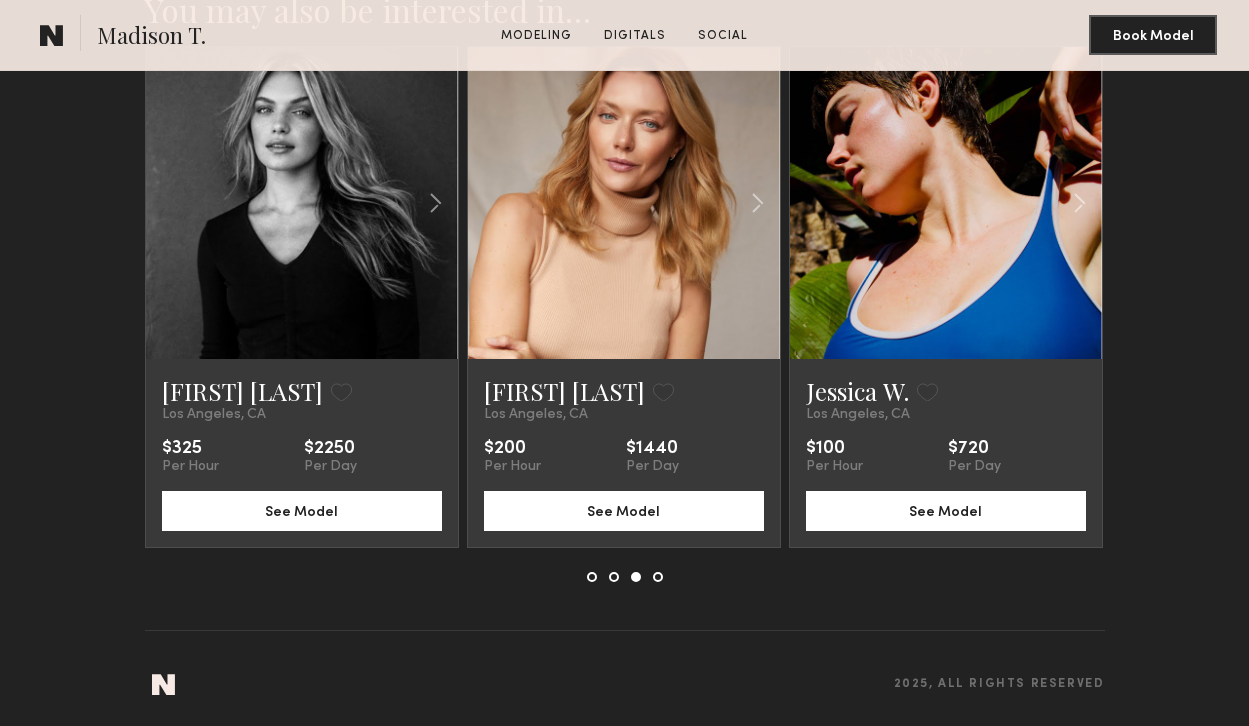click on "You may also be interested in…   Caitlin S.  Favorite  Los Angeles, CA   $315  Per Hour  $2500  Per Day See Model  Carolina B.  Favorite  Los Angeles, CA   $200  Per Hour  $1500  Per Day See Model  Taylor Y.  Favorite  Los Angeles, CA   $130  Per Hour  $1000  Per Day See Model  Alena N.  Favorite  Los Angeles, CA   $200  Per Hour  $1500  Per Day See Model  Biz B.  Favorite  Los Angeles, CA   $170  Per Hour  $1220  Per Day See Model  Chel S.  Favorite  Los Angeles, CA   $205  Per Hour  $1600  Per Day See Model  Amanda G.  Favorite  Los Angeles, CA   $325  Per Hour  $2250  Per Day See Model  Anastassija M.  Favorite  Los Angeles, CA   $200  Per Hour  $1440  Per Day See Model  Jessica W.  Favorite  Los Angeles, CA   $100  Per Hour  $720  Per Day See Model  Janessa G.  Favorite  Los Angeles, CA   $180  Per Hour  $1290  Per Day See Model  Max R.  Favorite  Los Angeles, CA   $155  Per Hour  $1200  Per Day See Model  Caitlin S.  Favorite  Los Angeles, CA   $315  Per Hour  $2500  Per Day See Model" 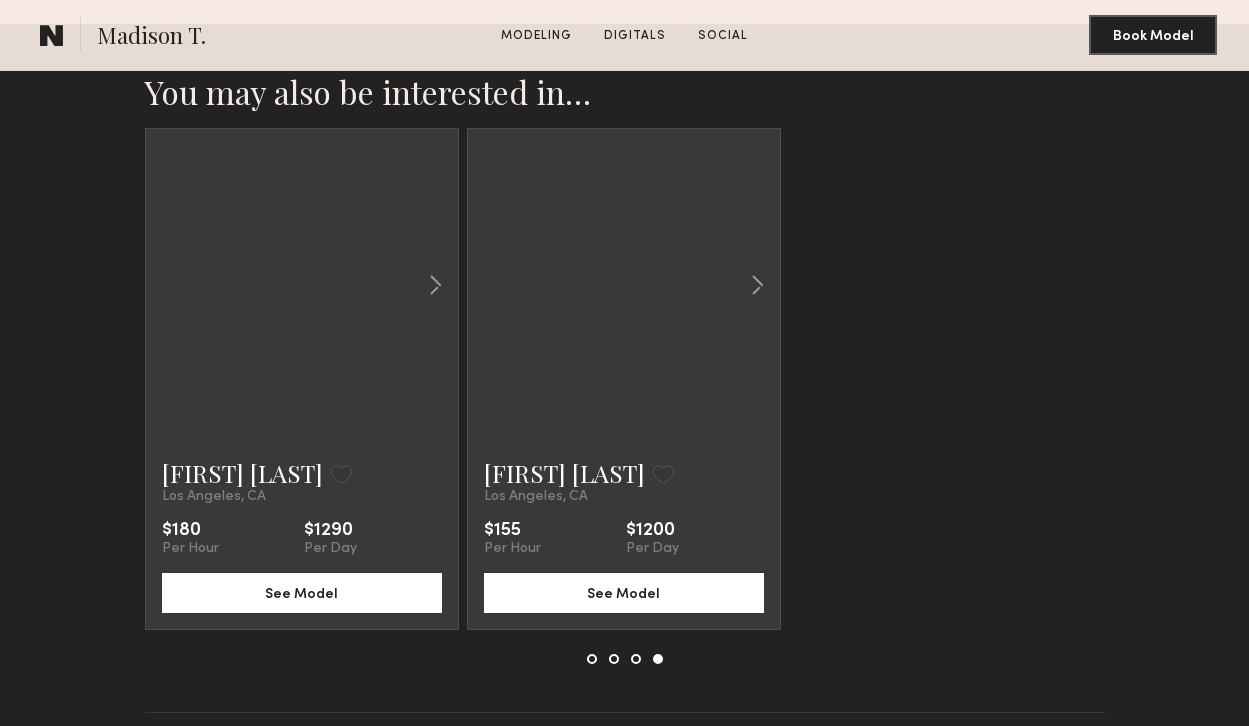 scroll, scrollTop: 3375, scrollLeft: 0, axis: vertical 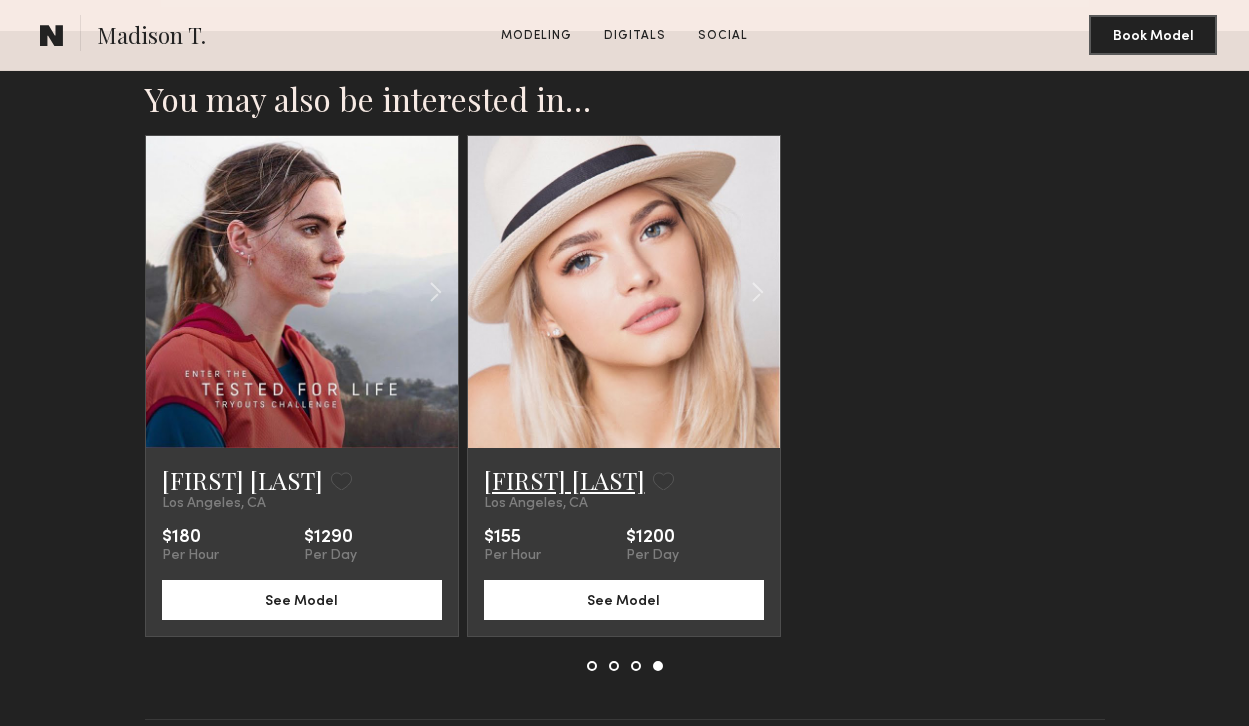 click on "[FIRST] [LAST]." 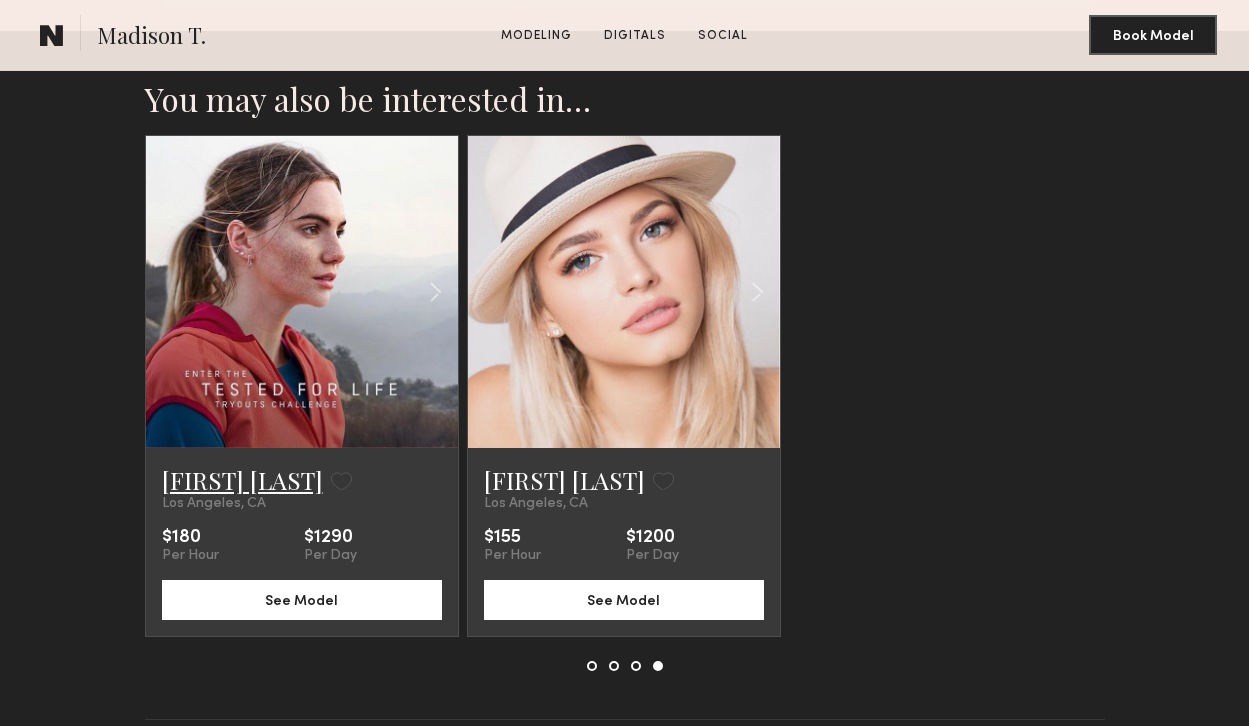 click on "[FIRST] [LAST]." 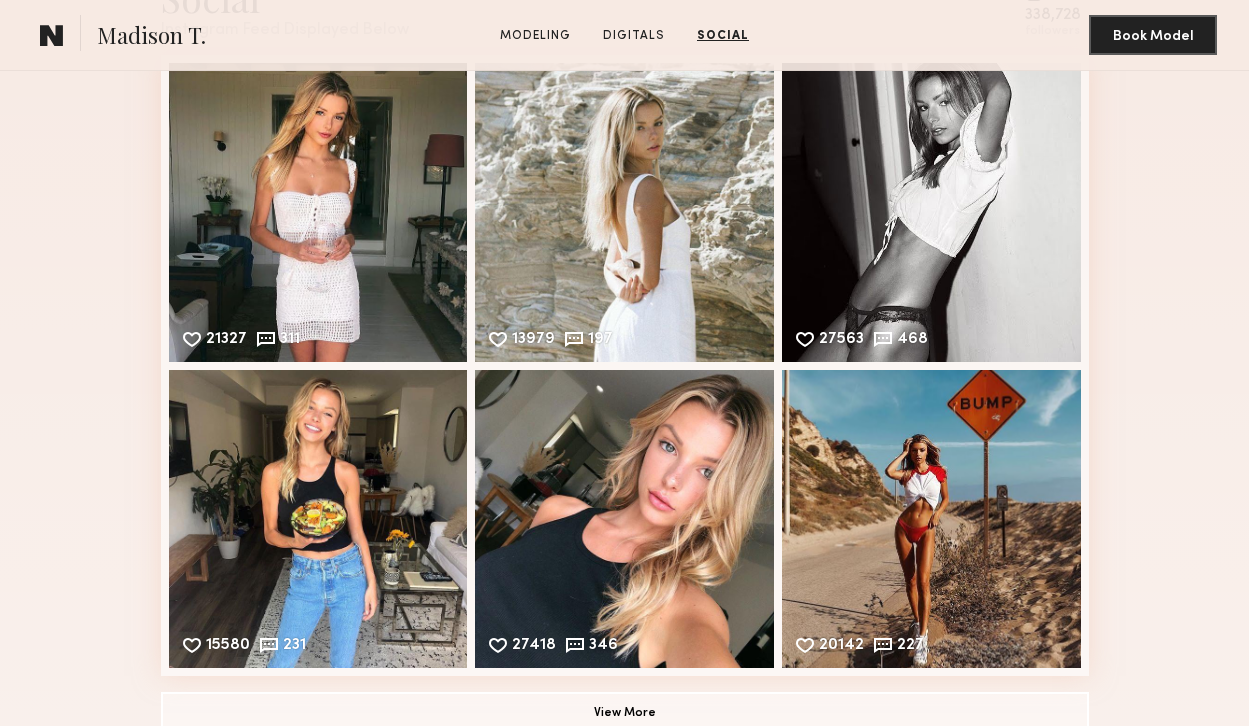 scroll, scrollTop: 2644, scrollLeft: 0, axis: vertical 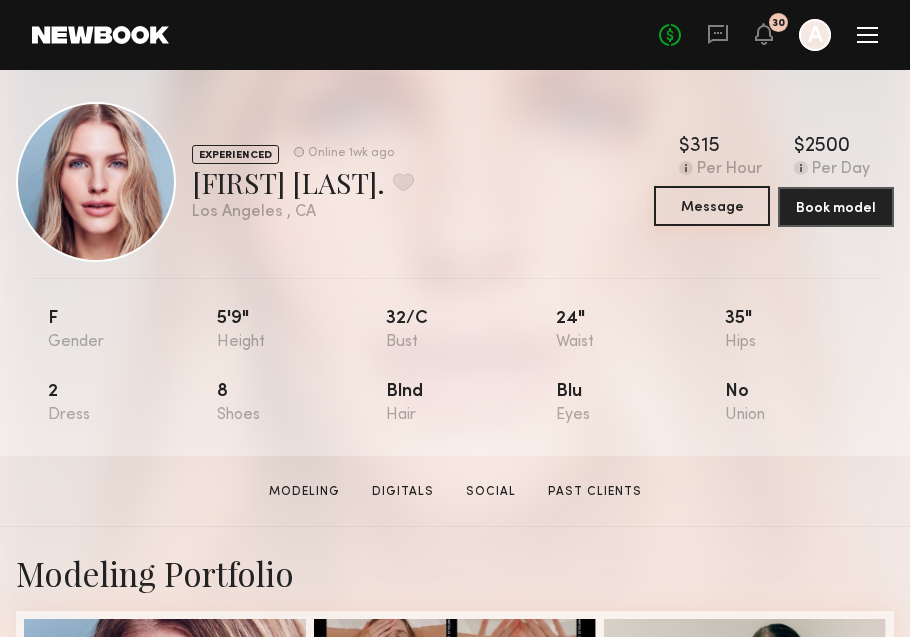 click on "Message" 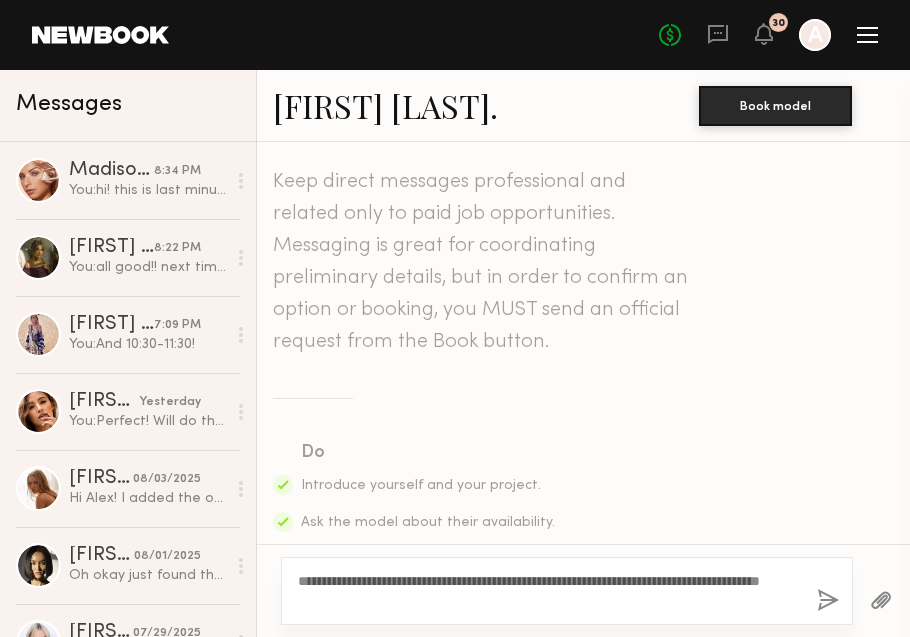 click on "**********" 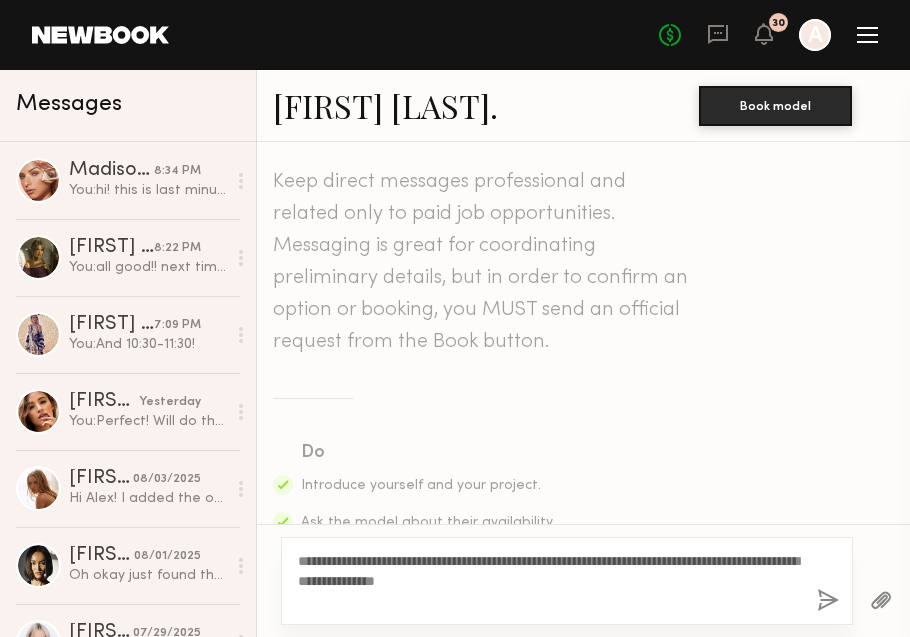 type on "**********" 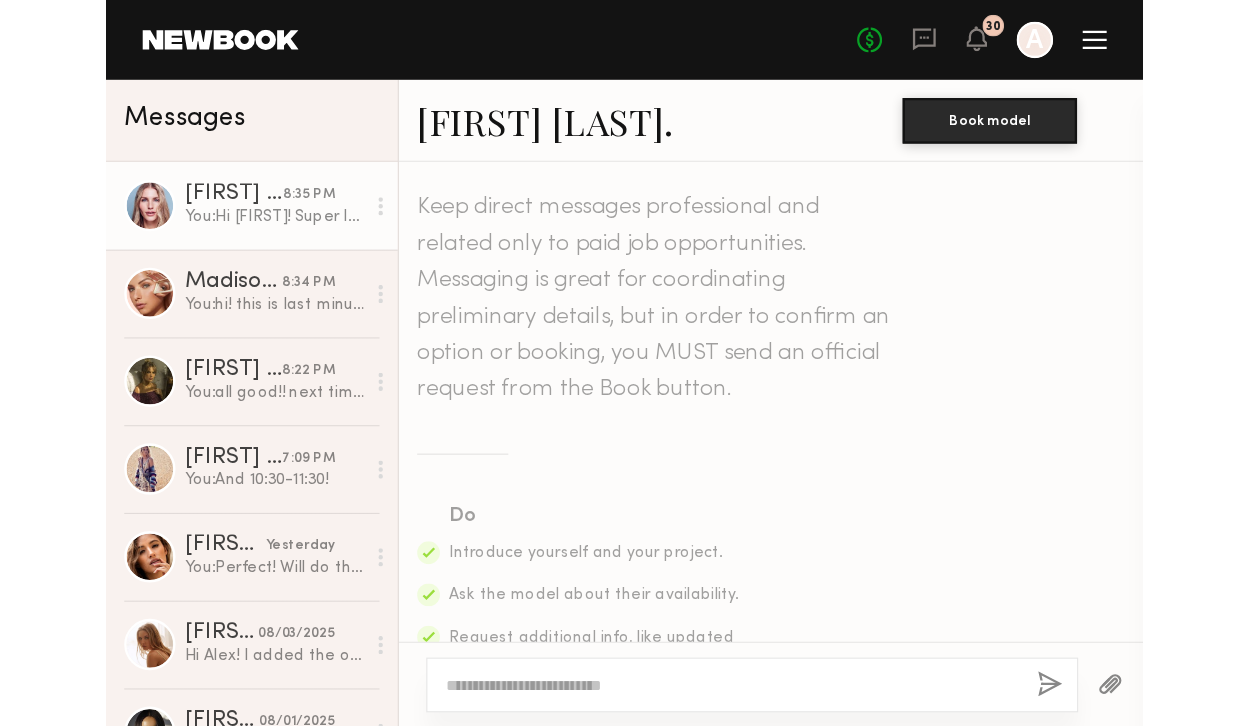 scroll, scrollTop: 547, scrollLeft: 0, axis: vertical 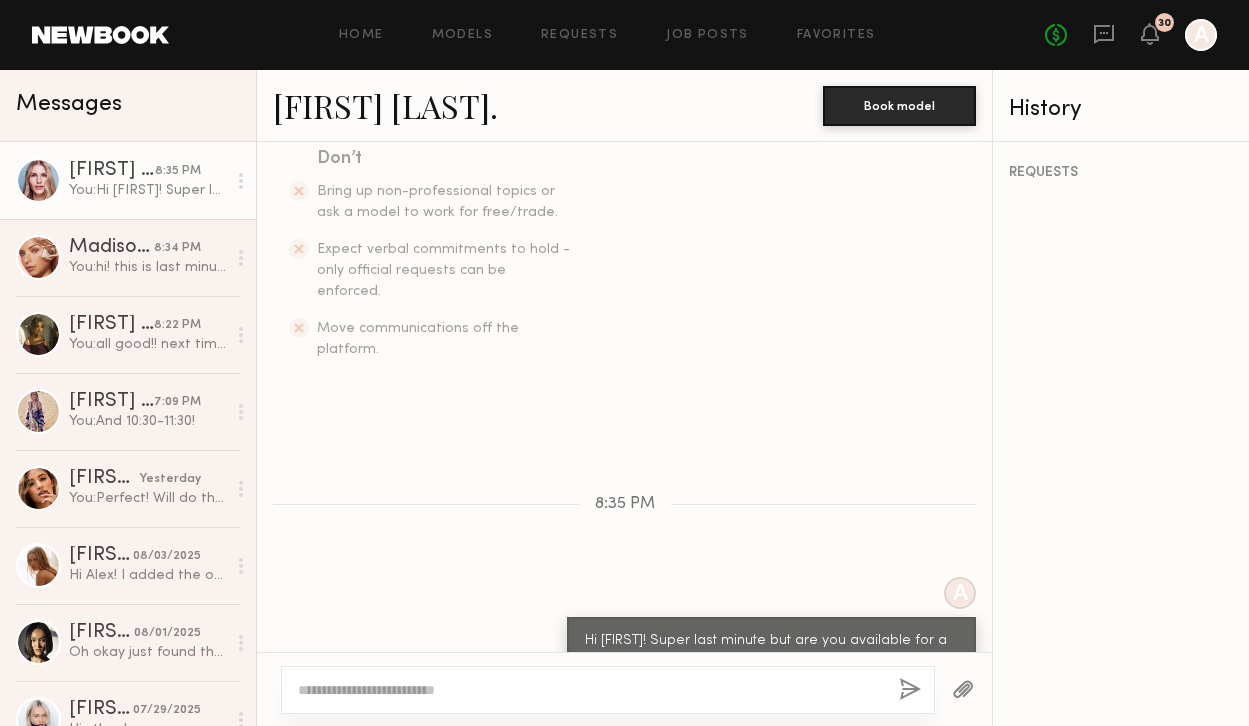 click on "No fees up to $5,000 30 A" 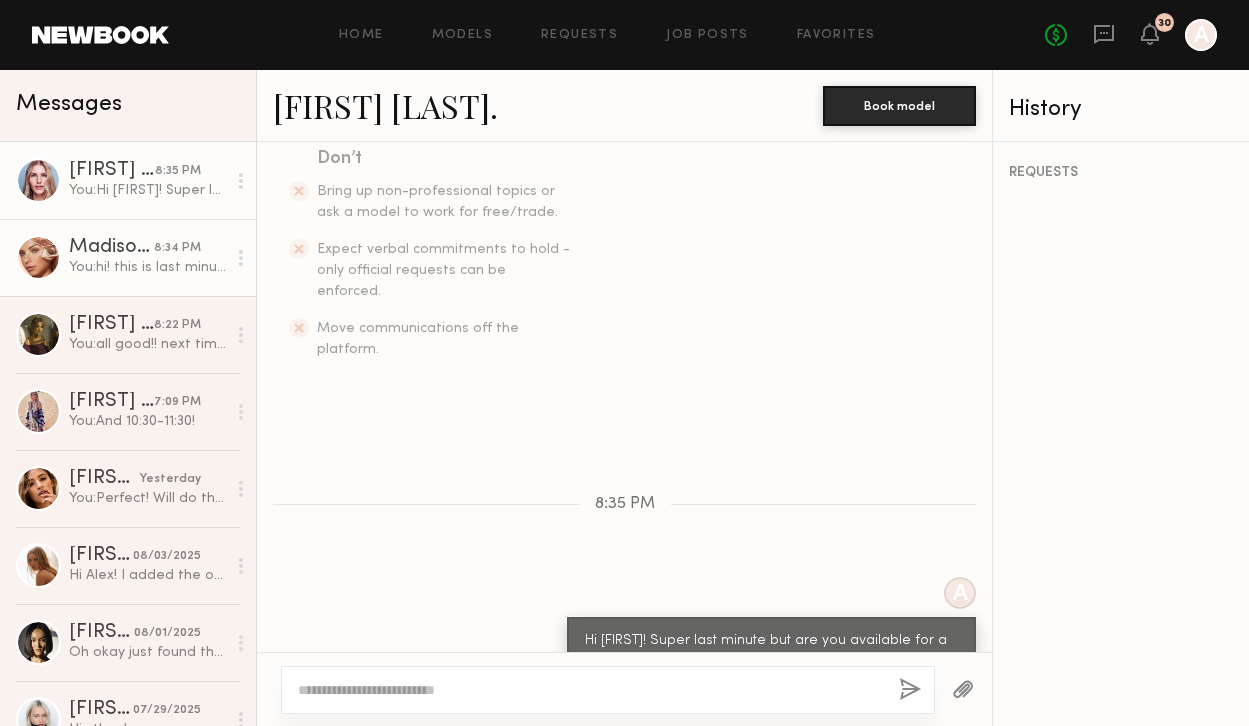 click on "[LAST] [INITIAL]. 8:34 PM You:  hi! this is last minute but are you available for a Living Proof quick social shoot, 1 hour $350" 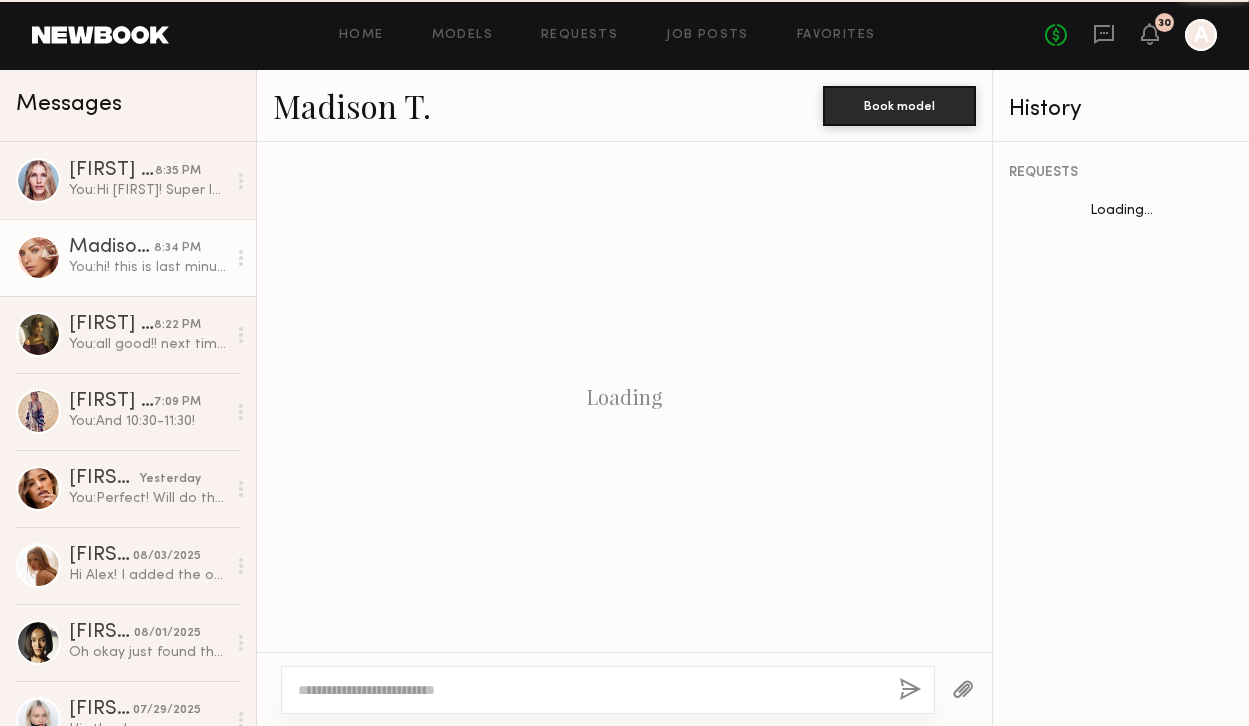 scroll, scrollTop: 554, scrollLeft: 0, axis: vertical 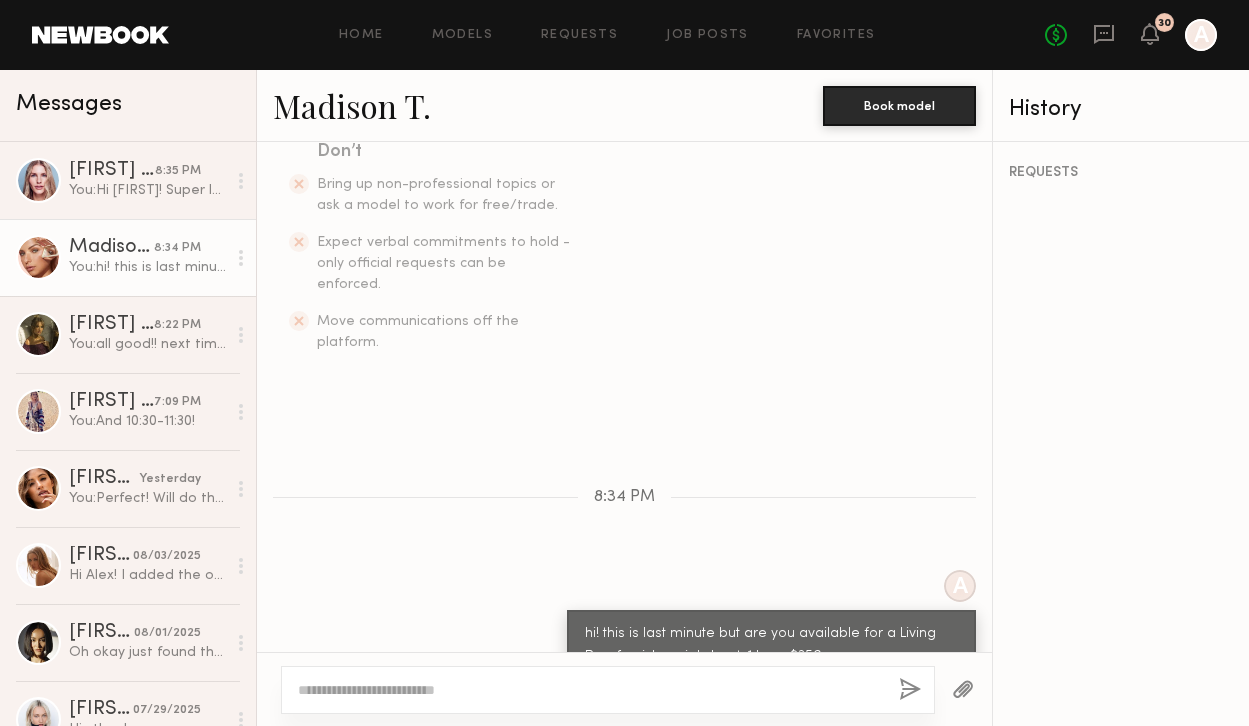 click on "[LAST] [INITIAL]. 8:34 PM" 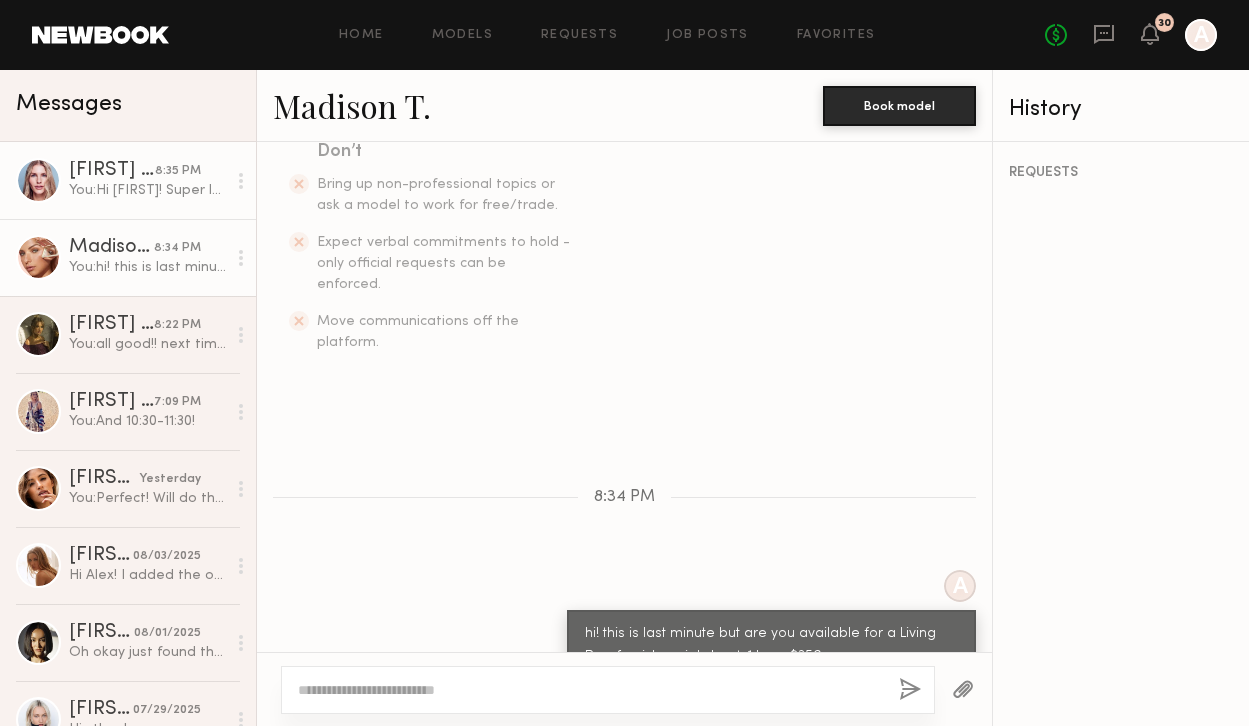 click on "[FIRST] [LAST]." 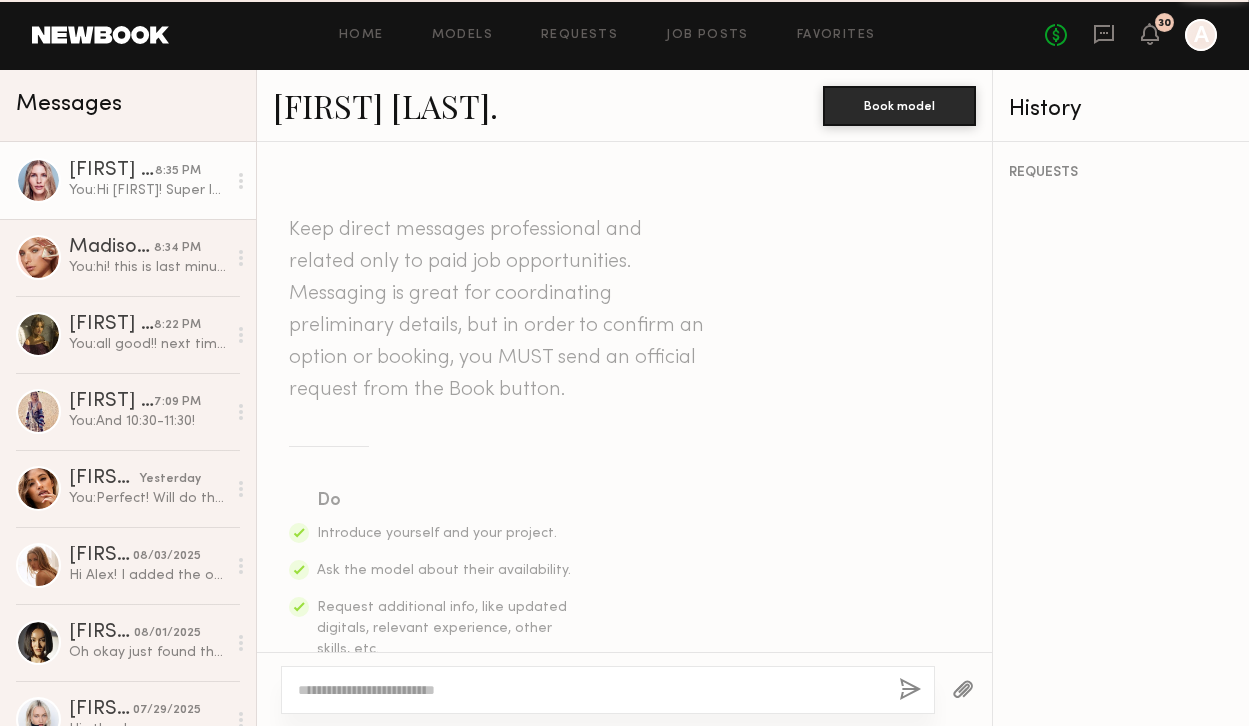 scroll, scrollTop: 554, scrollLeft: 0, axis: vertical 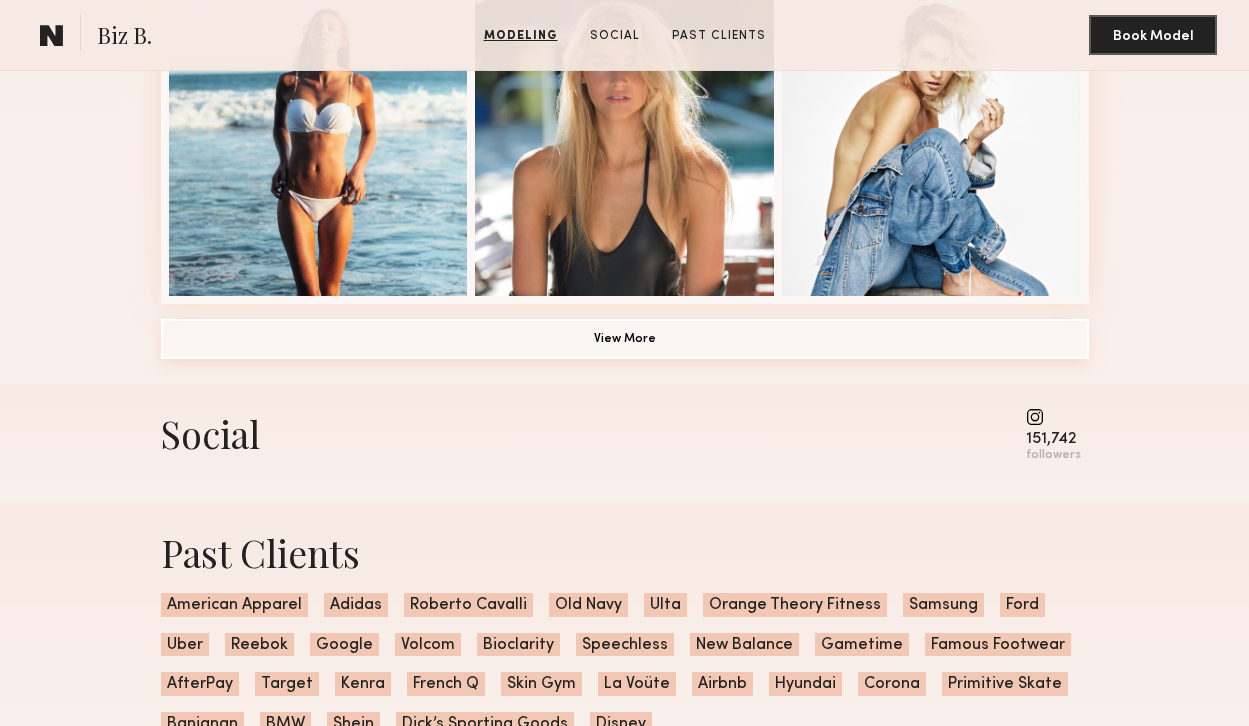 click on "View More" 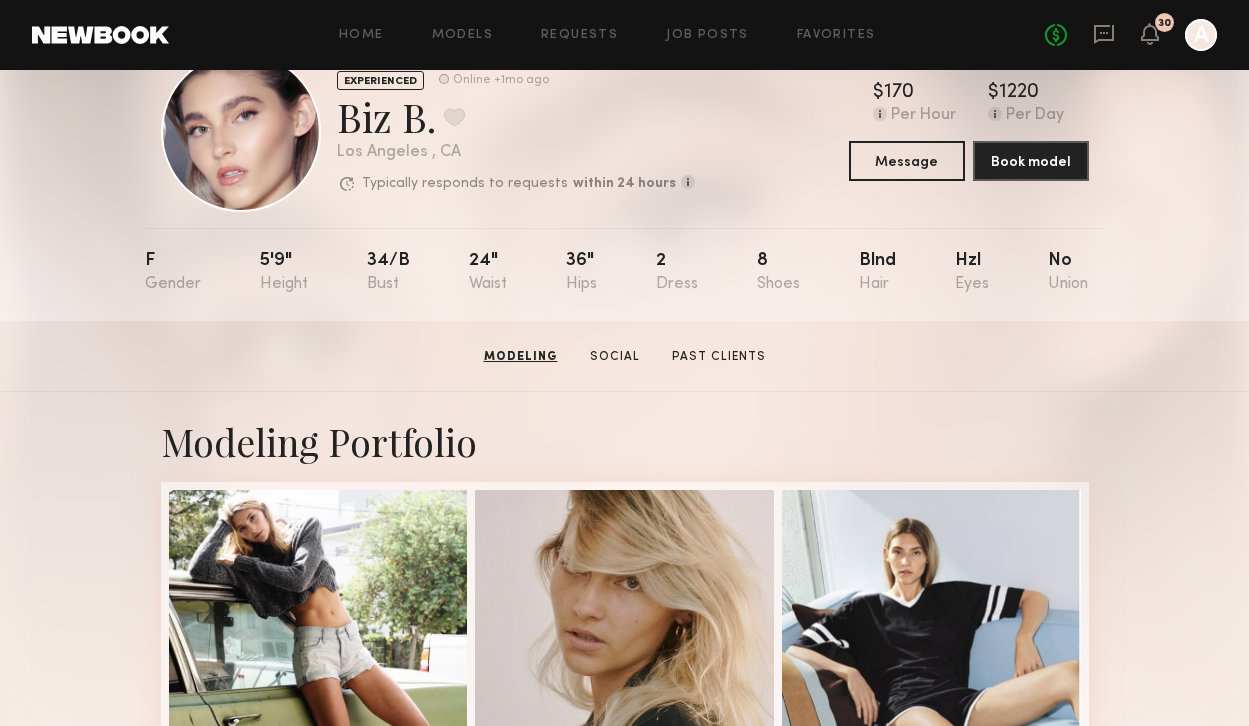 scroll, scrollTop: 65, scrollLeft: 0, axis: vertical 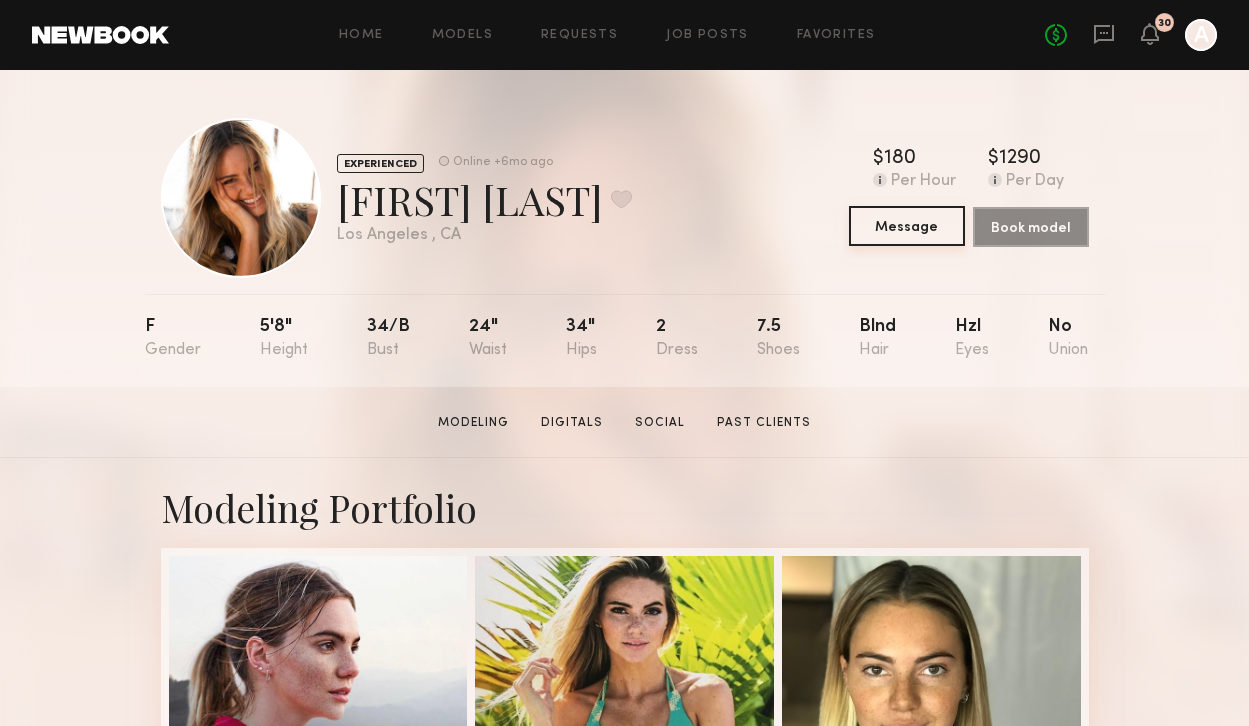 click on "Message" 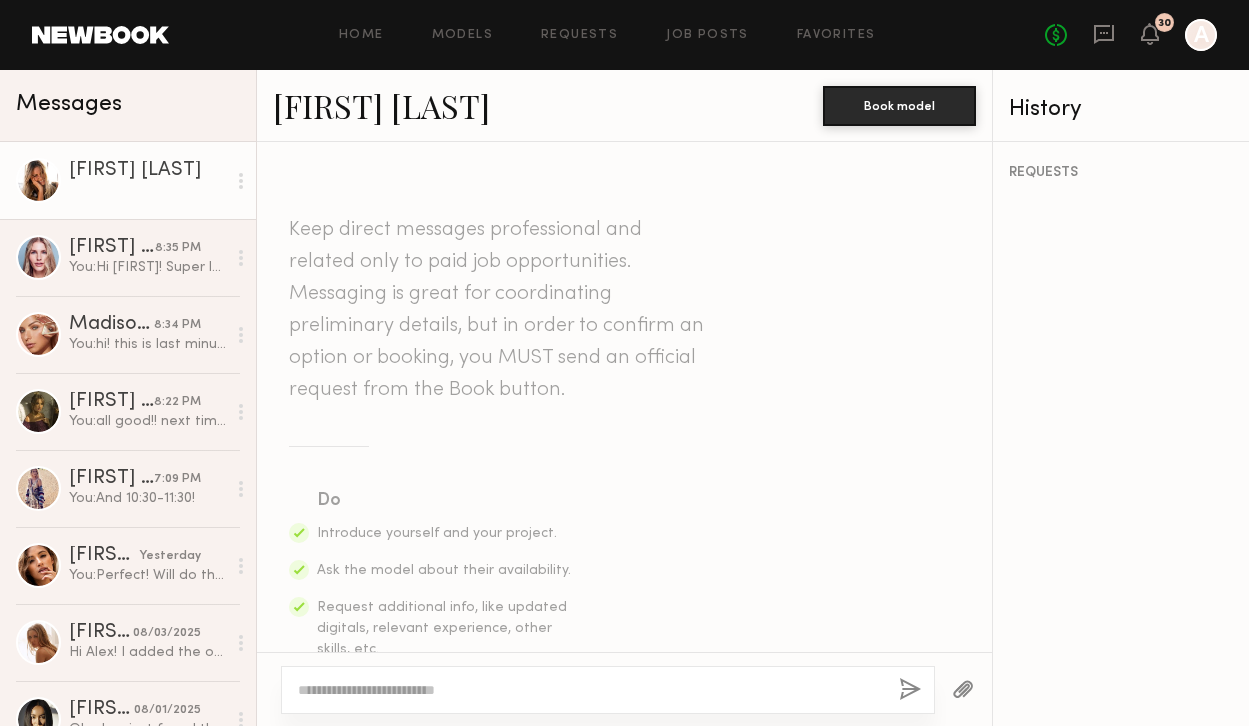 click 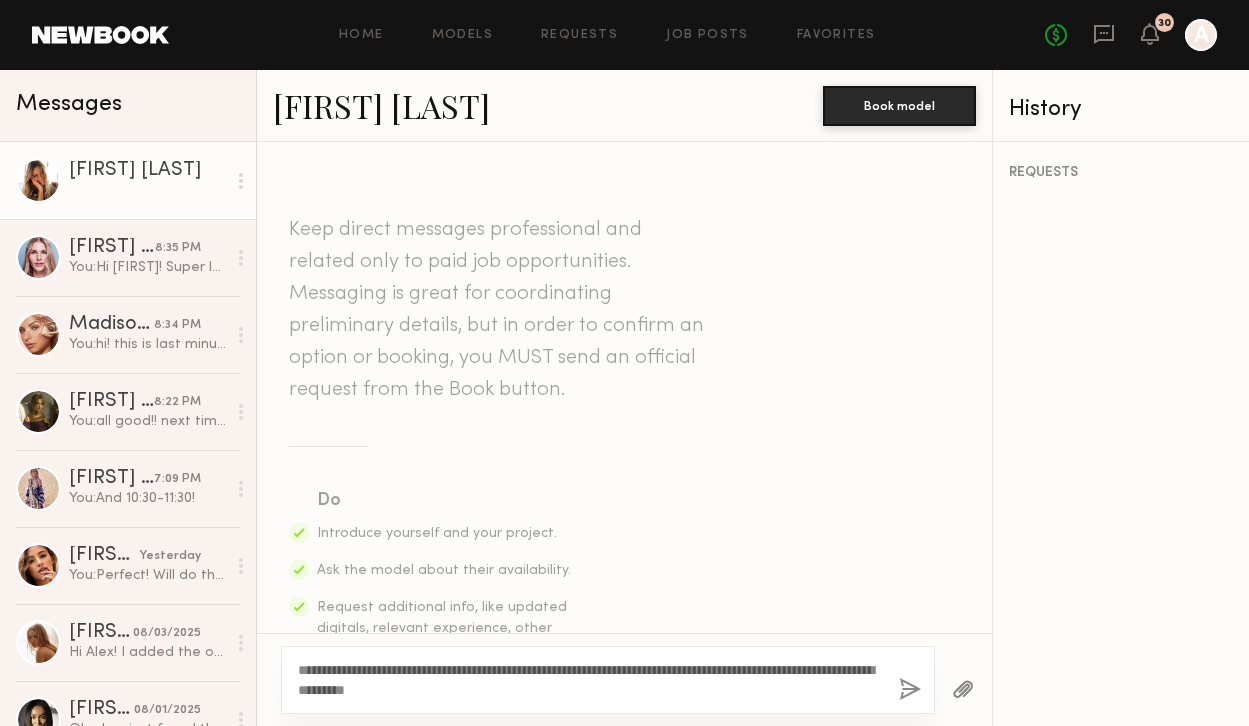 type on "**********" 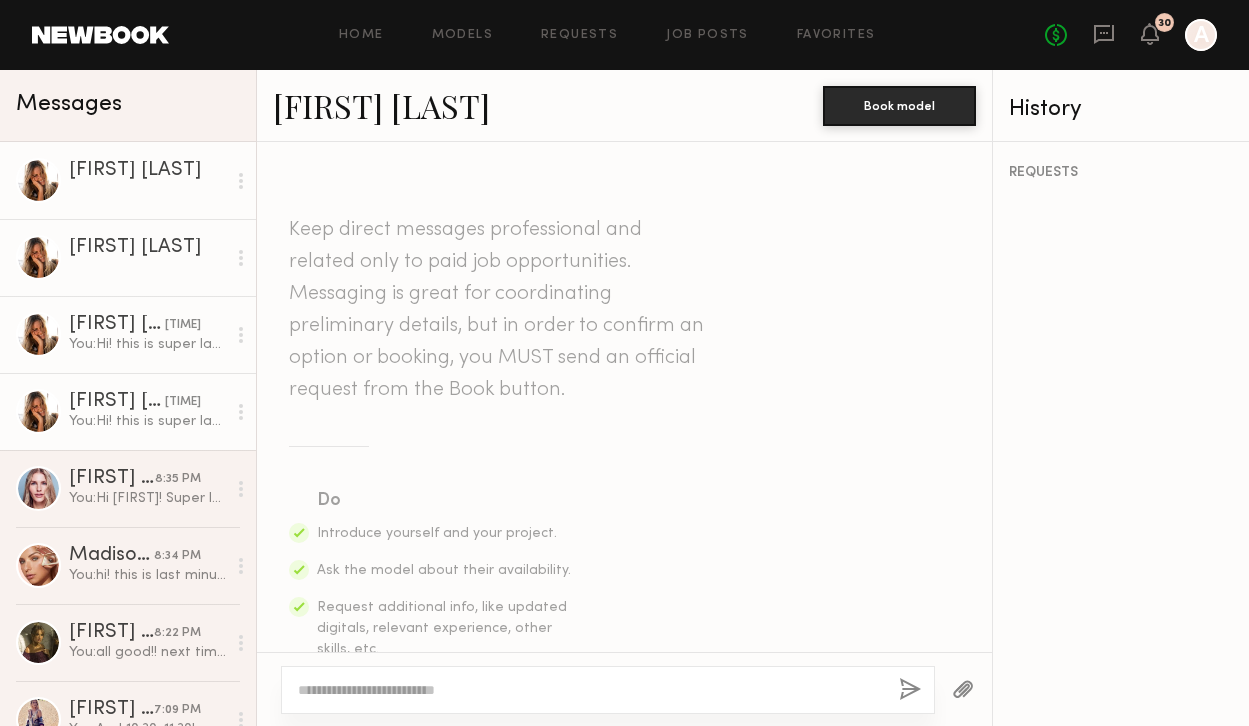 scroll, scrollTop: 576, scrollLeft: 0, axis: vertical 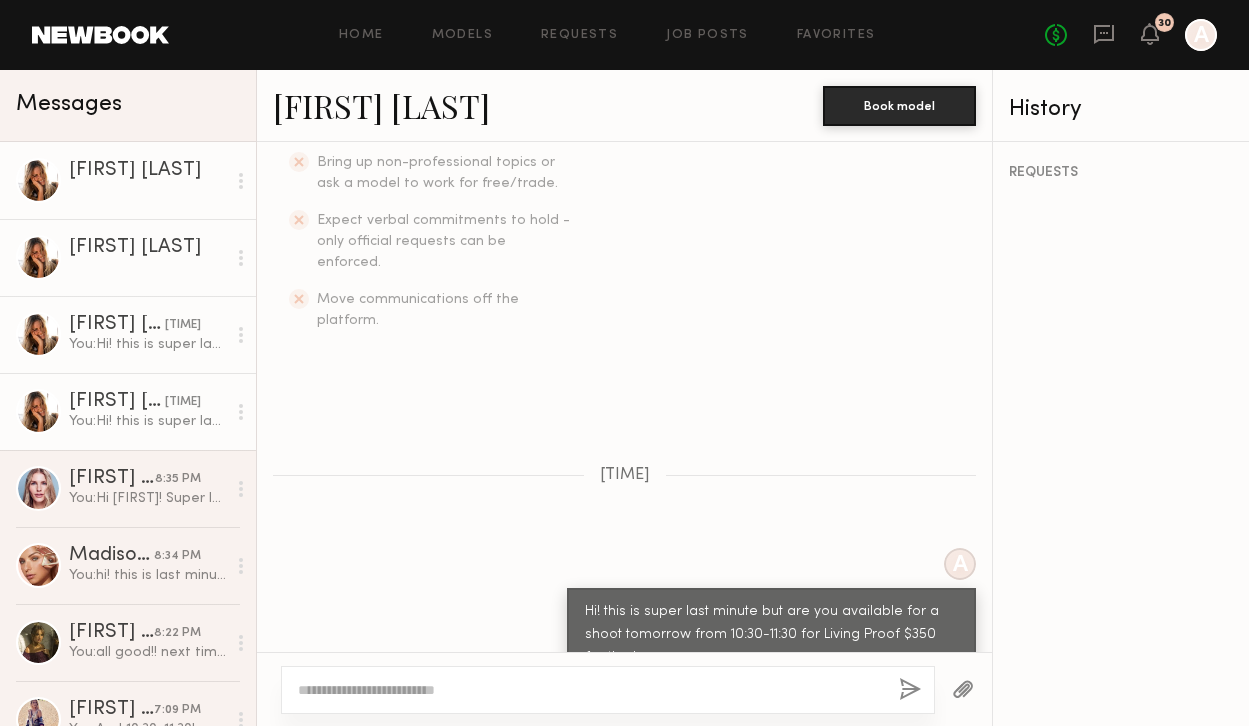 click on "Janessa G." 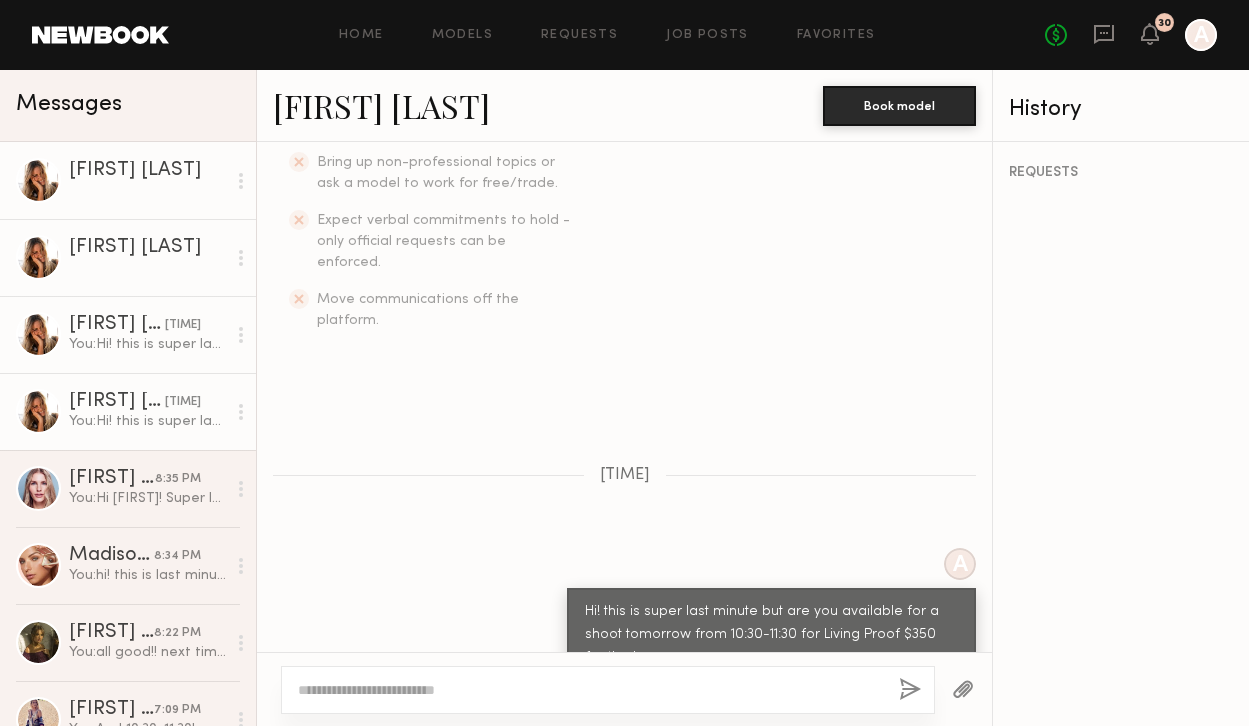 click on "You:  Hi! this is super last minute but are you available for a shoot tomorrow from 10:30-11:30 for Living Proof $350 for the hour" 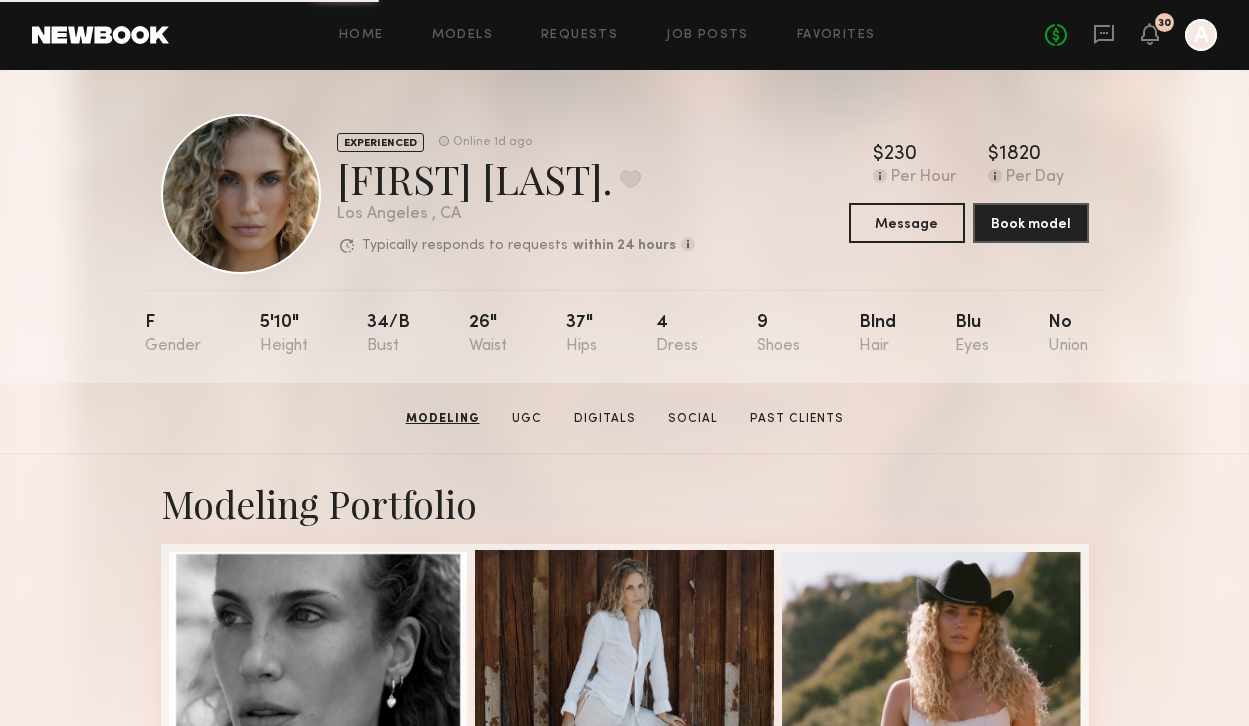 scroll, scrollTop: -1, scrollLeft: 0, axis: vertical 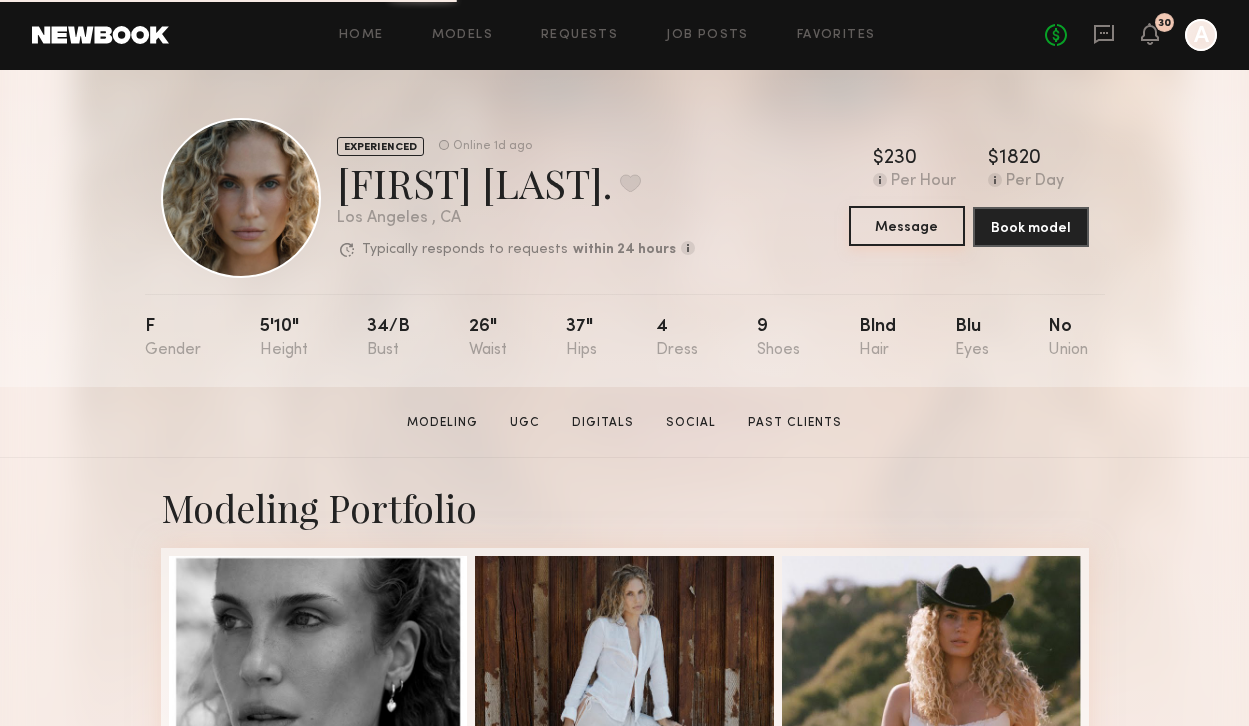 click on "Message" 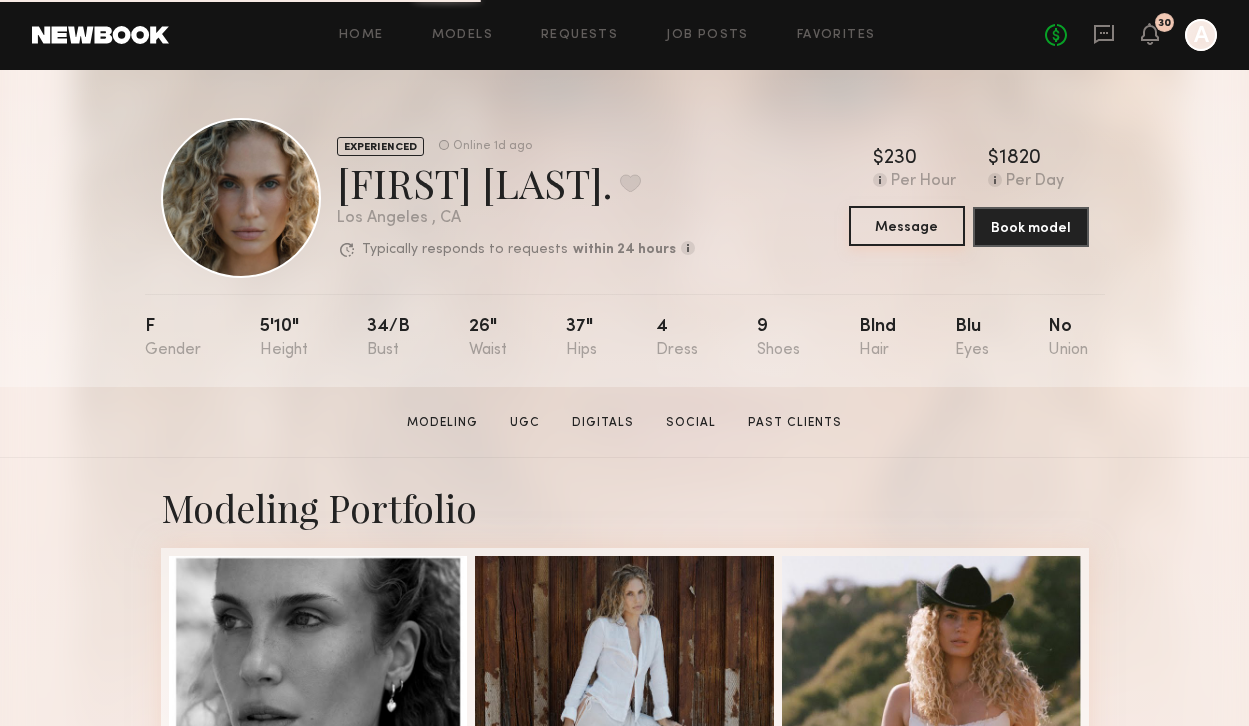 scroll, scrollTop: 0, scrollLeft: 0, axis: both 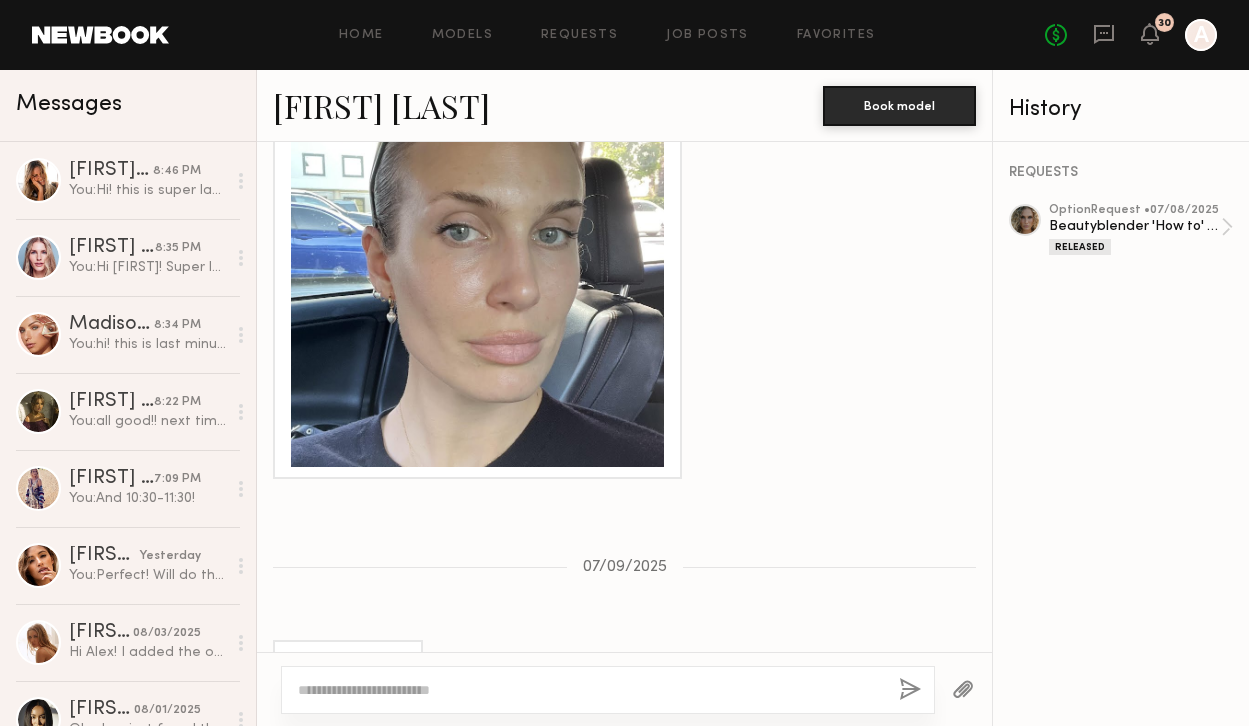 click 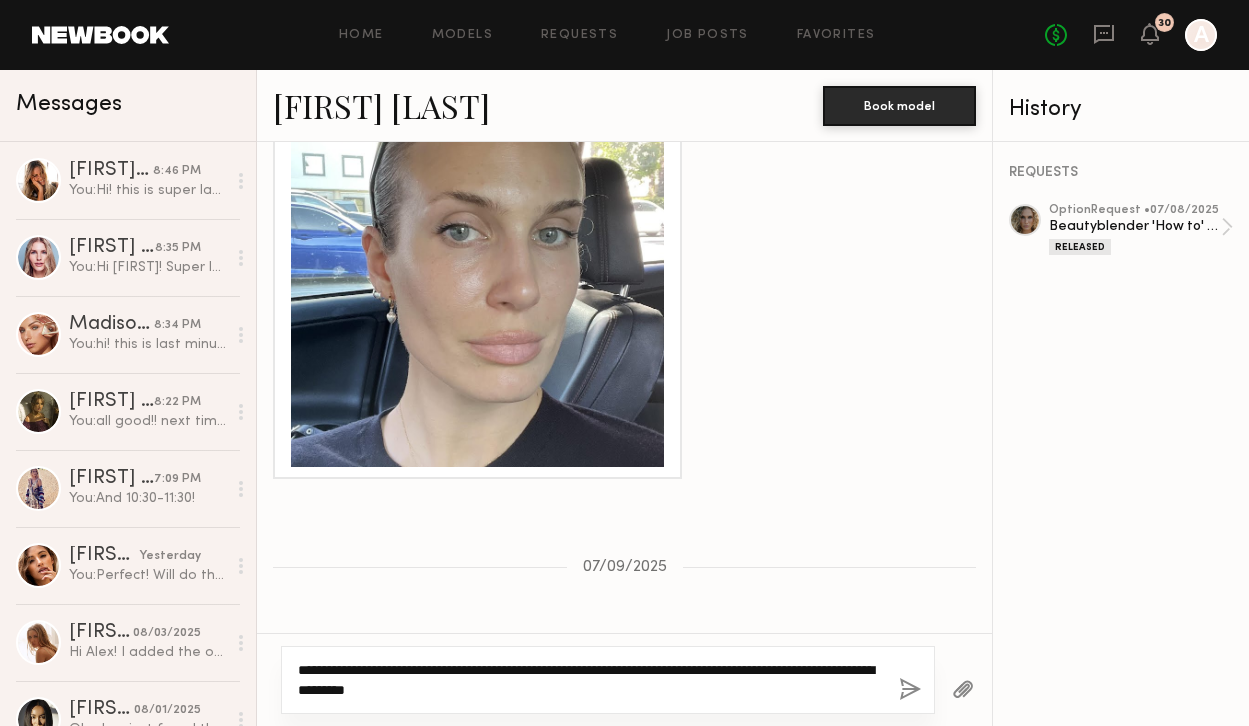 type on "**********" 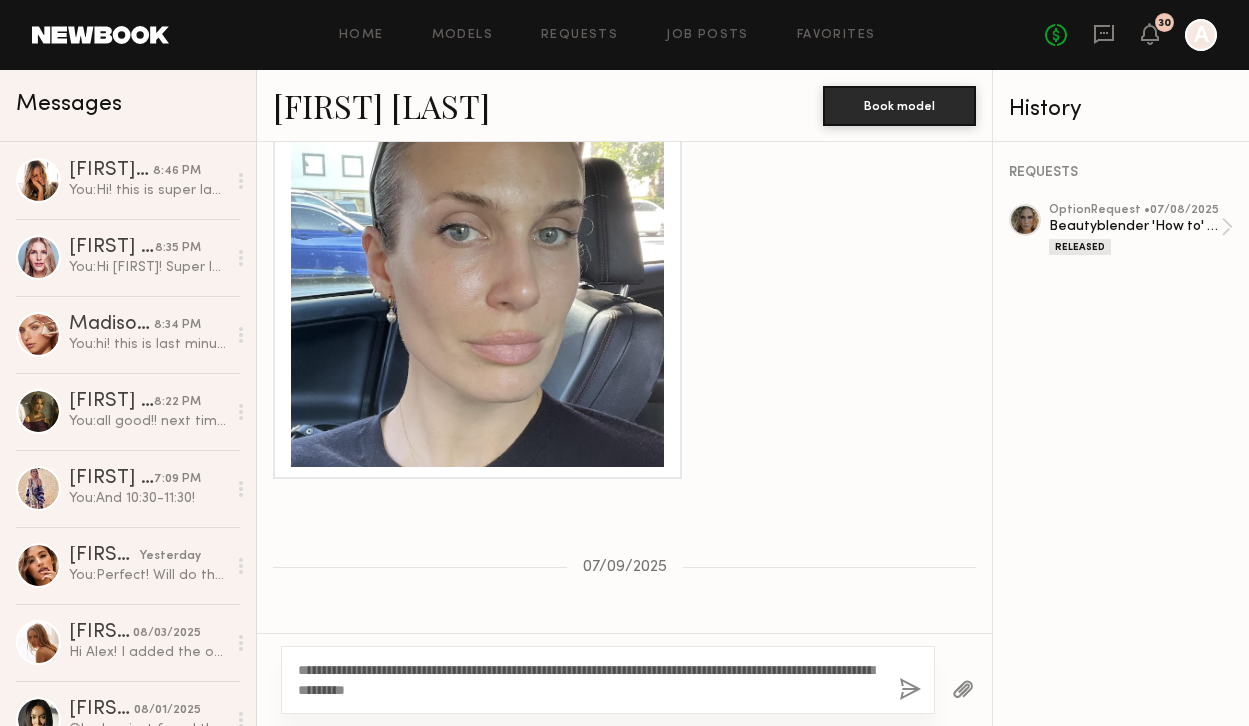 click 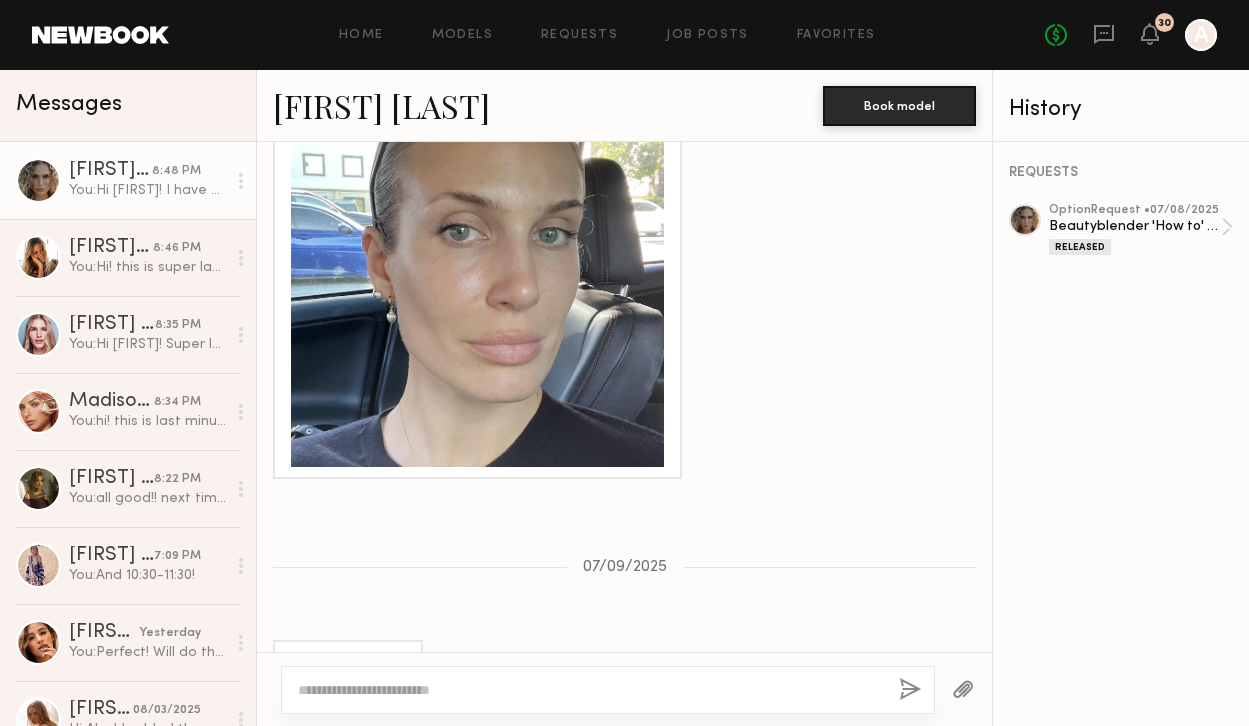 scroll, scrollTop: 2403, scrollLeft: 0, axis: vertical 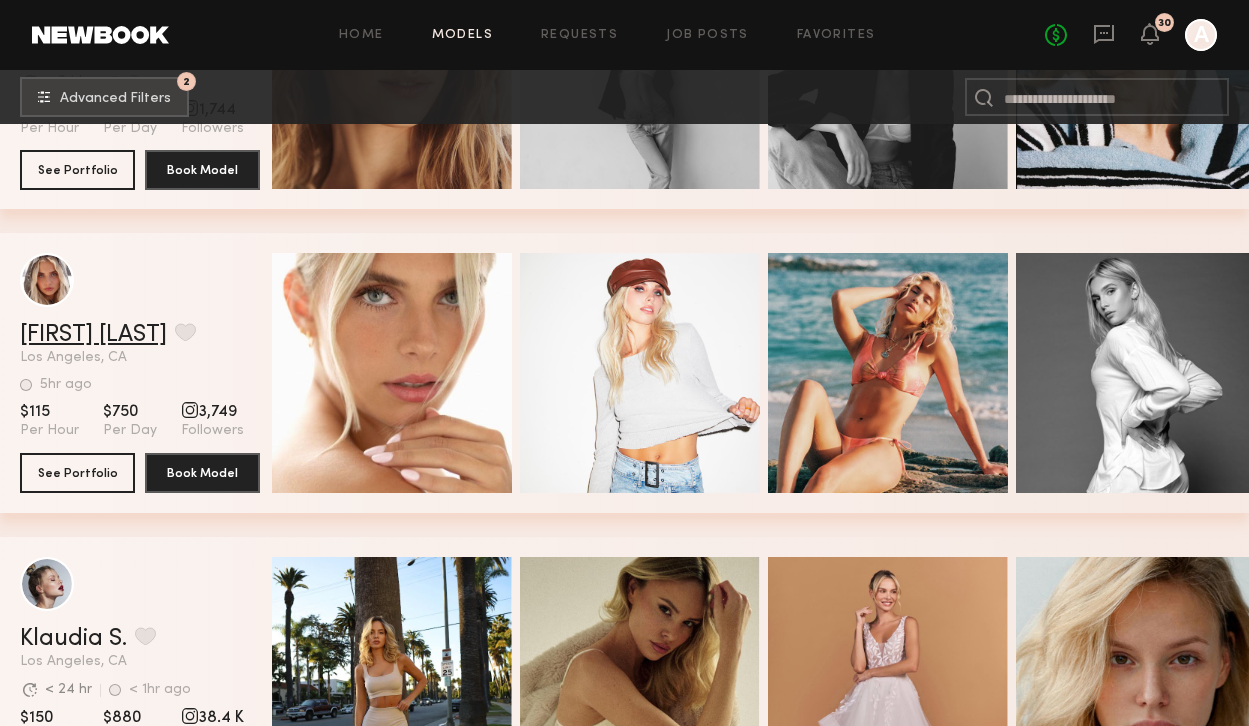 click on "Allea S." 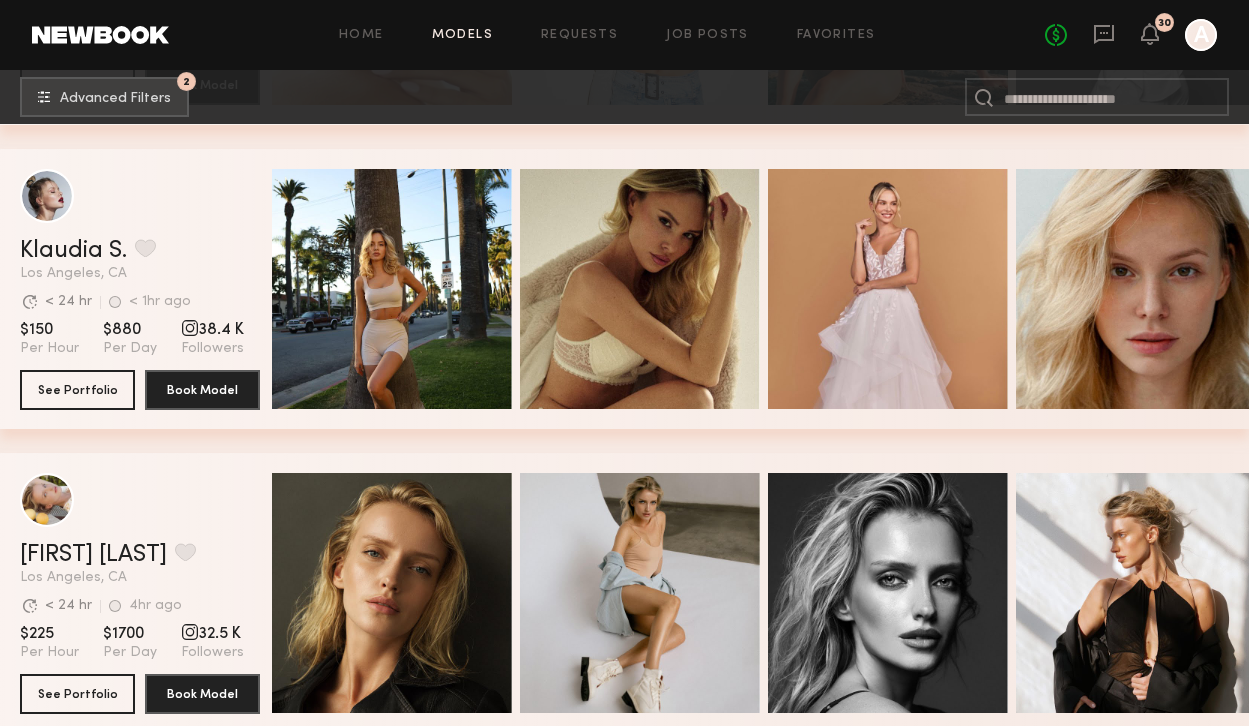 scroll, scrollTop: 5808, scrollLeft: 0, axis: vertical 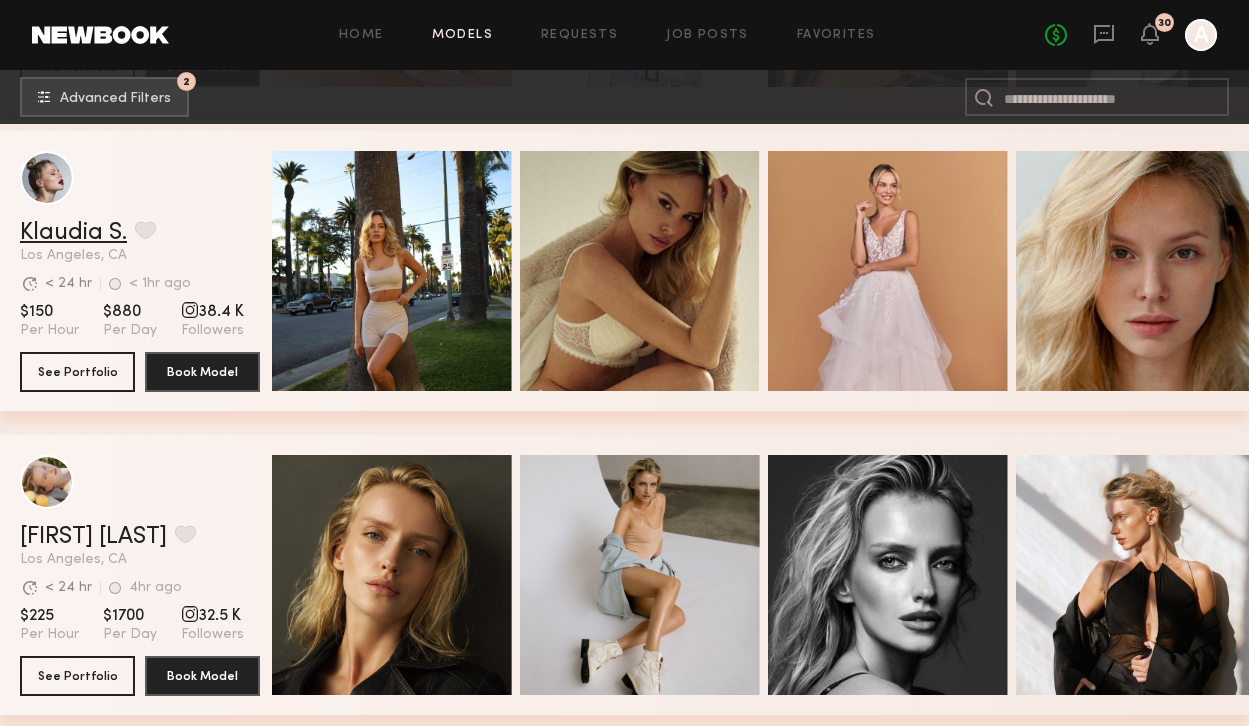 click on "Klaudia S." 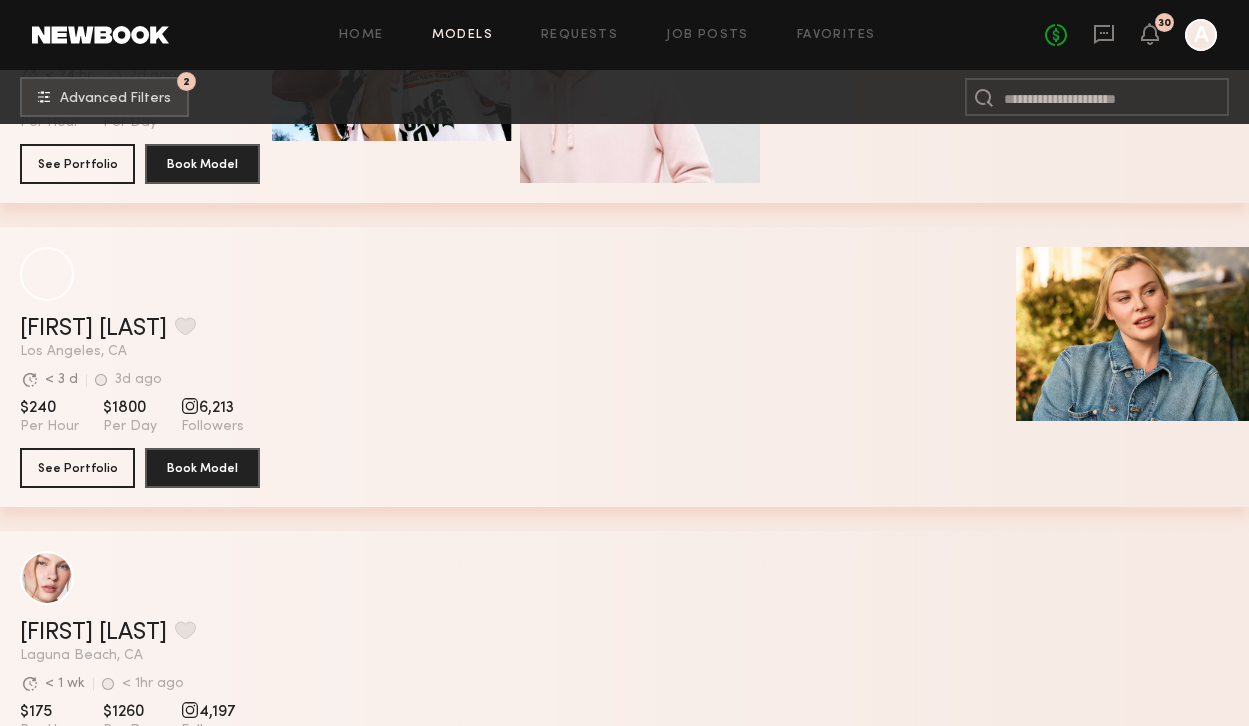 scroll, scrollTop: 8432, scrollLeft: 0, axis: vertical 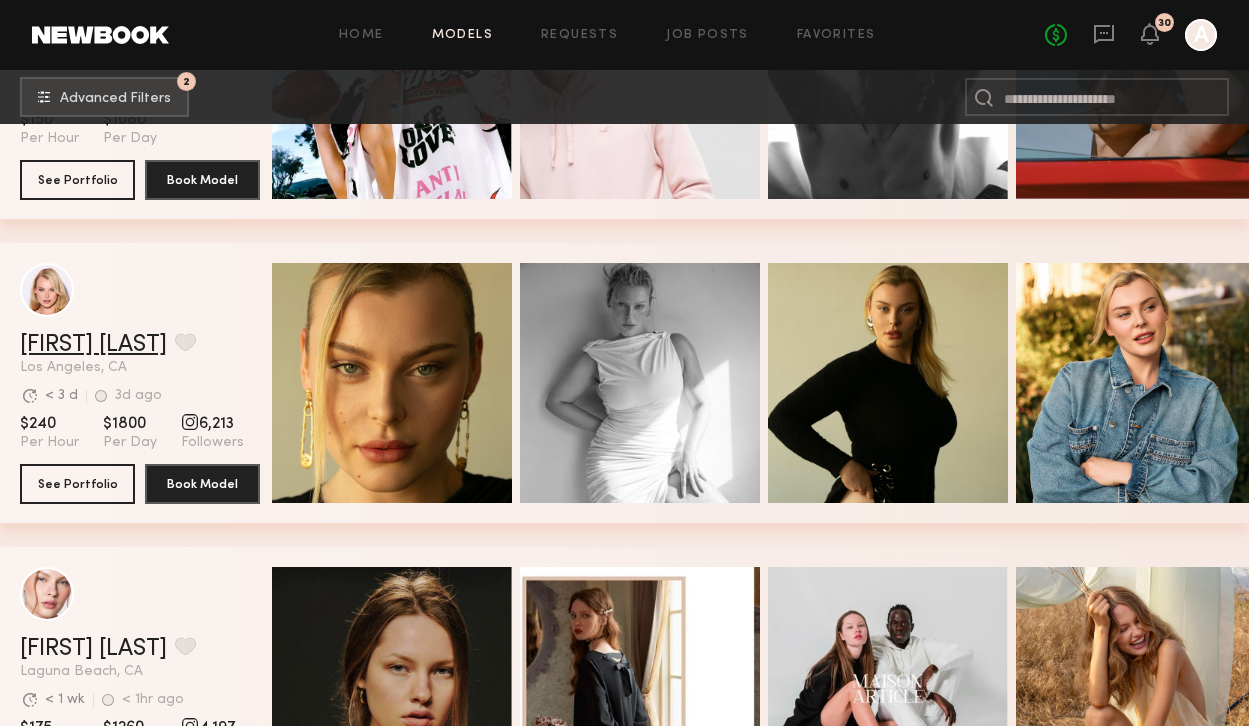 click on "MACKENZIE E." 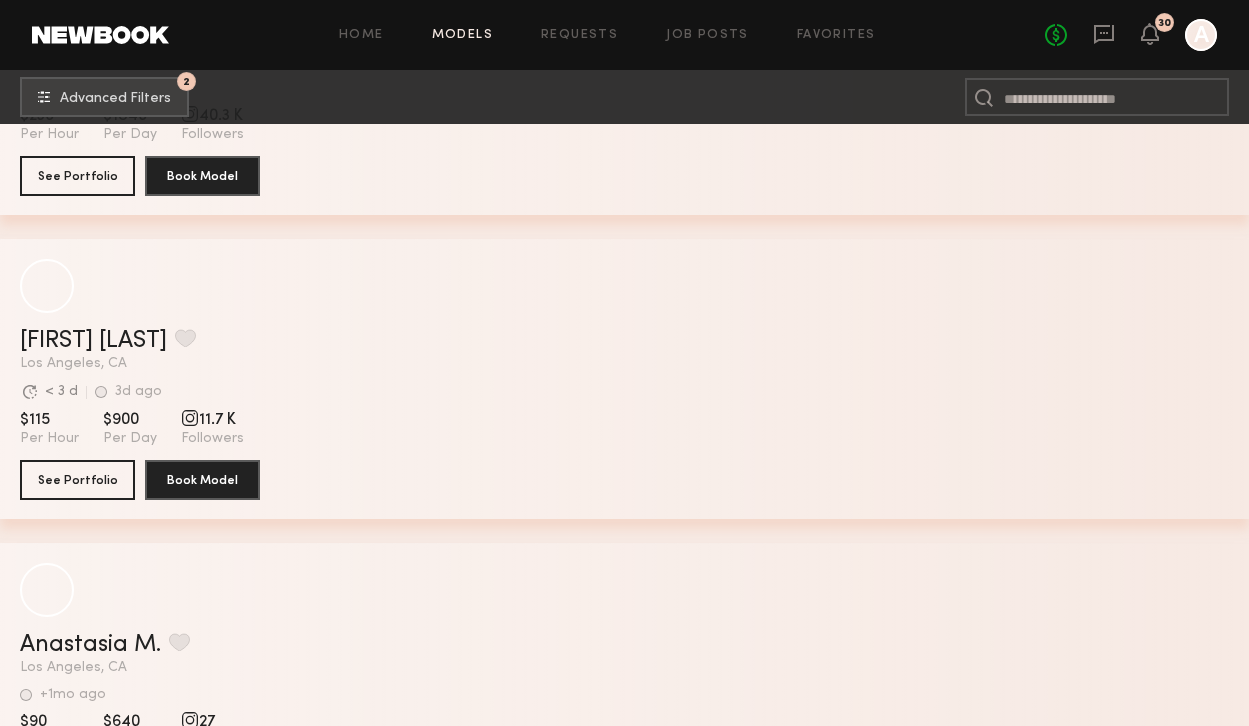 scroll, scrollTop: 18774, scrollLeft: 0, axis: vertical 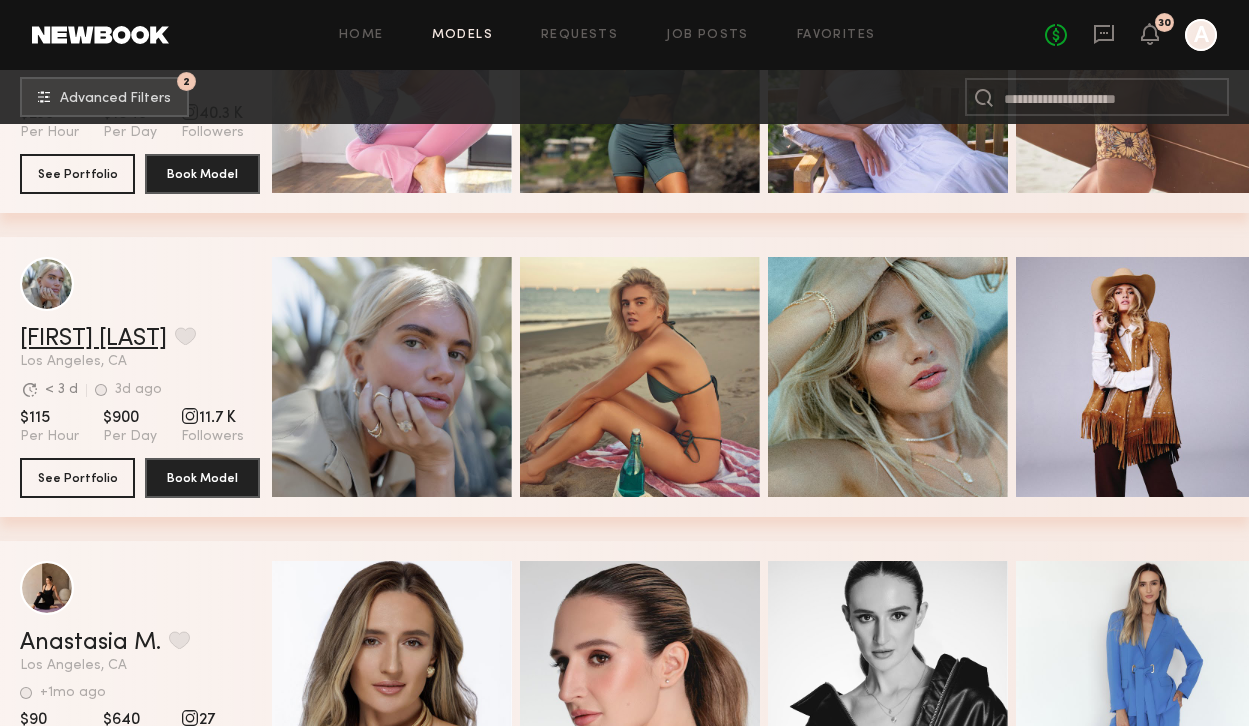 click on "Katie B." 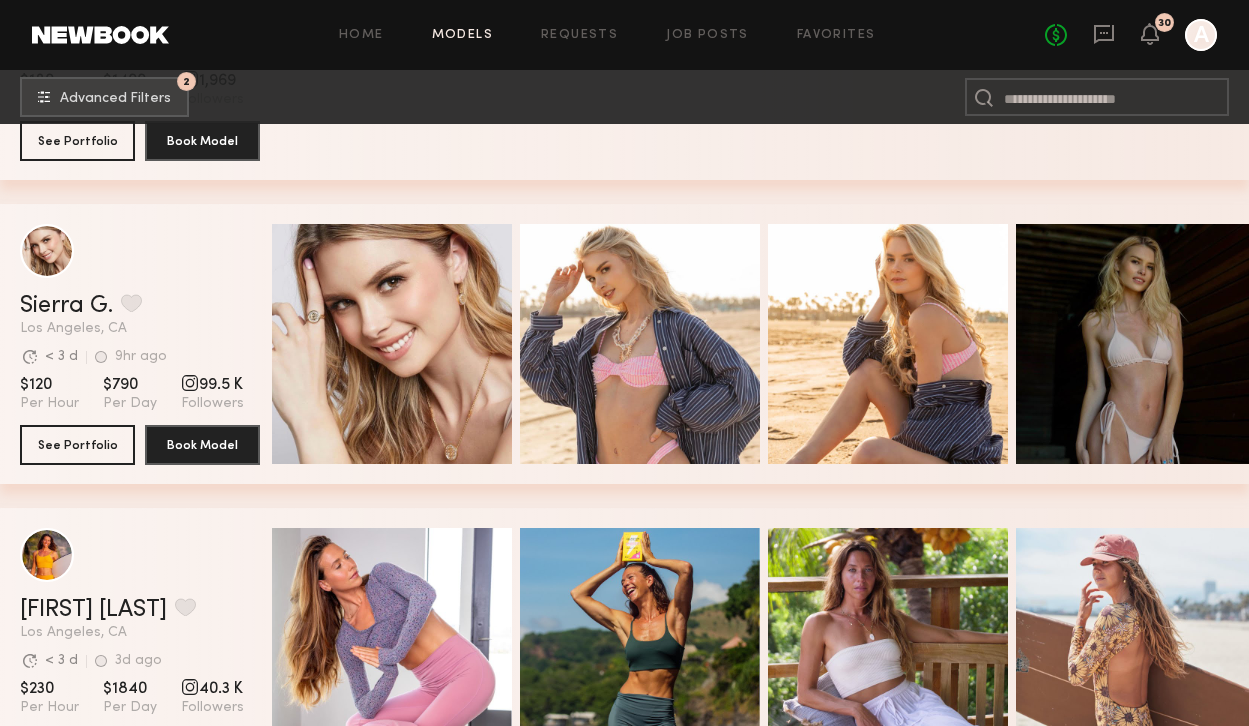 scroll, scrollTop: 18101, scrollLeft: 0, axis: vertical 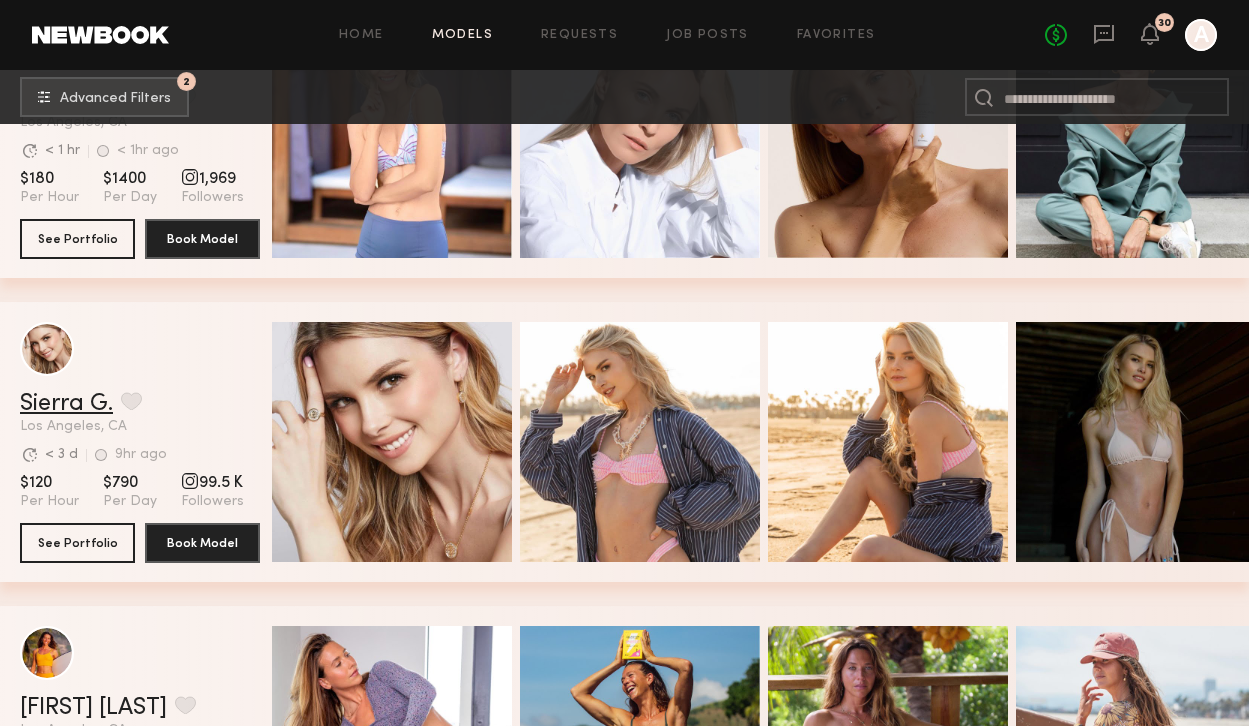 click on "Sierra G." 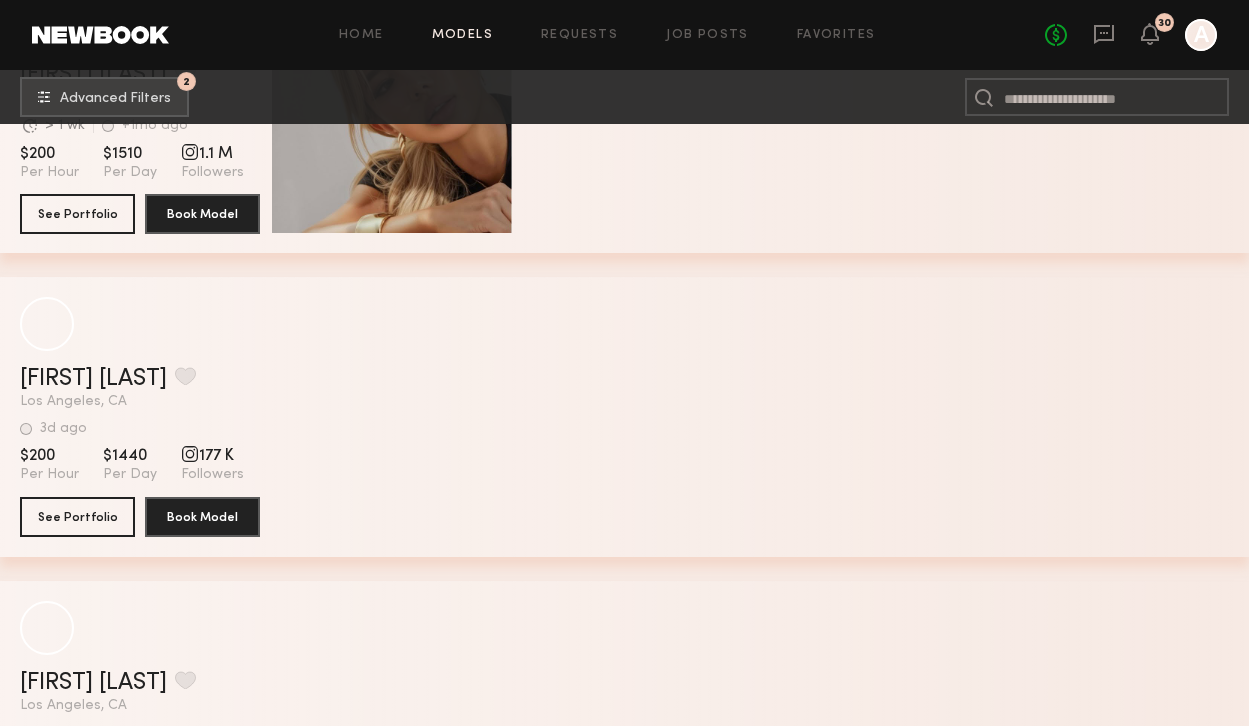 scroll, scrollTop: 40323, scrollLeft: 0, axis: vertical 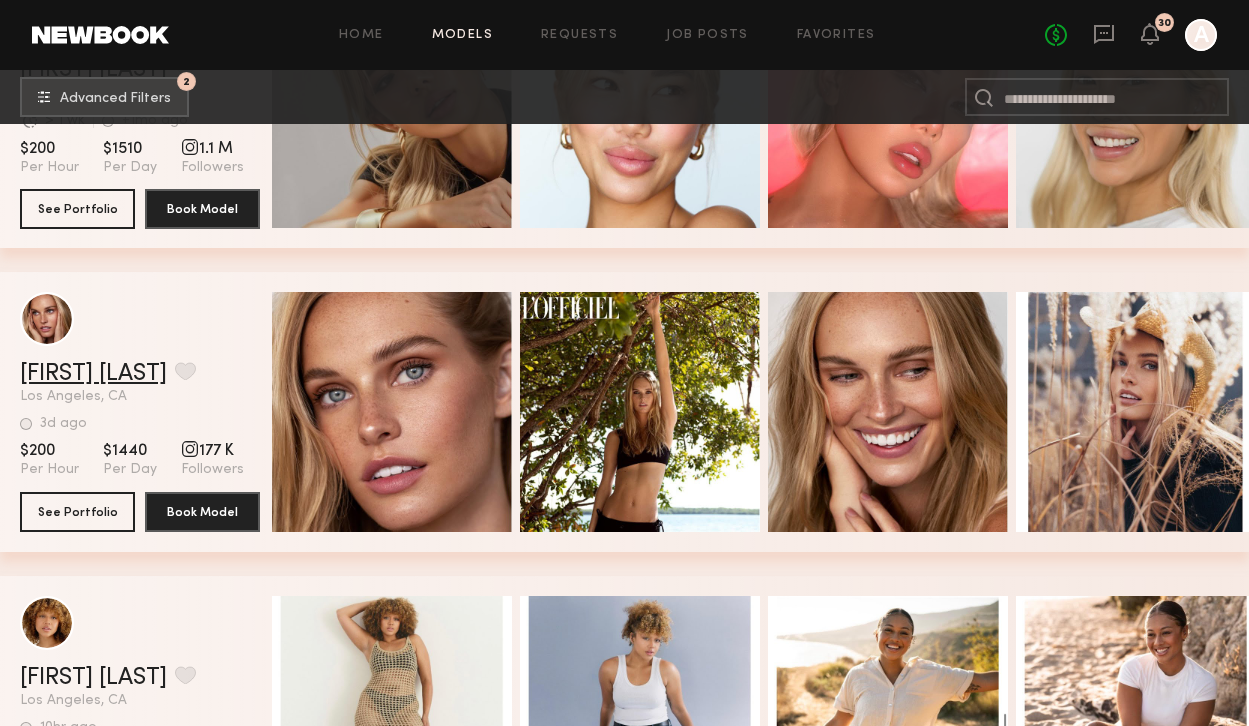 click on "Emma D." 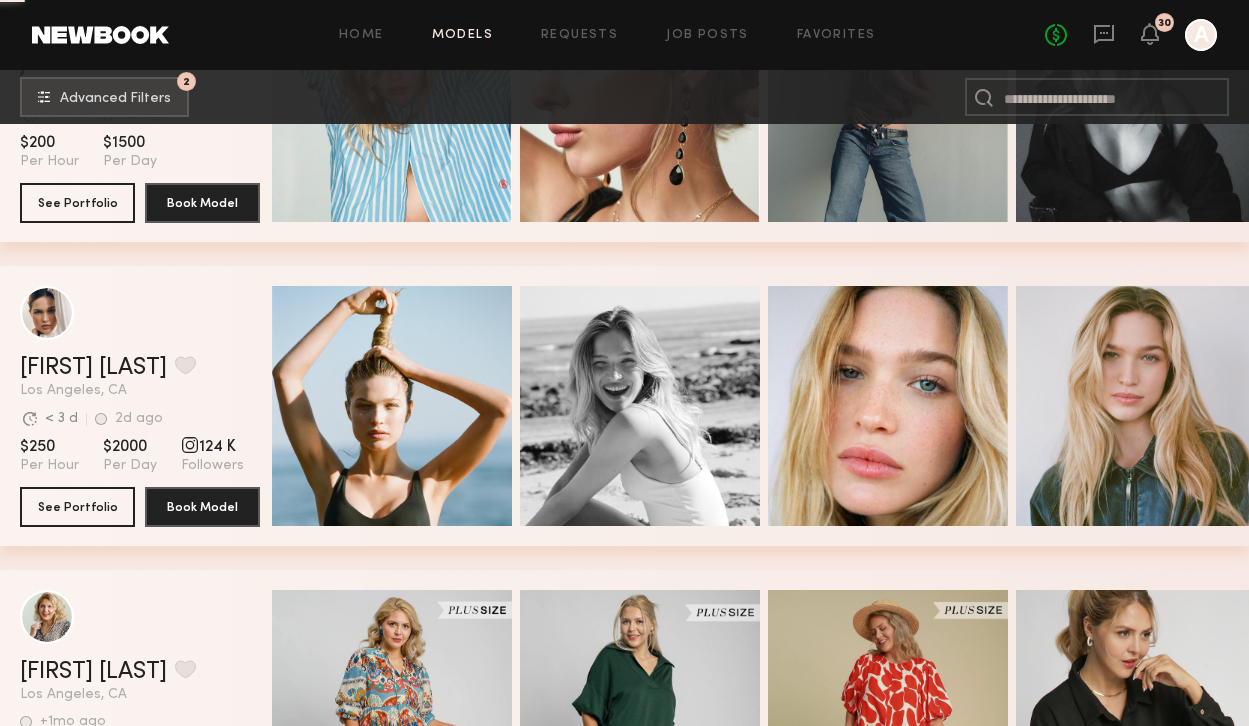 scroll, scrollTop: 42772, scrollLeft: 0, axis: vertical 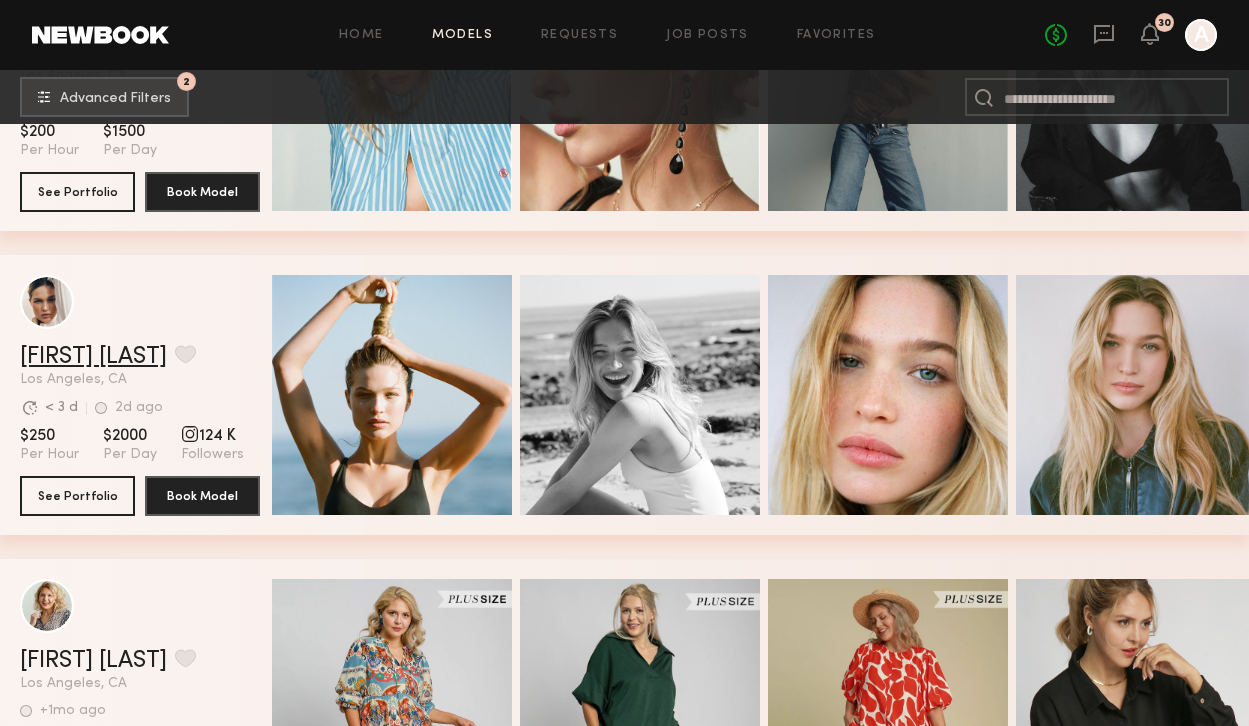 click on "Ali C." 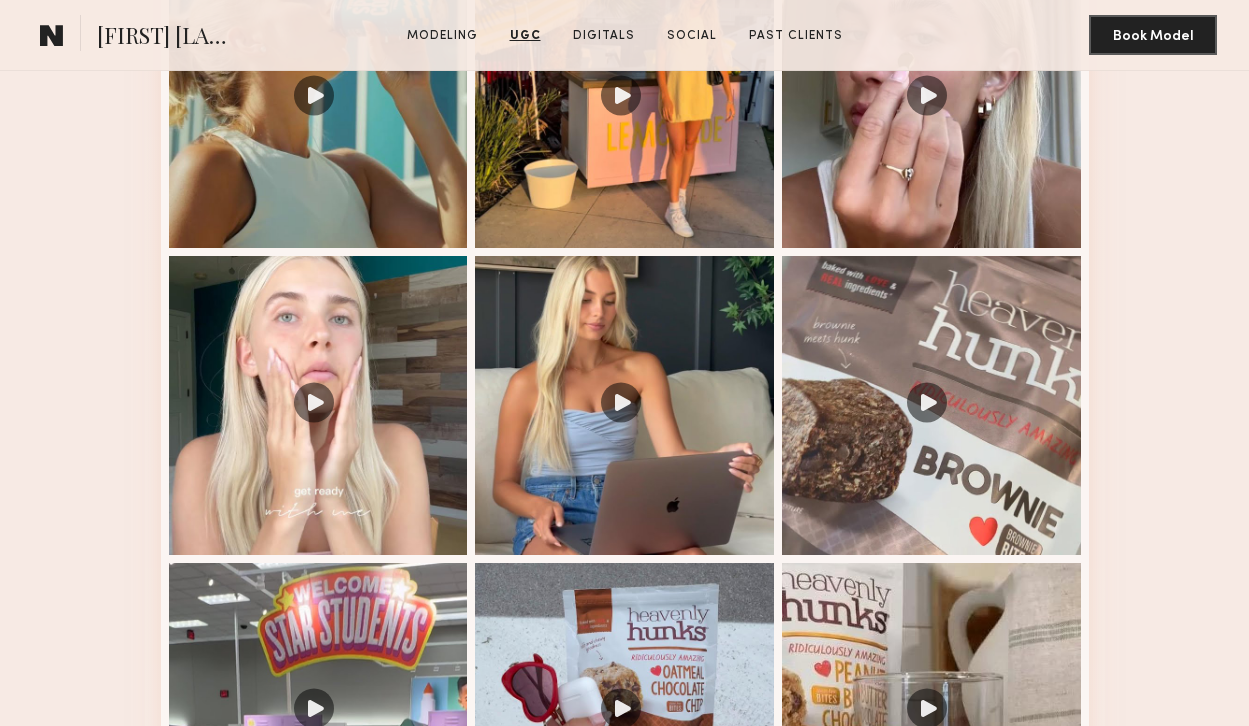scroll, scrollTop: 2350, scrollLeft: 0, axis: vertical 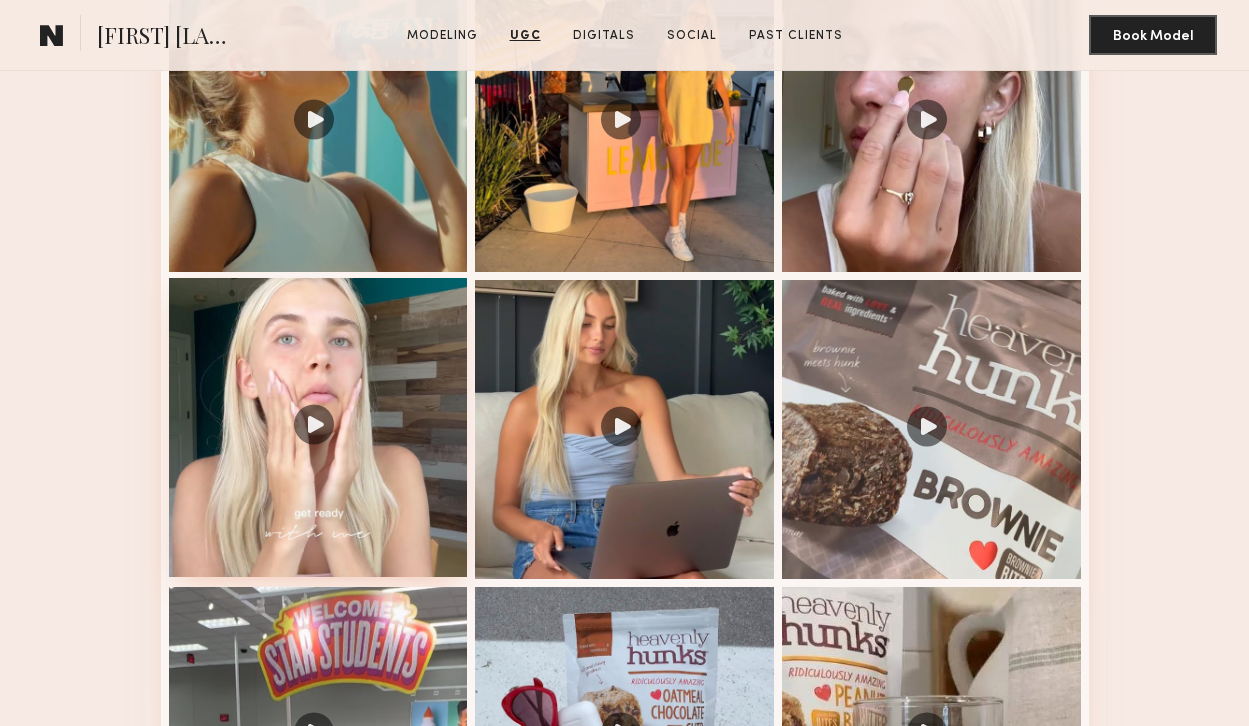 click at bounding box center [318, 427] 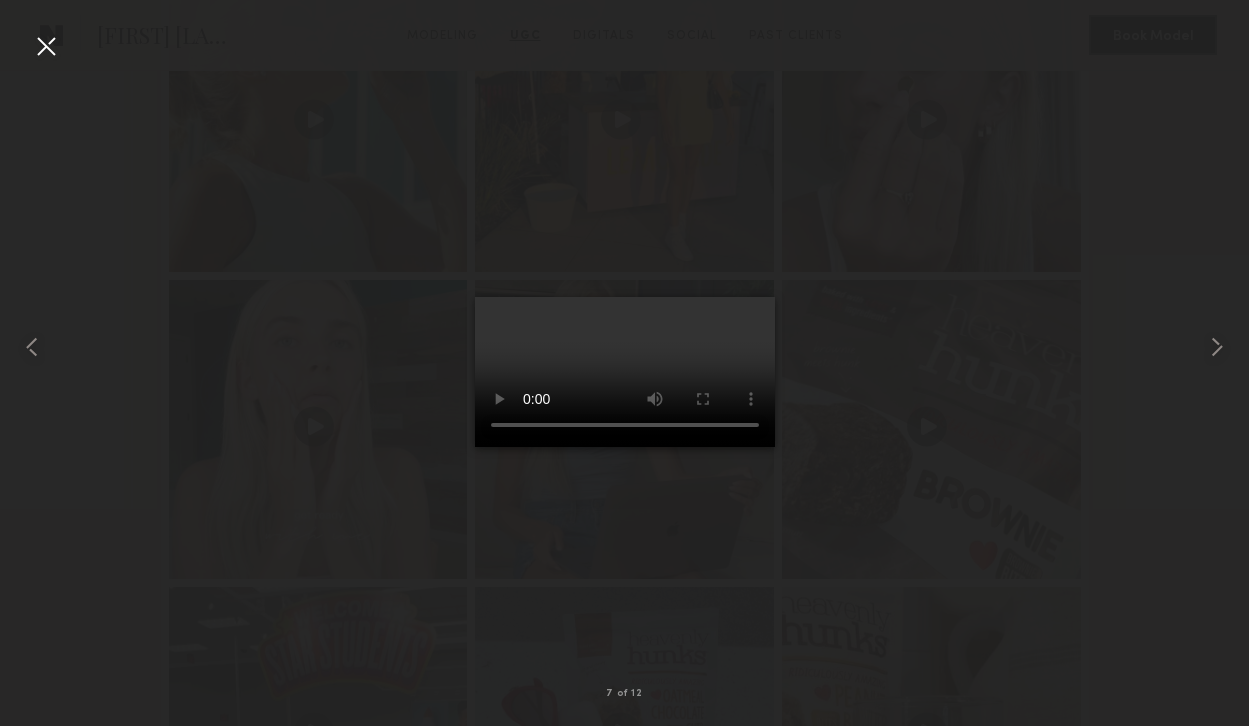 click at bounding box center (46, 46) 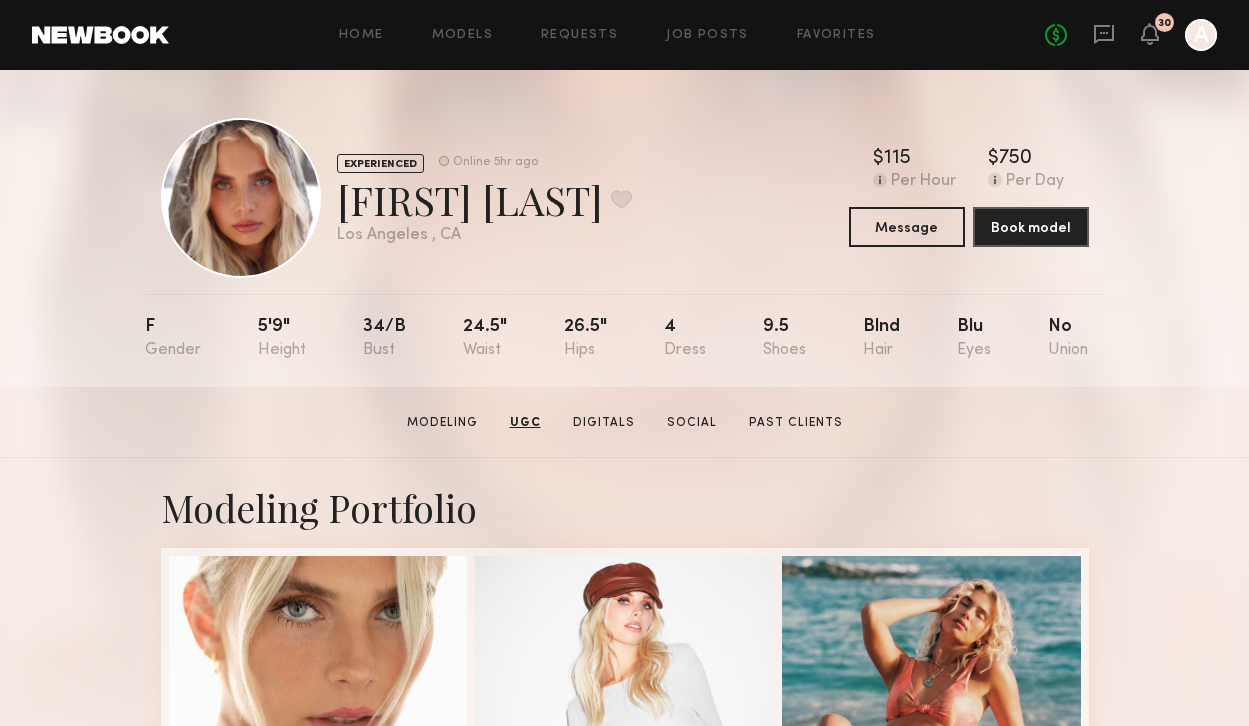 scroll, scrollTop: 0, scrollLeft: 0, axis: both 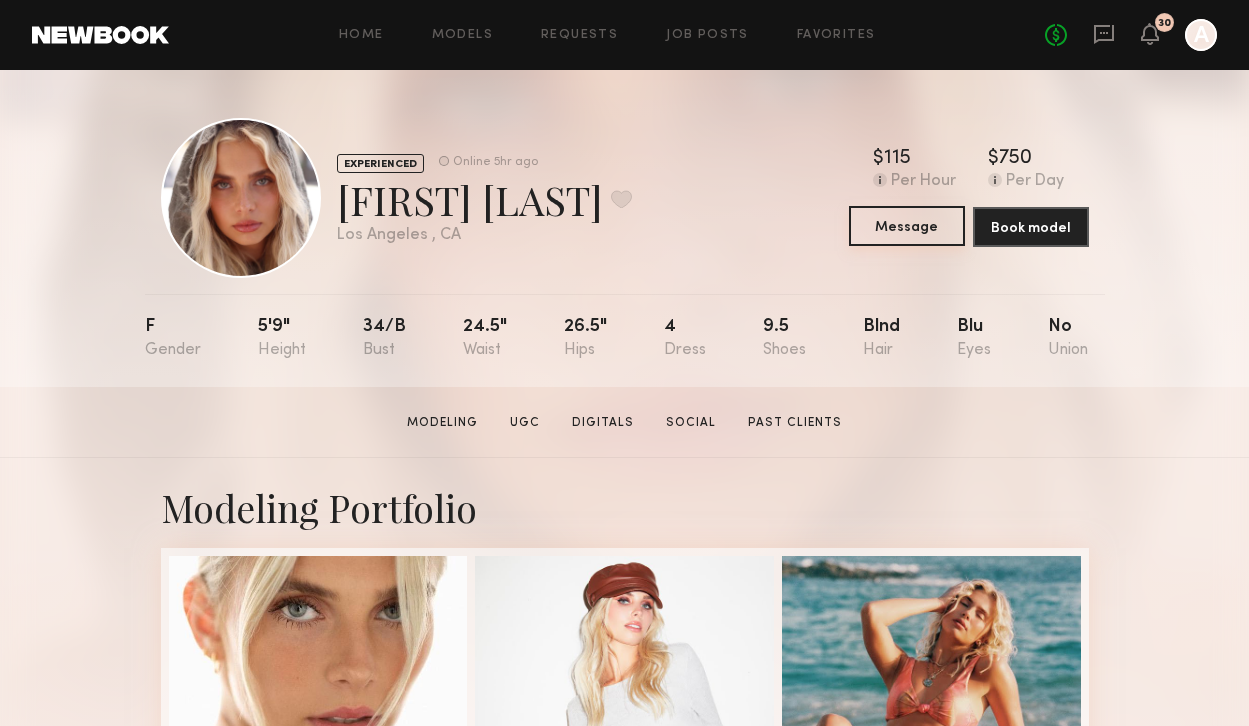 click on "Message" 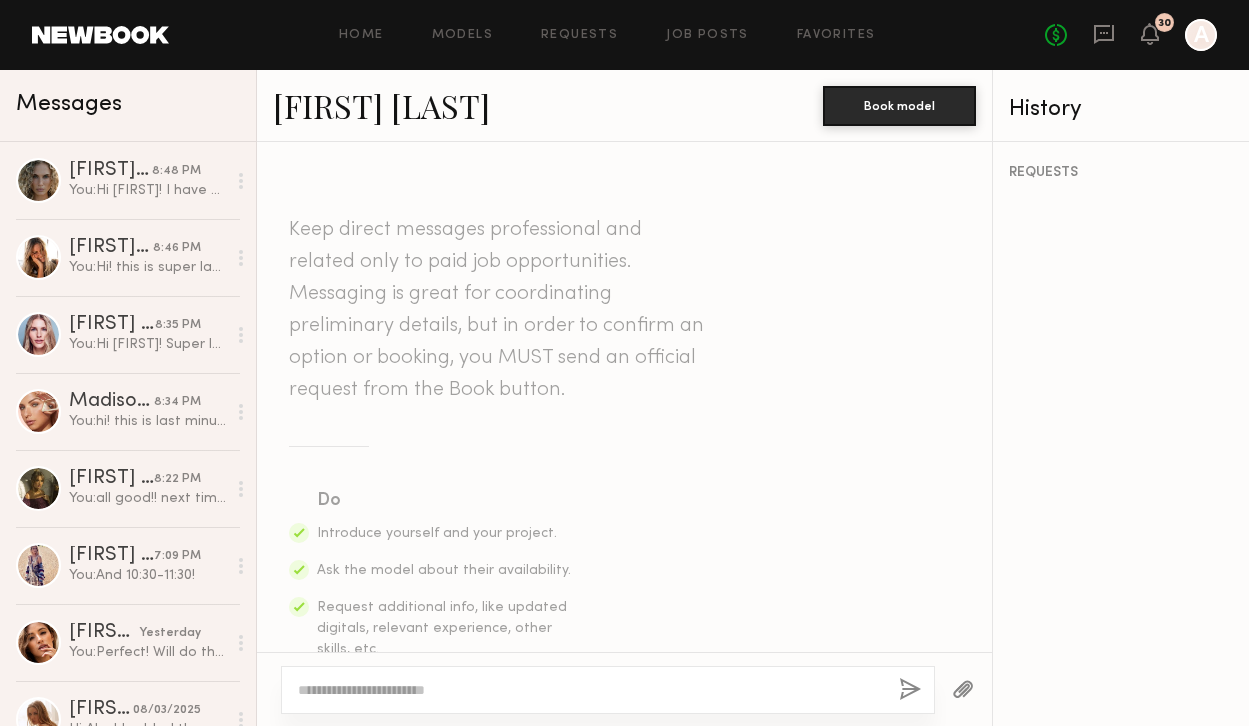 click 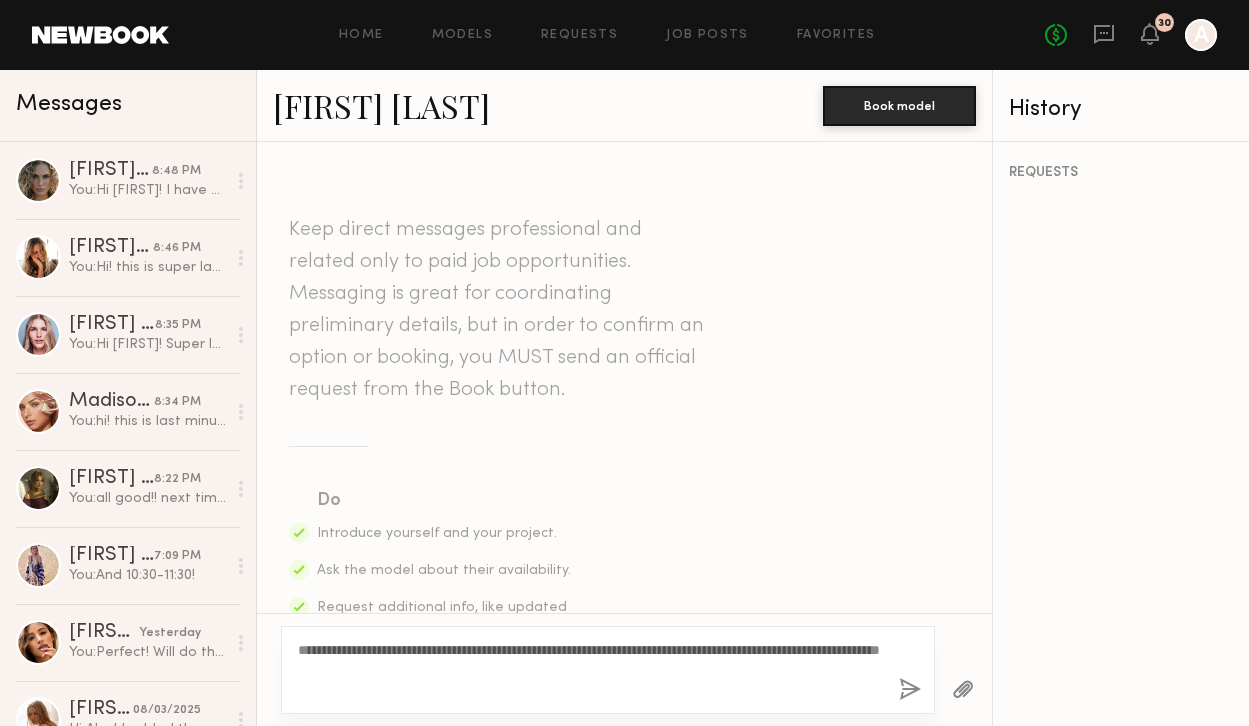 type on "**********" 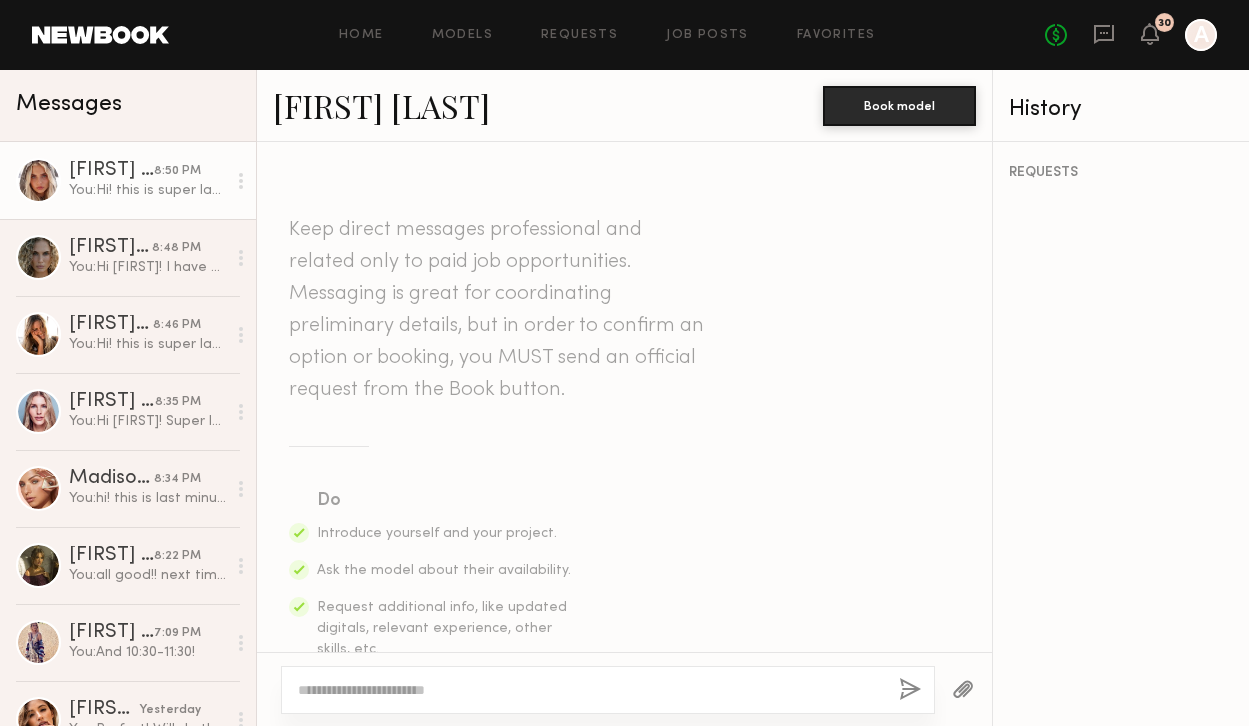 scroll, scrollTop: 554, scrollLeft: 0, axis: vertical 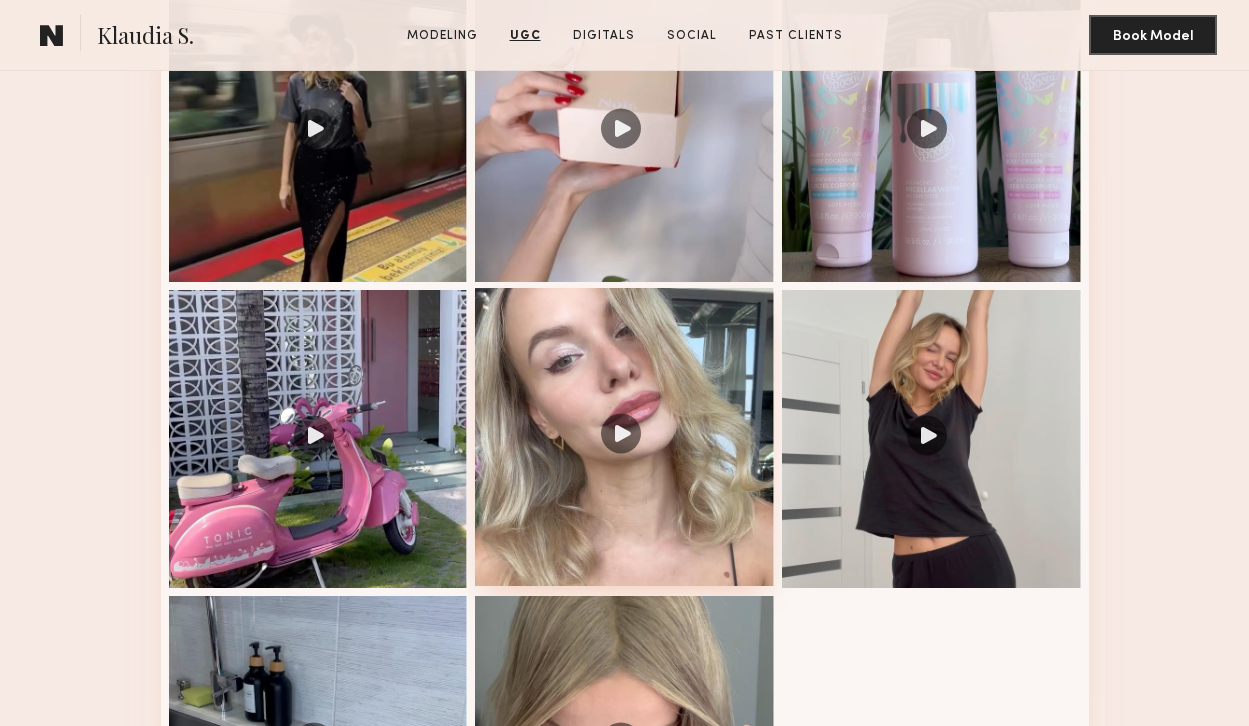 click at bounding box center (624, 437) 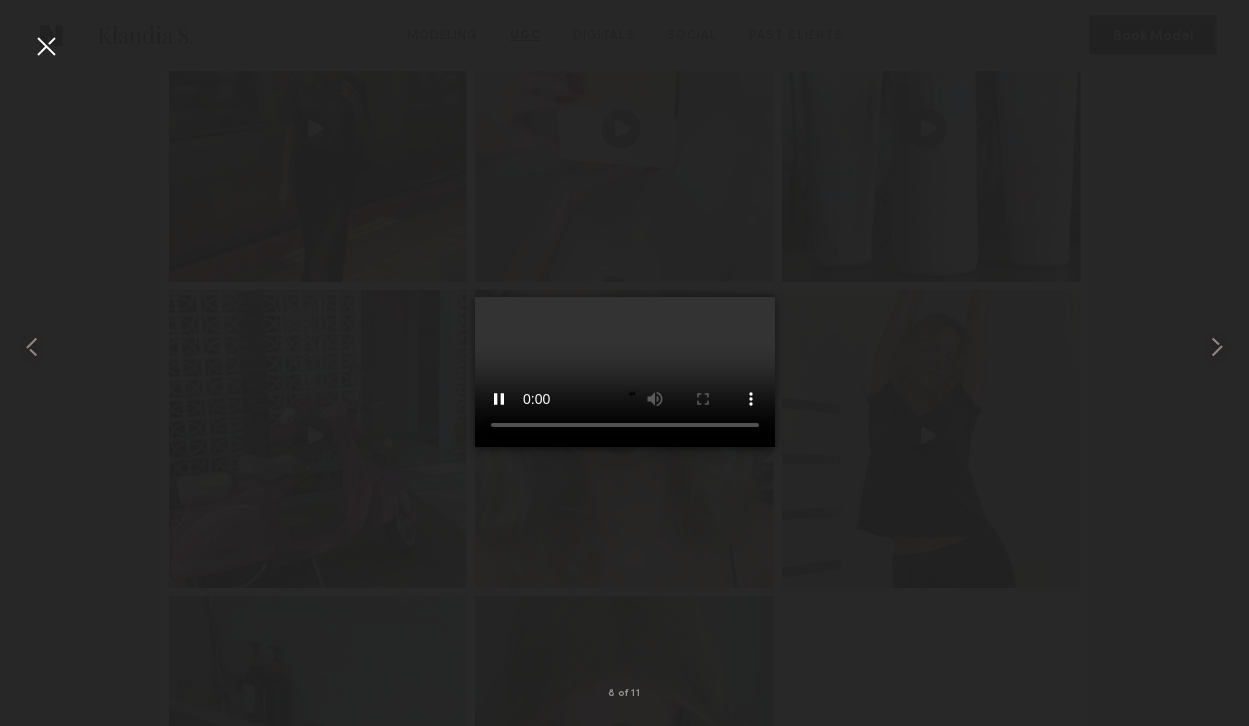 click at bounding box center (46, 46) 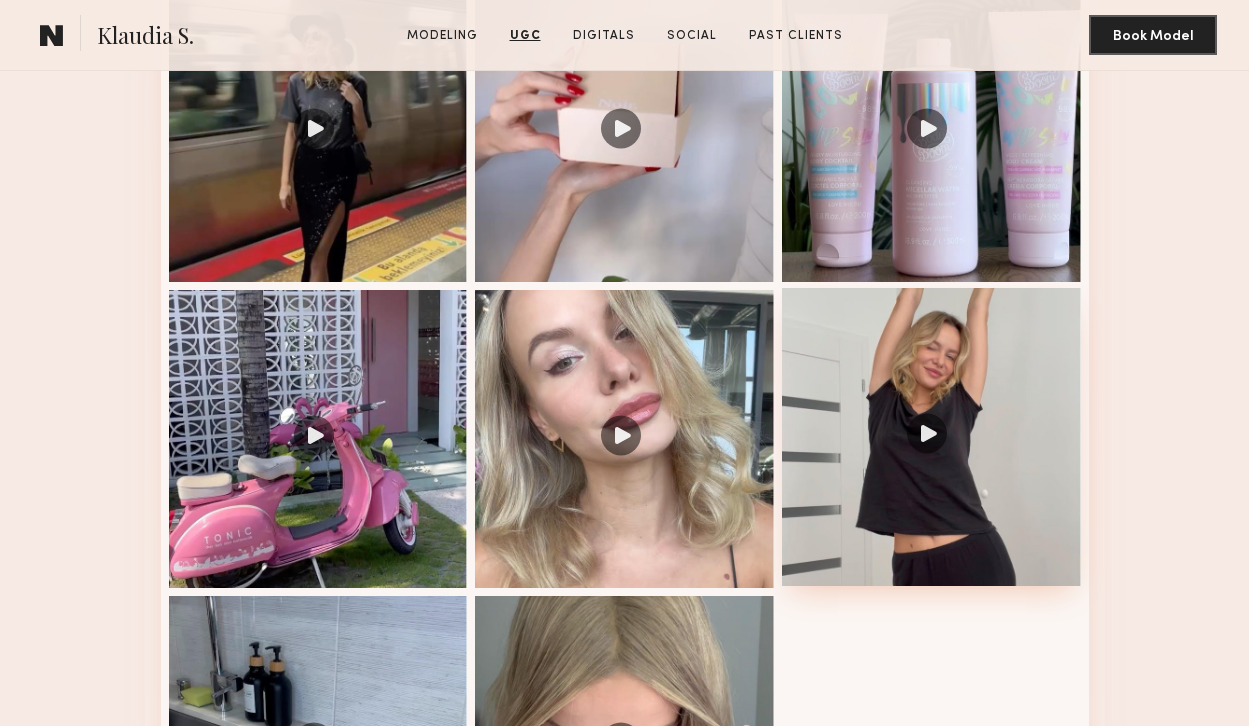 click at bounding box center (931, 437) 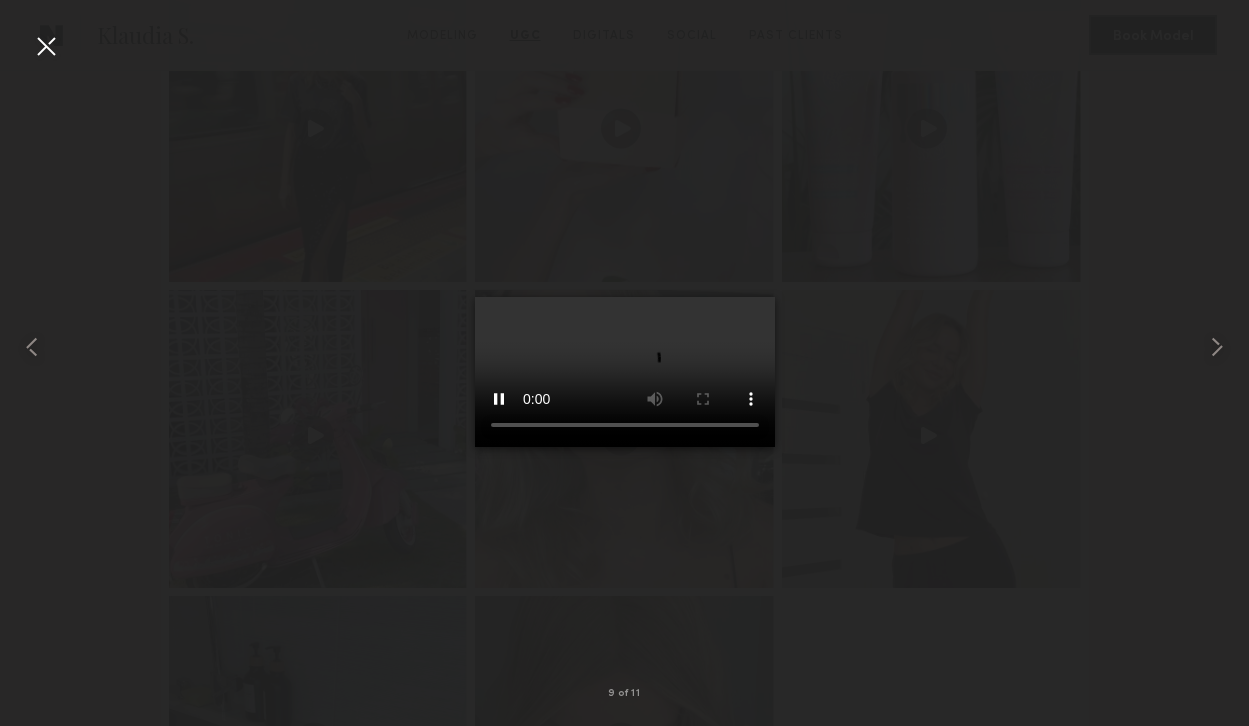 click at bounding box center (46, 46) 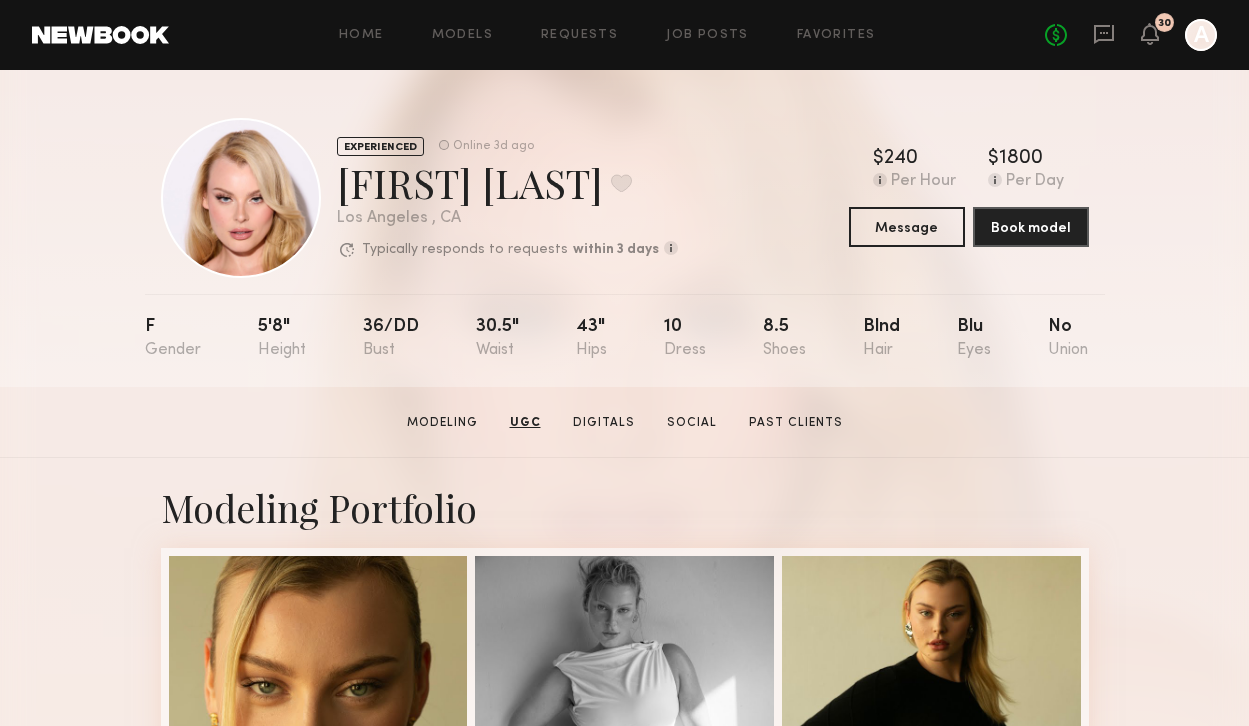 scroll, scrollTop: 0, scrollLeft: 0, axis: both 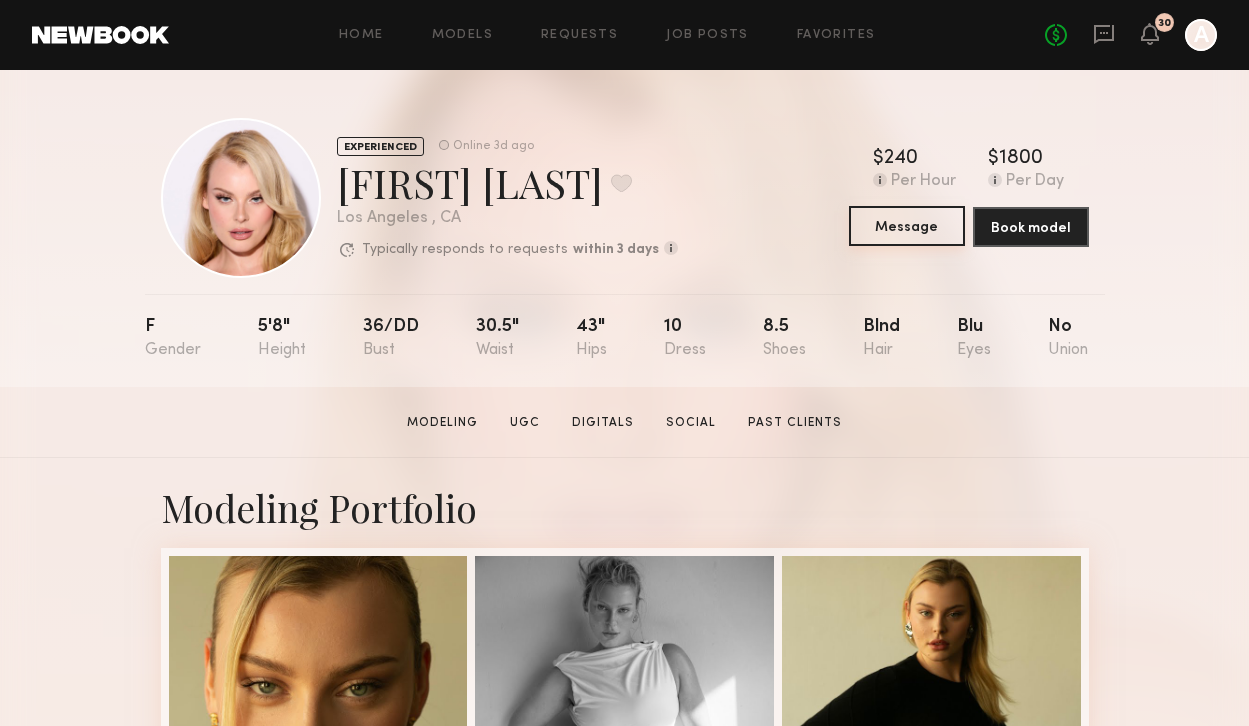click on "Message" 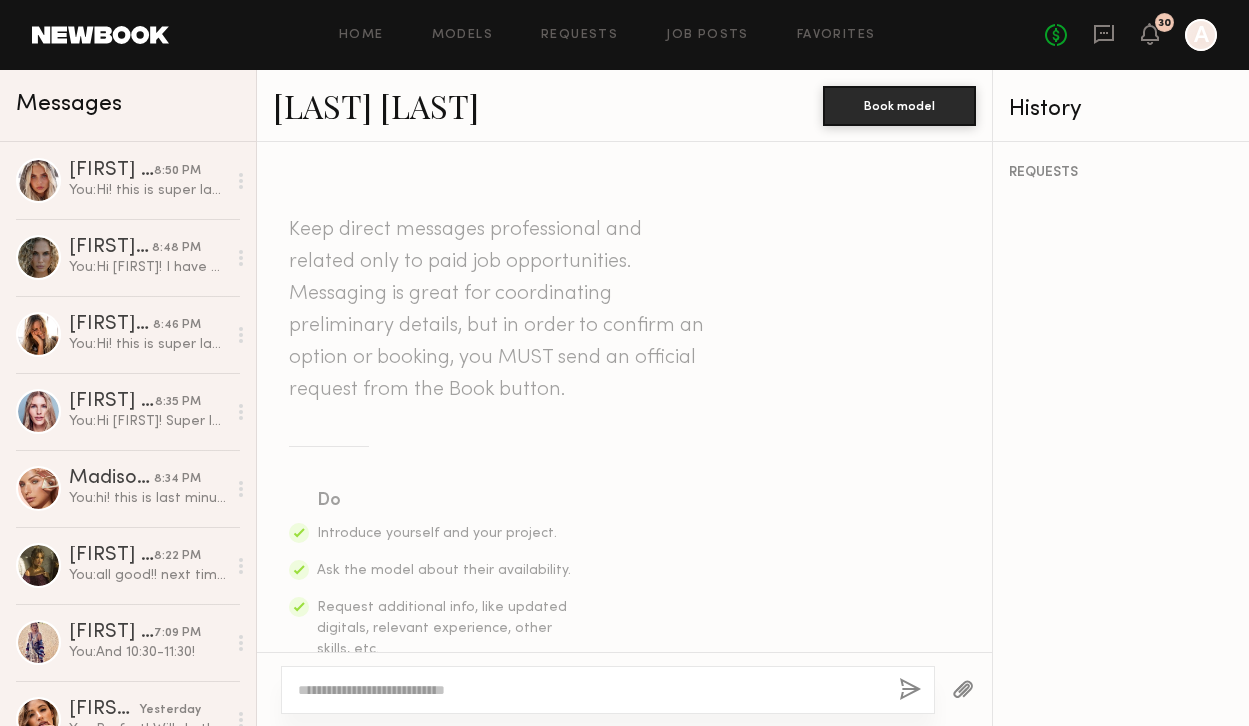 click 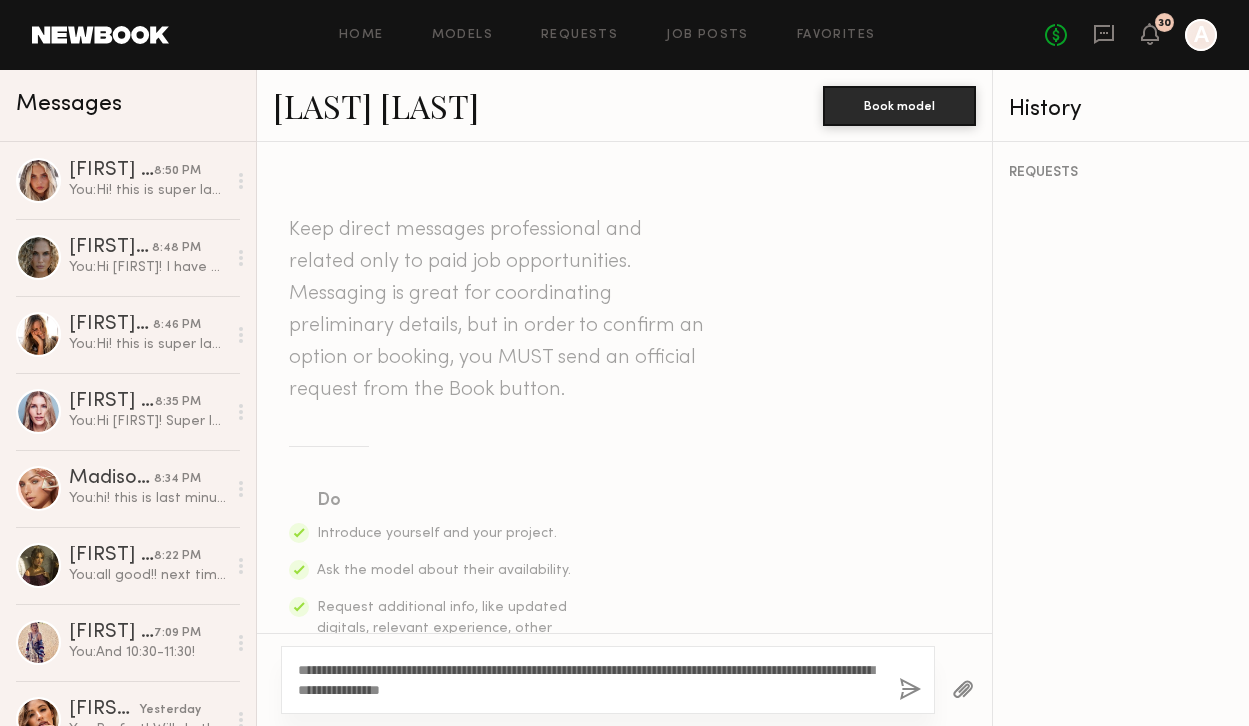 type on "**********" 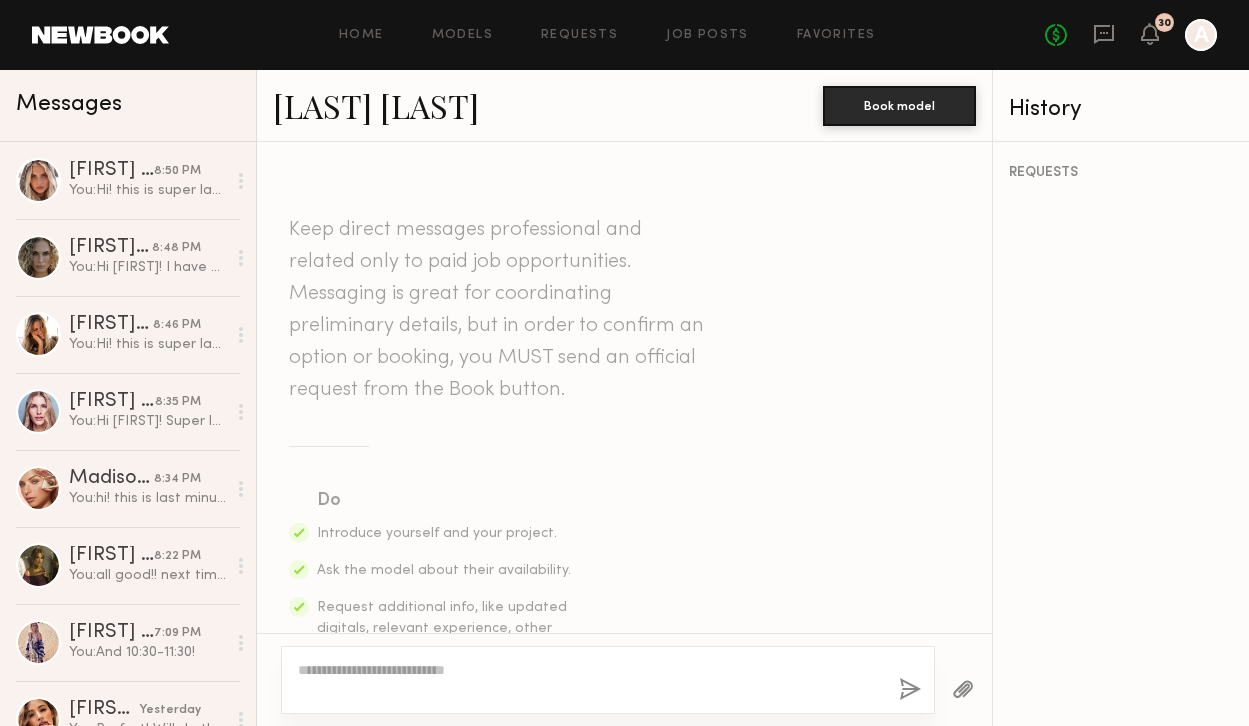 scroll, scrollTop: 576, scrollLeft: 0, axis: vertical 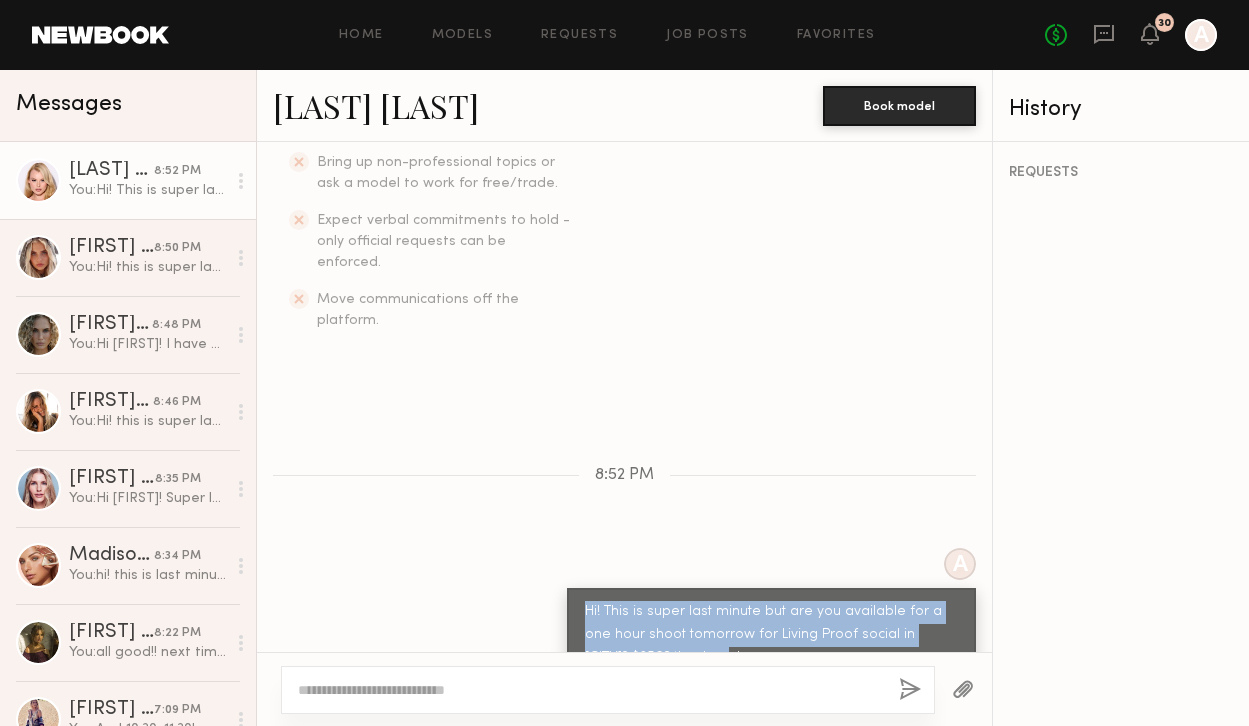 drag, startPoint x: 694, startPoint y: 618, endPoint x: 564, endPoint y: 554, distance: 144.89996 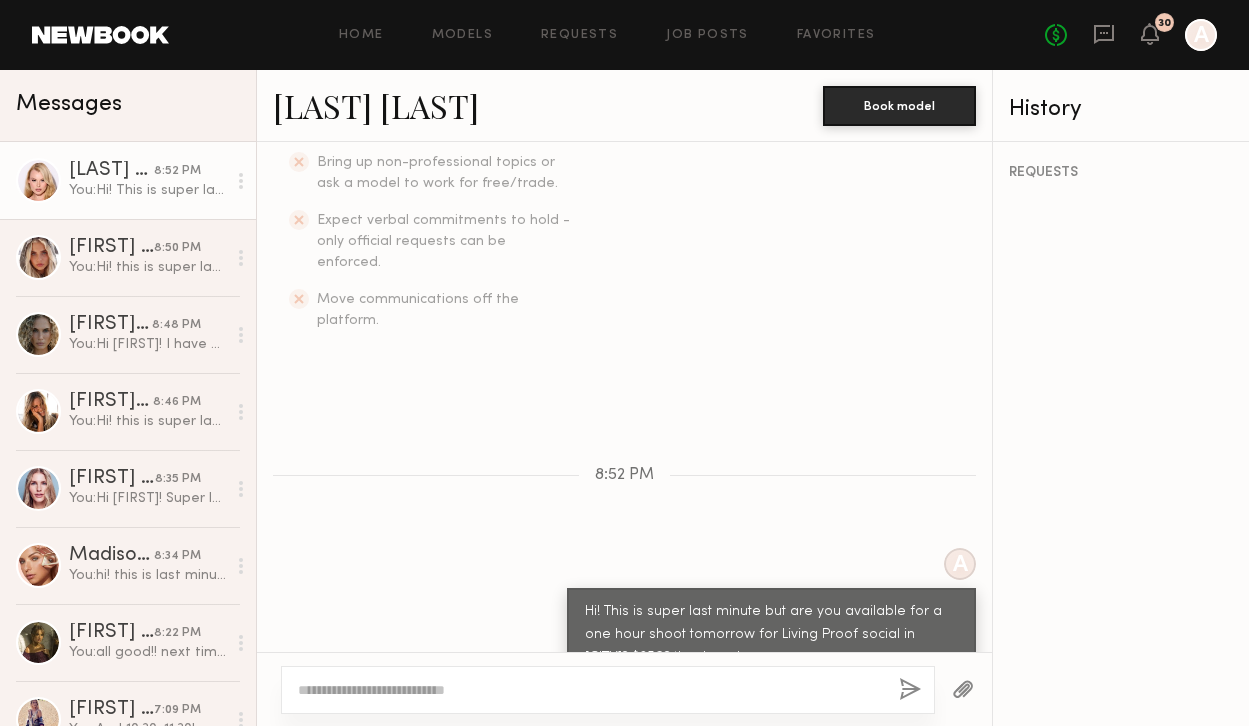 click on "Home Models Requests Job Posts Favorites Sign Out No fees up to $5,000 30 A" 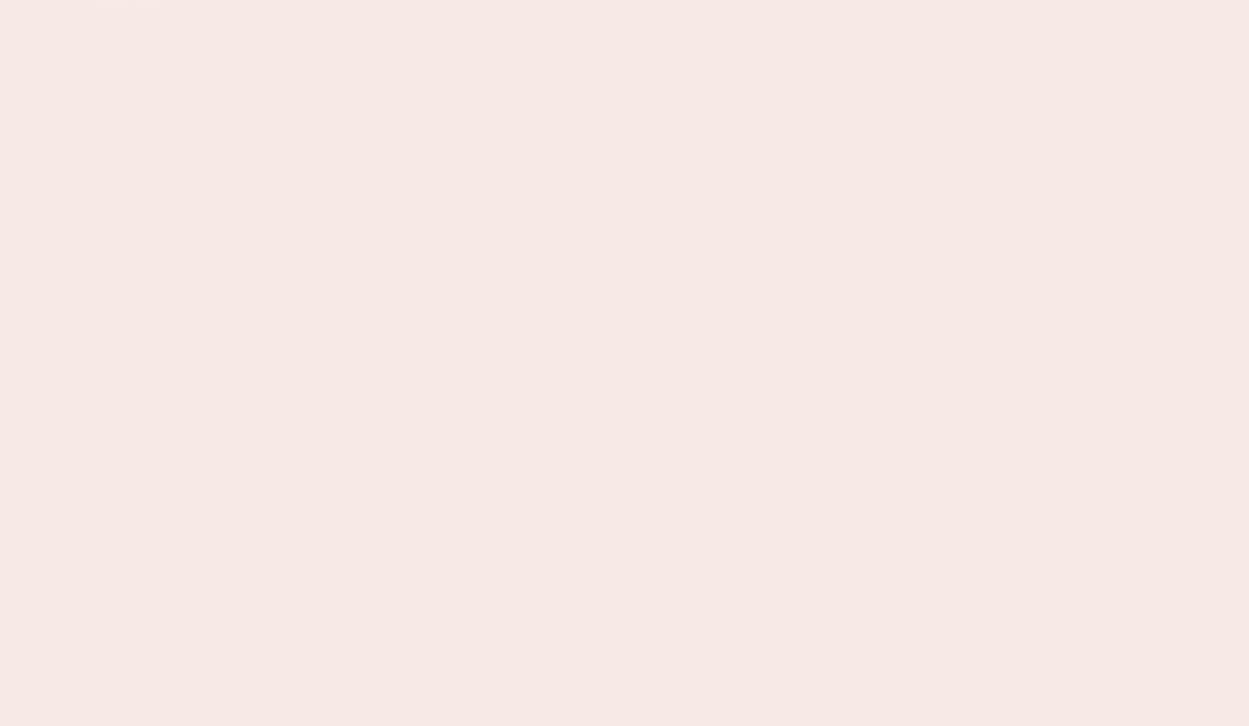 scroll, scrollTop: 0, scrollLeft: 0, axis: both 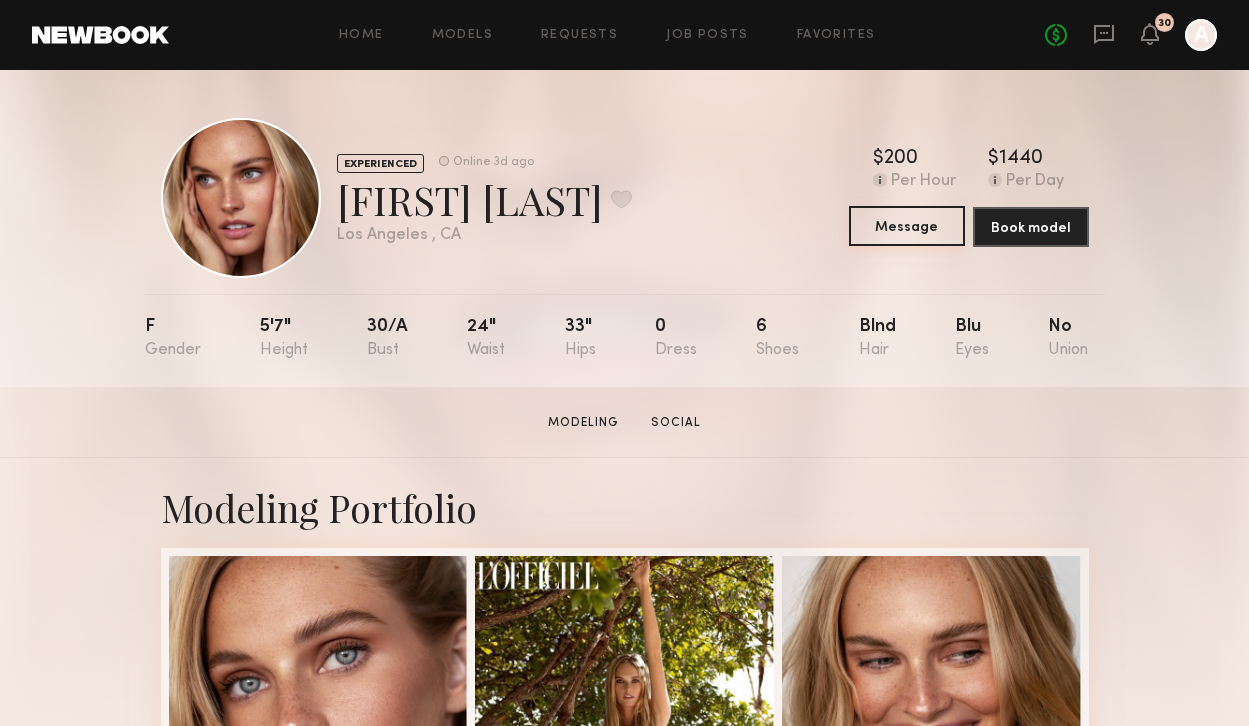 click on "Message" 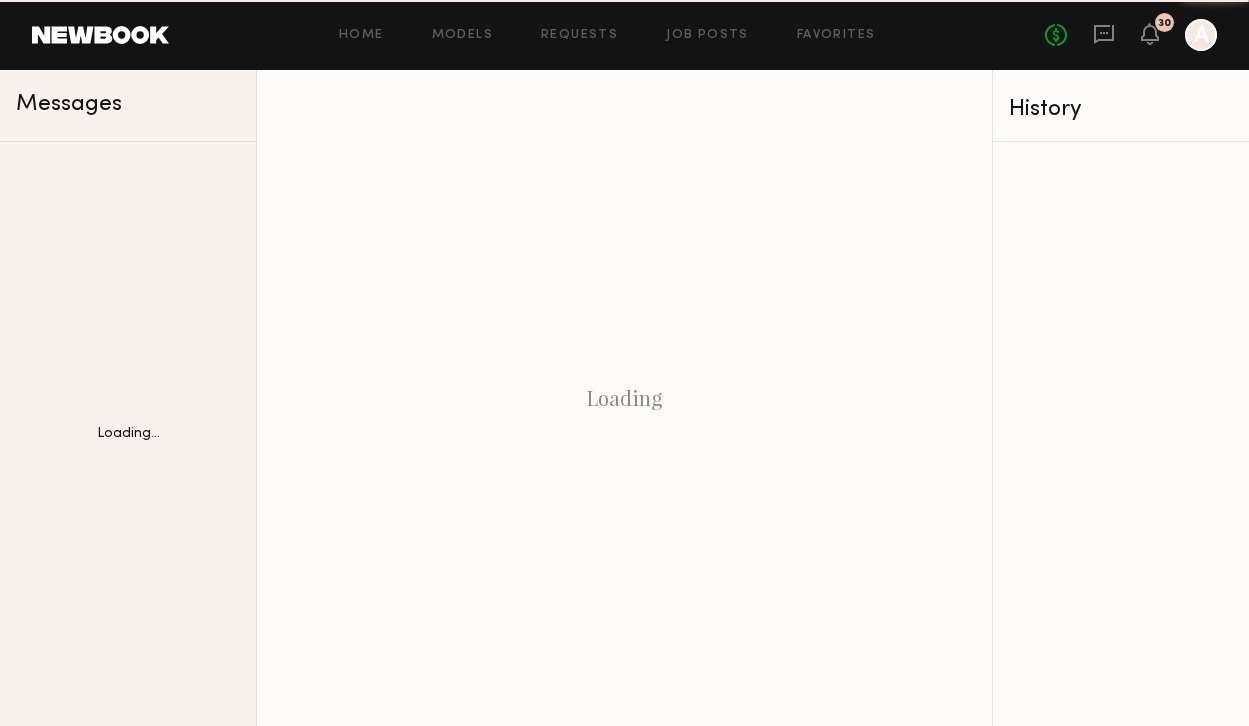 scroll, scrollTop: 0, scrollLeft: 0, axis: both 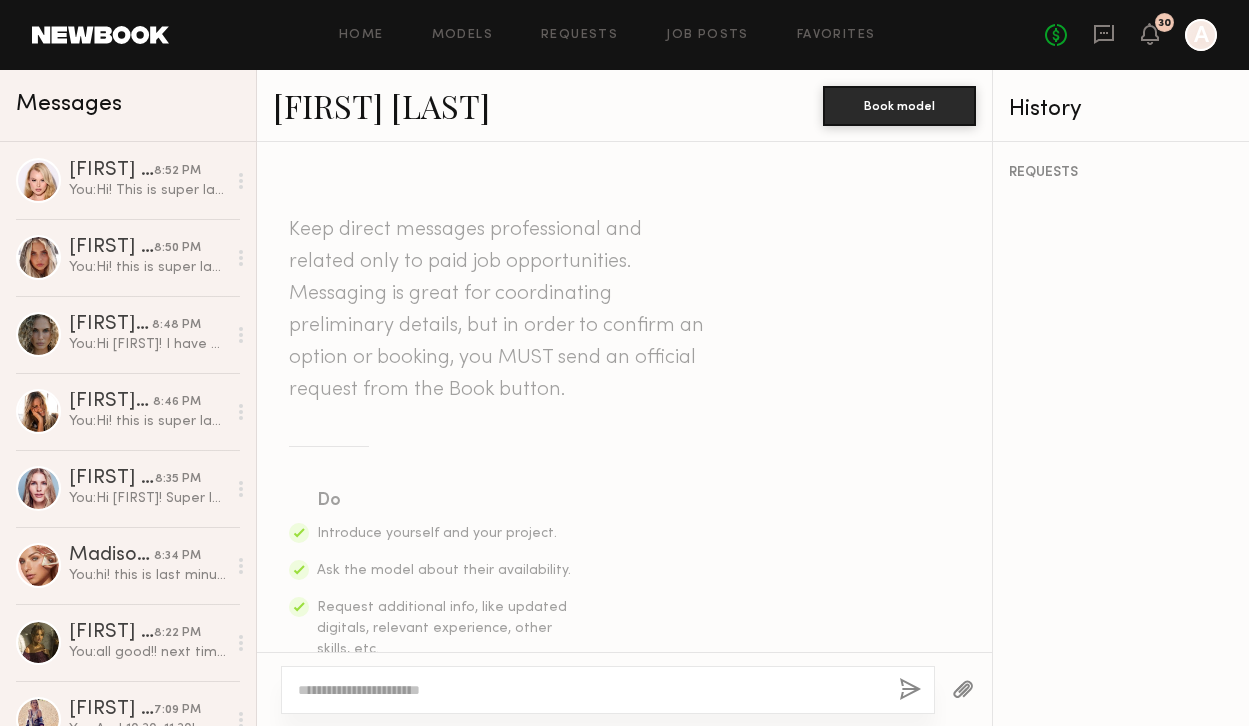 click 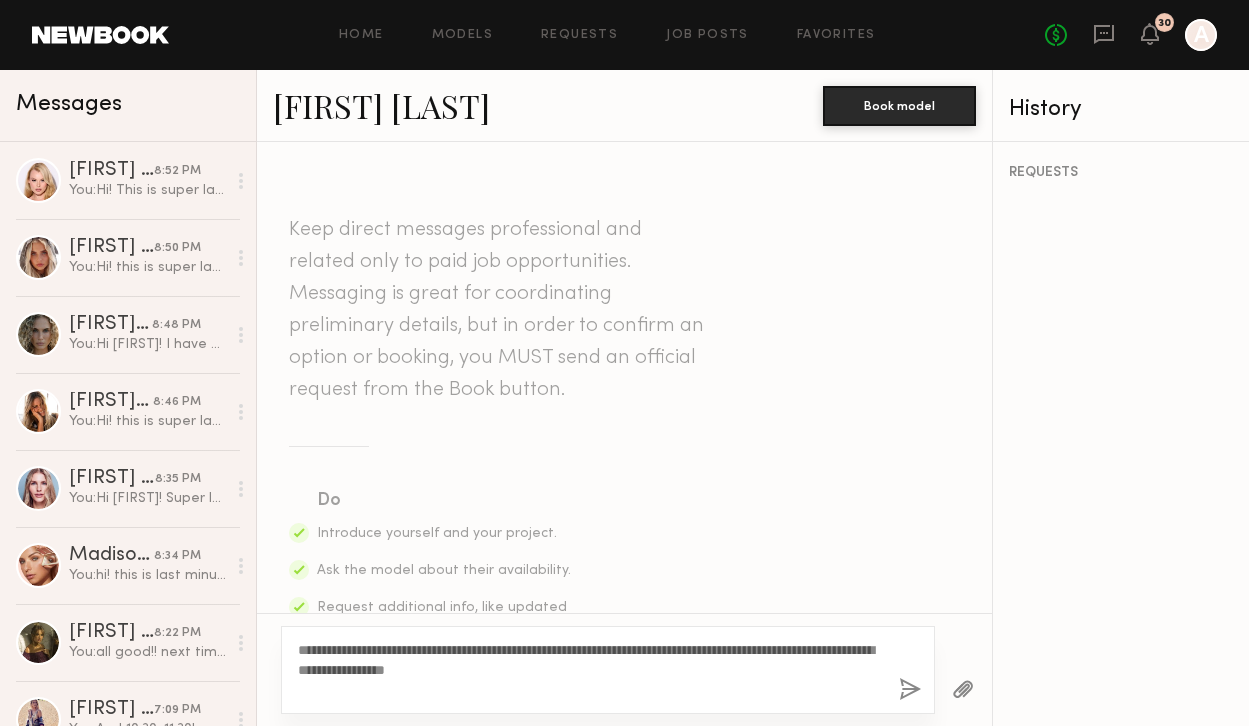 type on "**********" 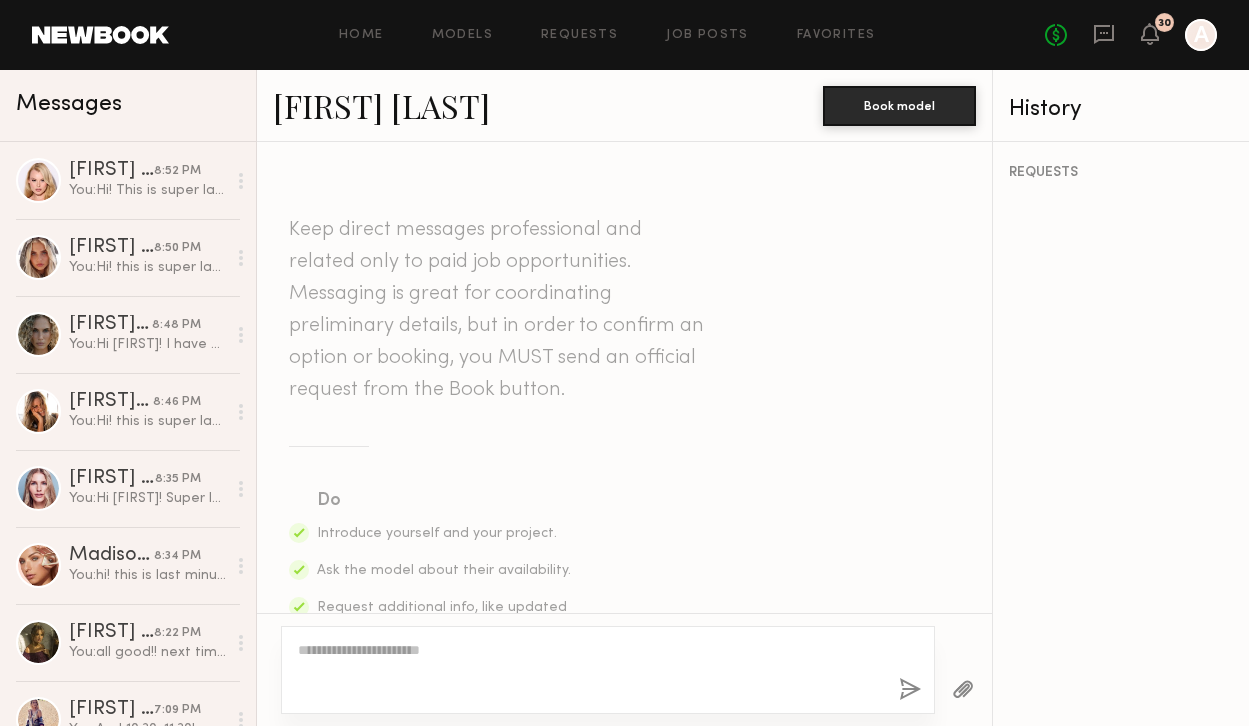scroll, scrollTop: 576, scrollLeft: 0, axis: vertical 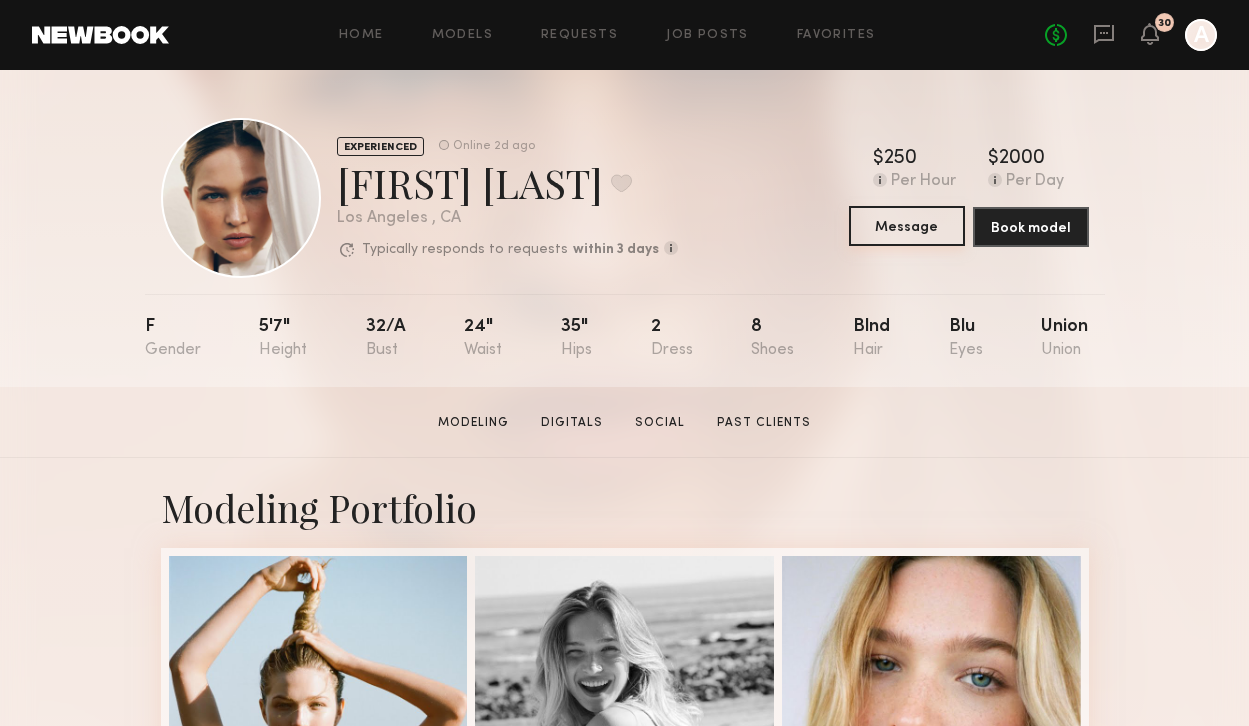 click on "Message" 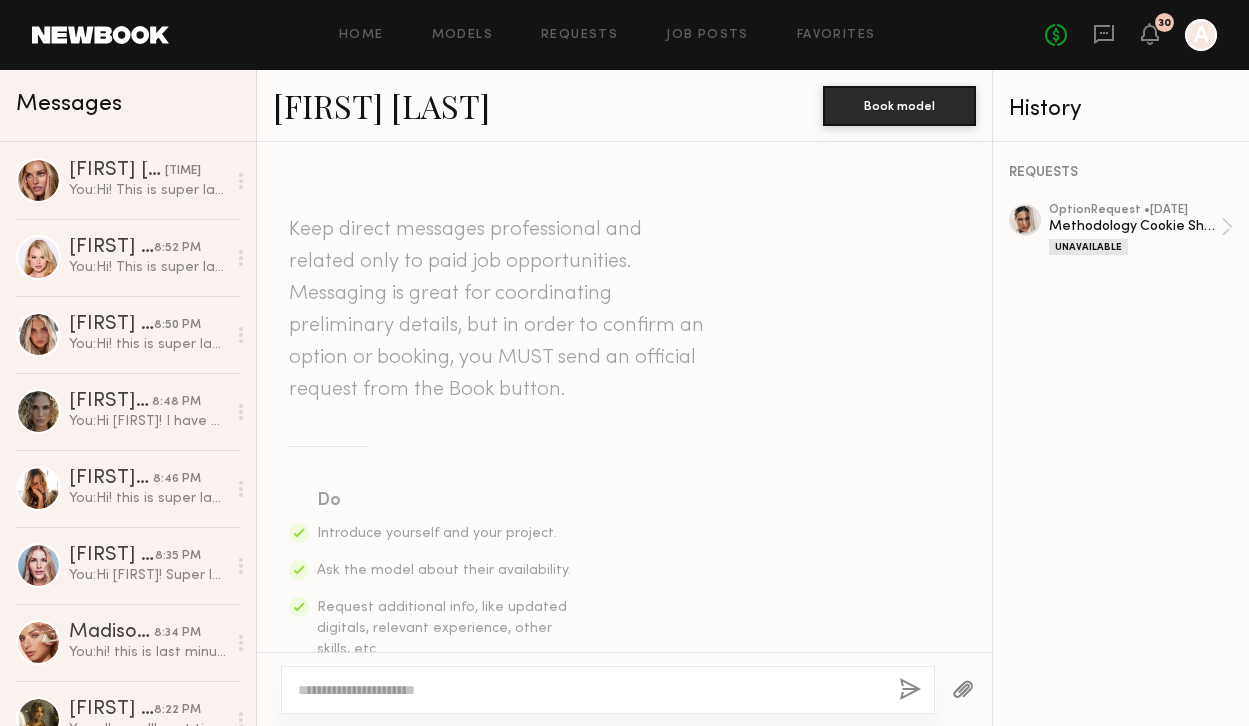 click 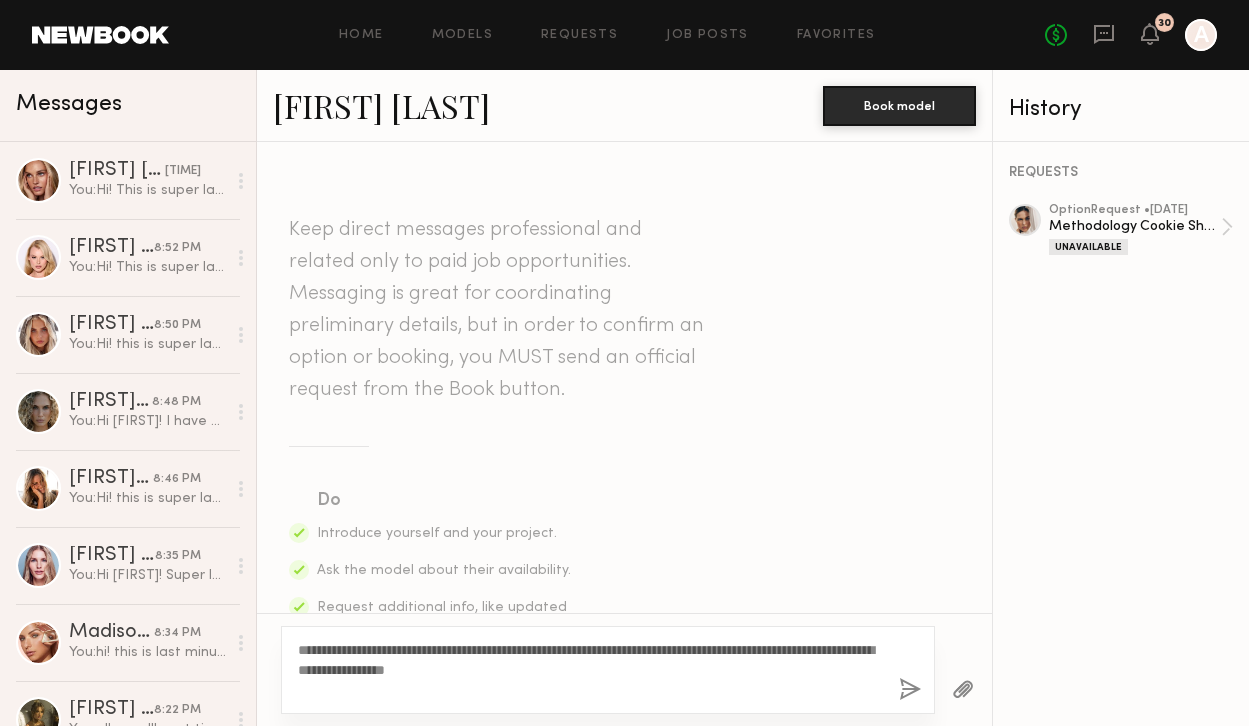 type on "**********" 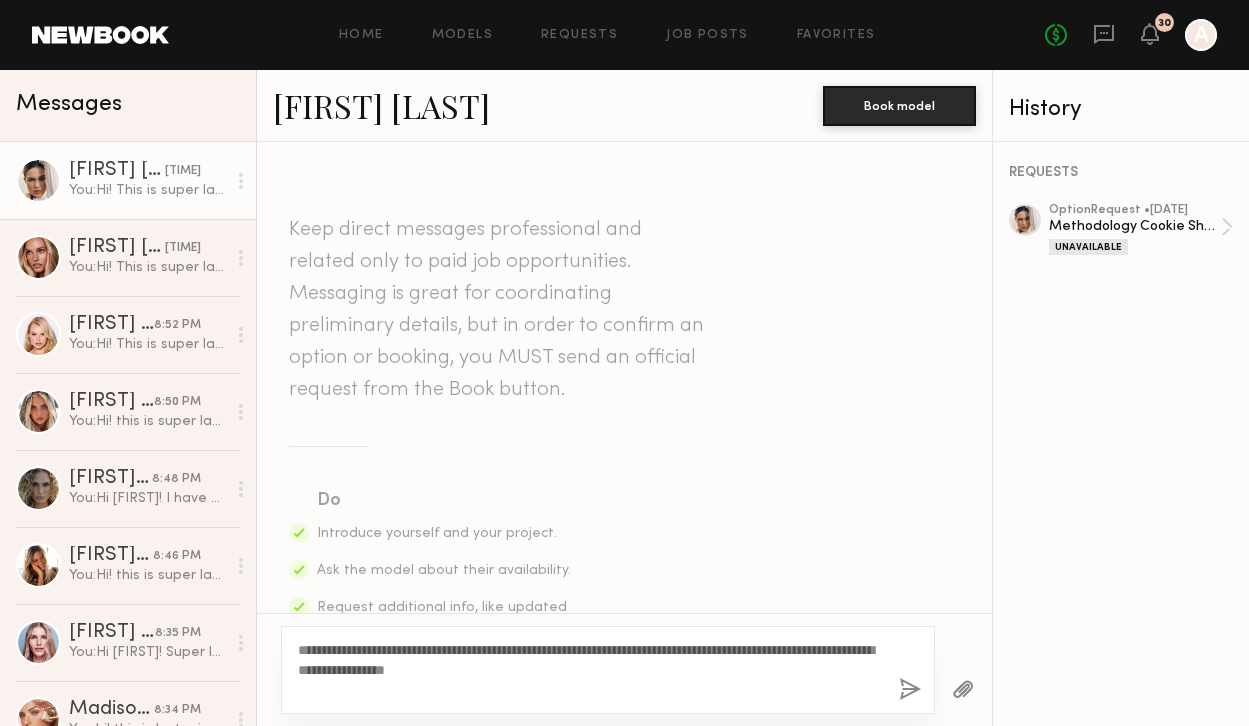 type 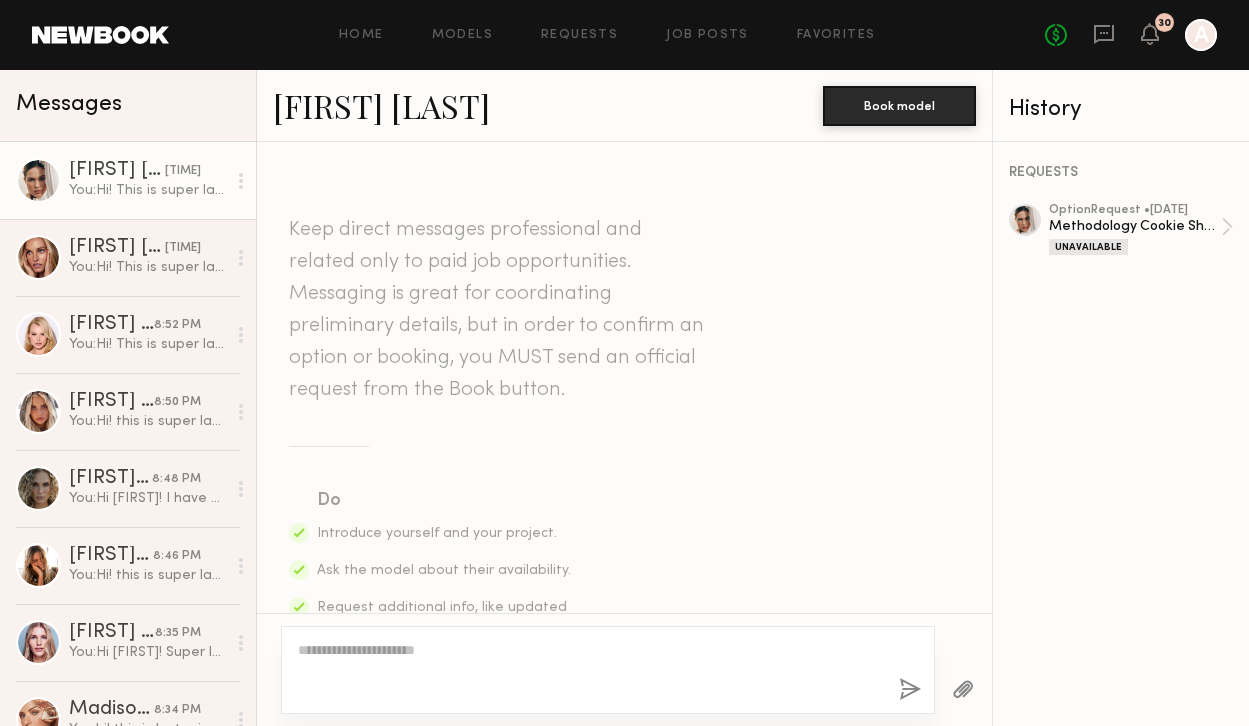 scroll, scrollTop: 576, scrollLeft: 0, axis: vertical 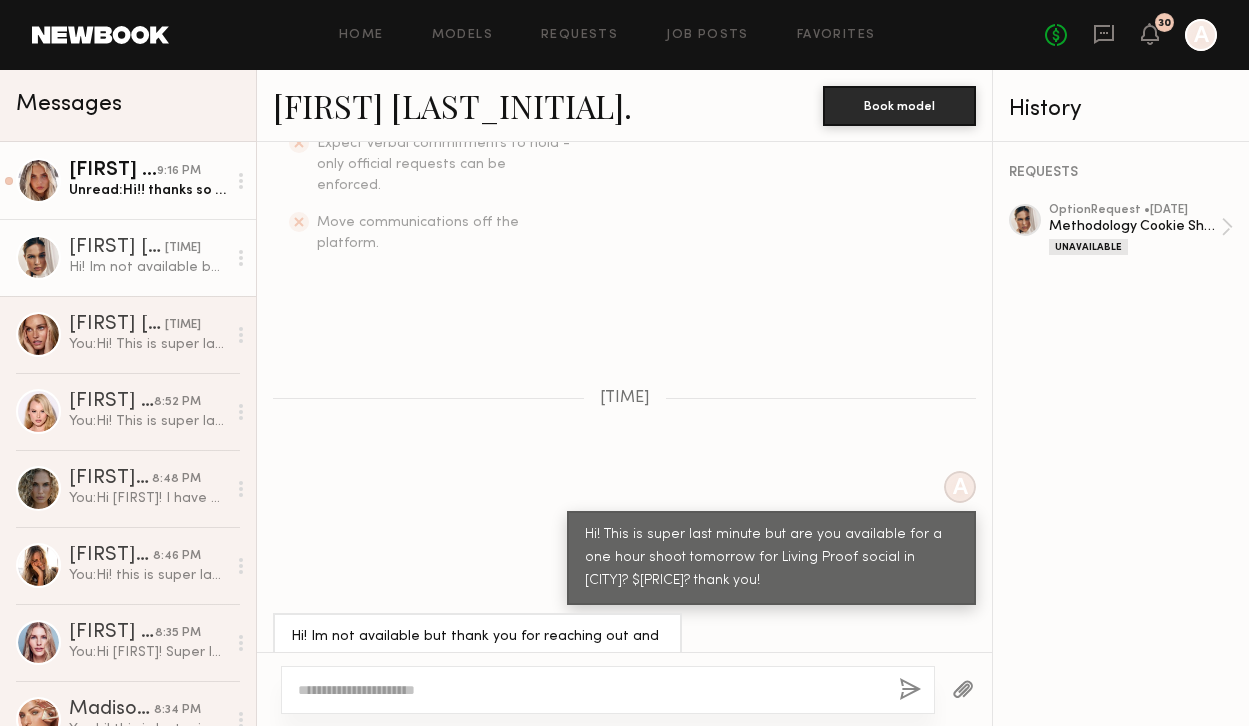 click on "[FIRST] [LAST_INITIAL]." 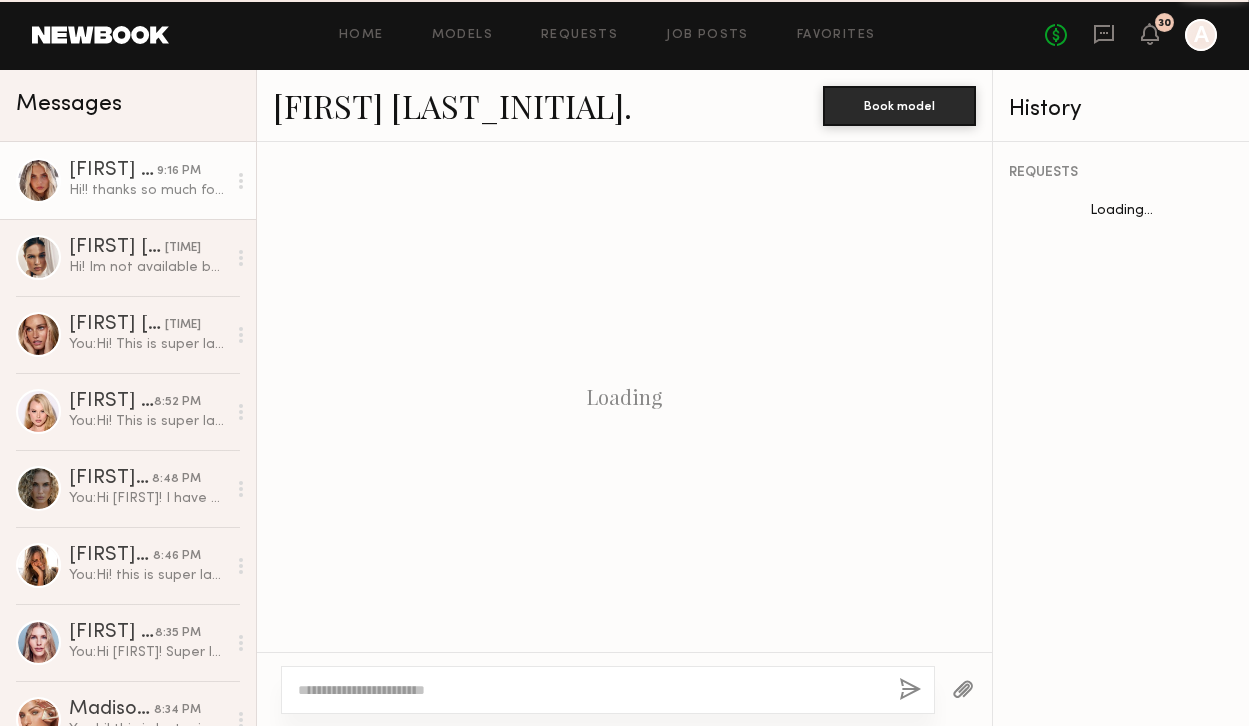 scroll, scrollTop: 653, scrollLeft: 0, axis: vertical 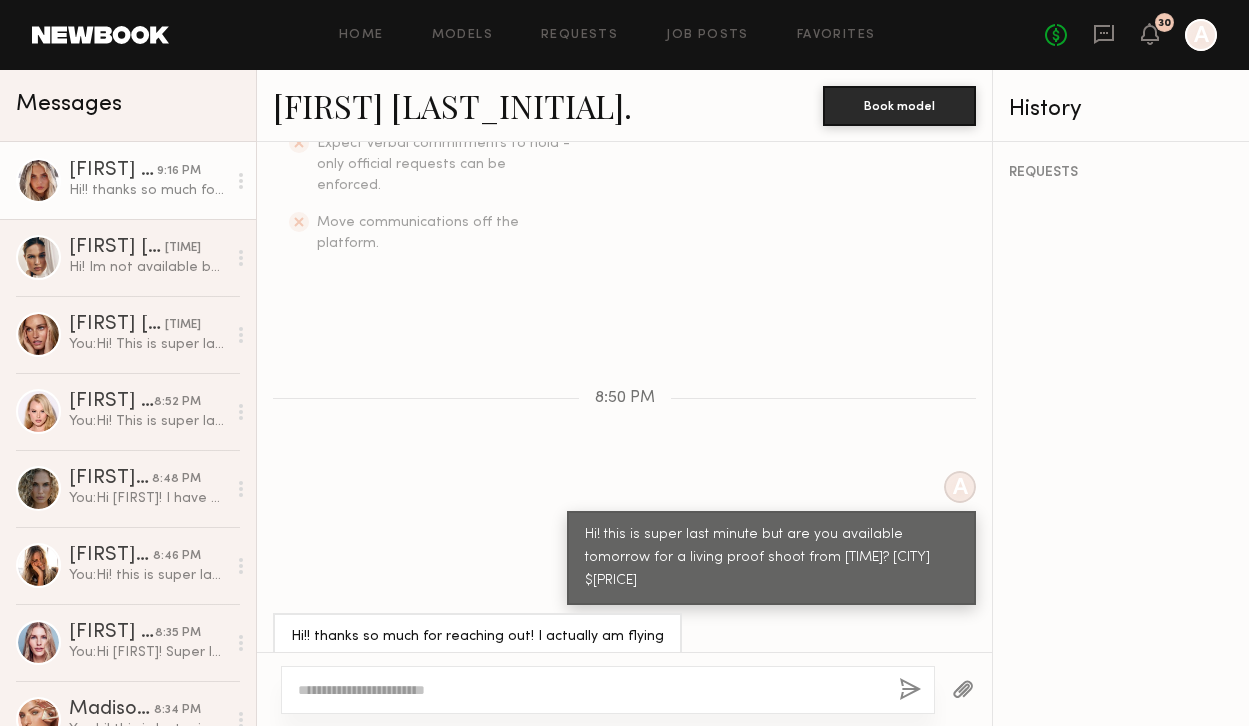 click on "[FIRST] [LAST_INITIAL]." 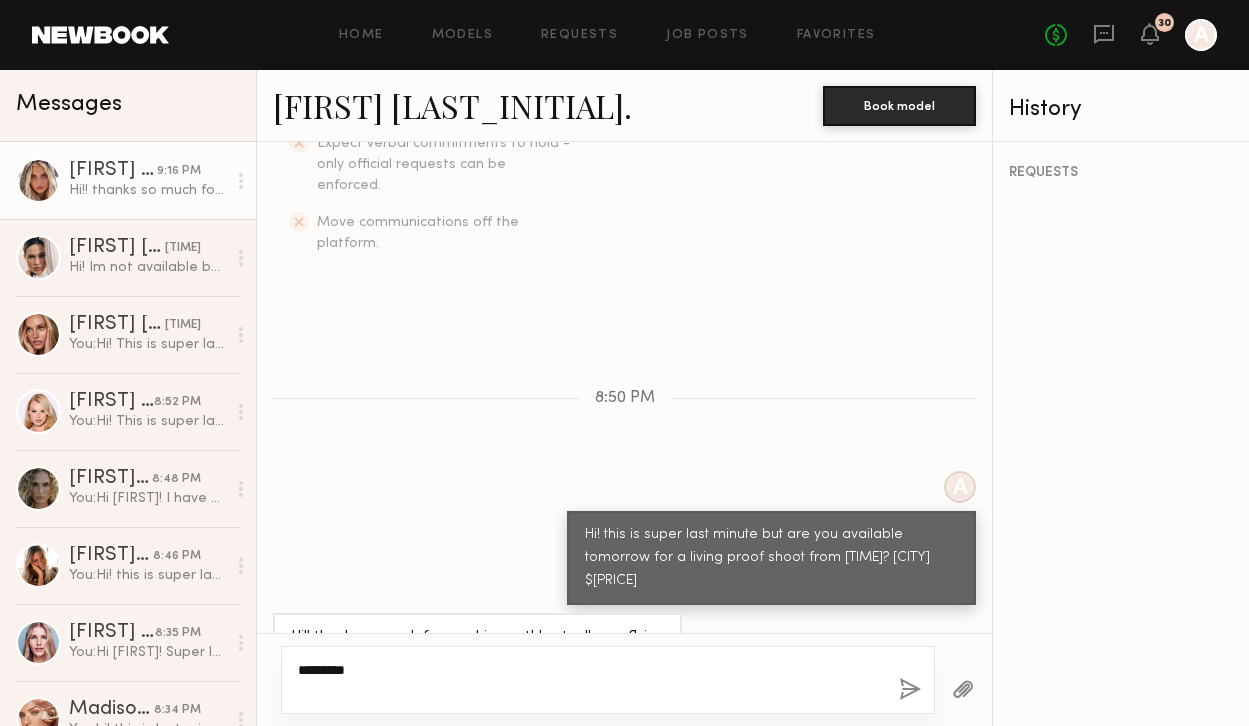 click on "********" 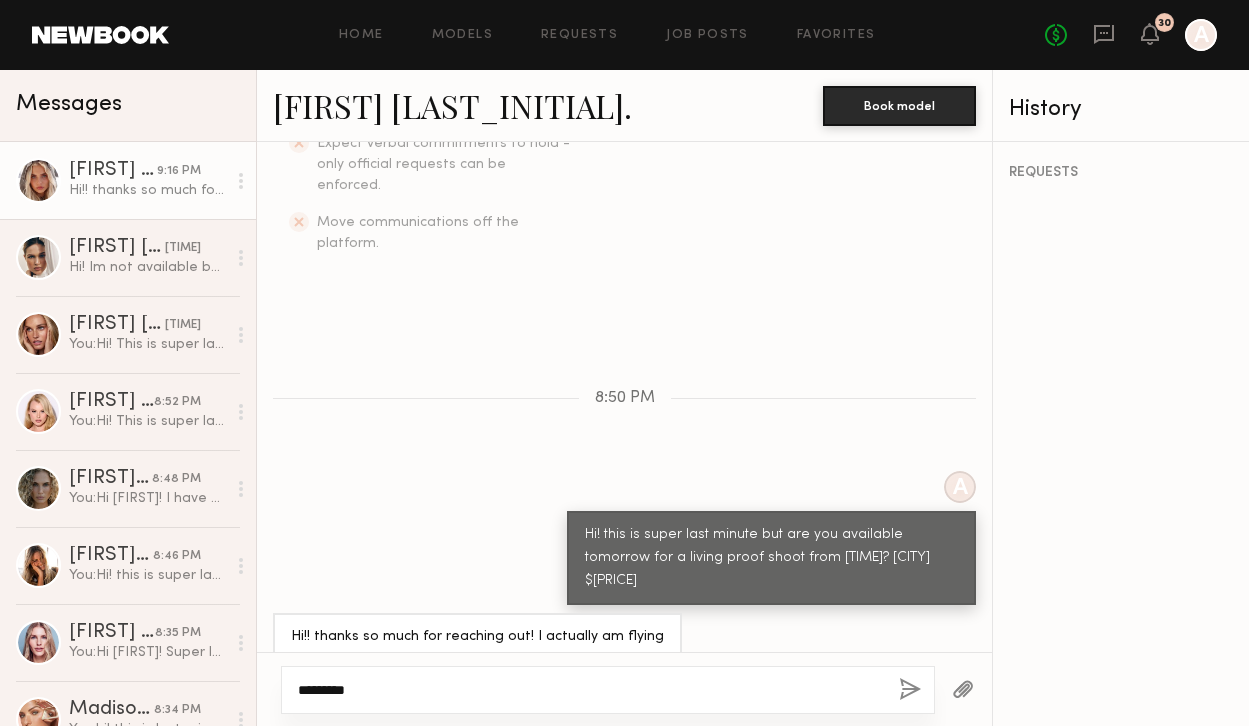 type on "********" 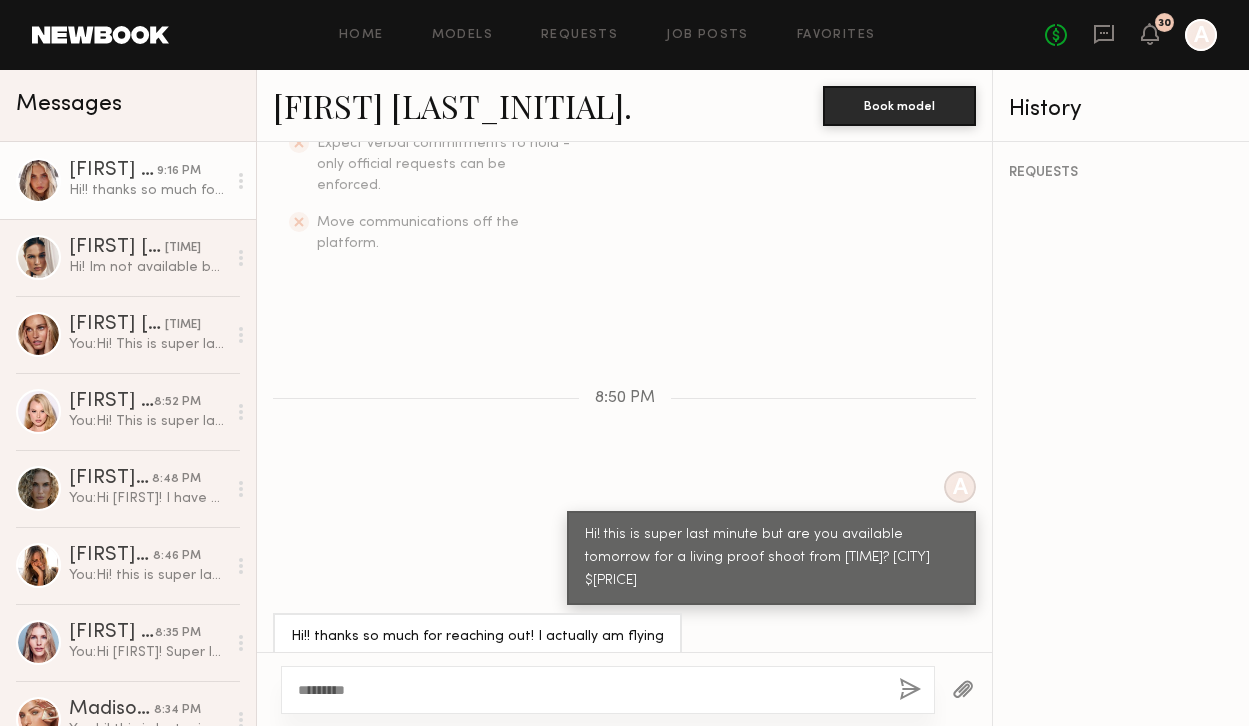 click 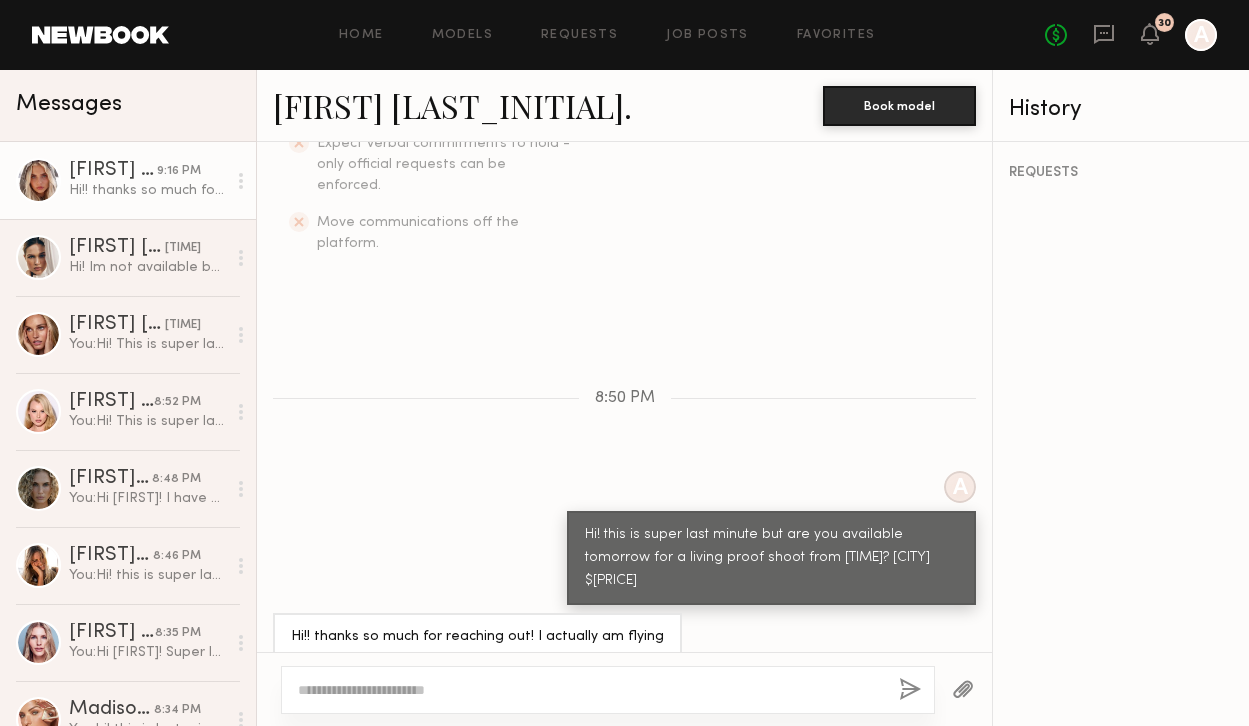 scroll, scrollTop: 901, scrollLeft: 0, axis: vertical 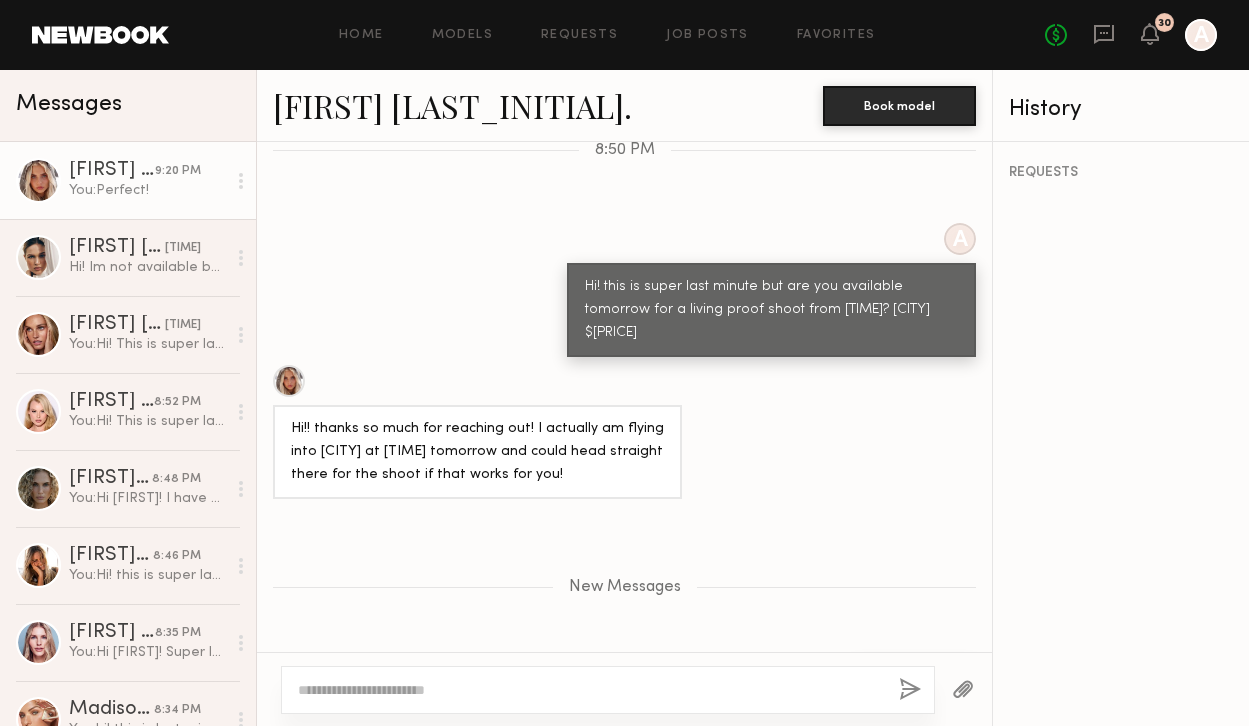 click 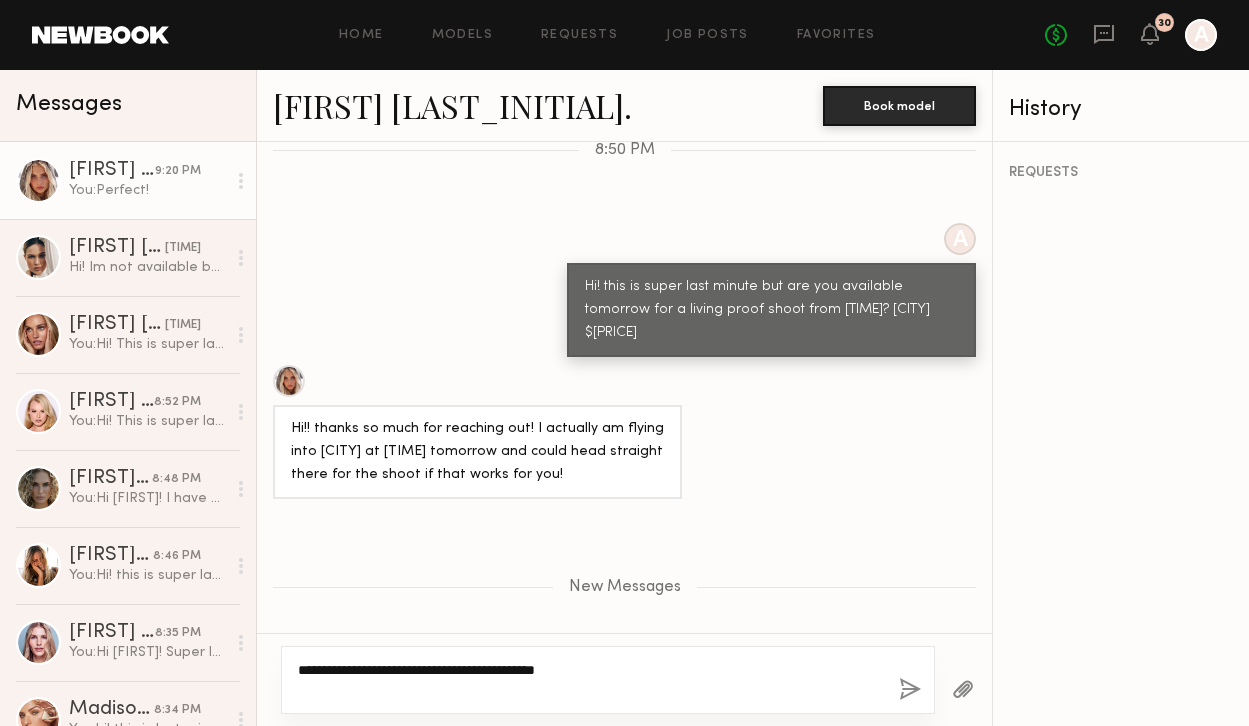 type on "**********" 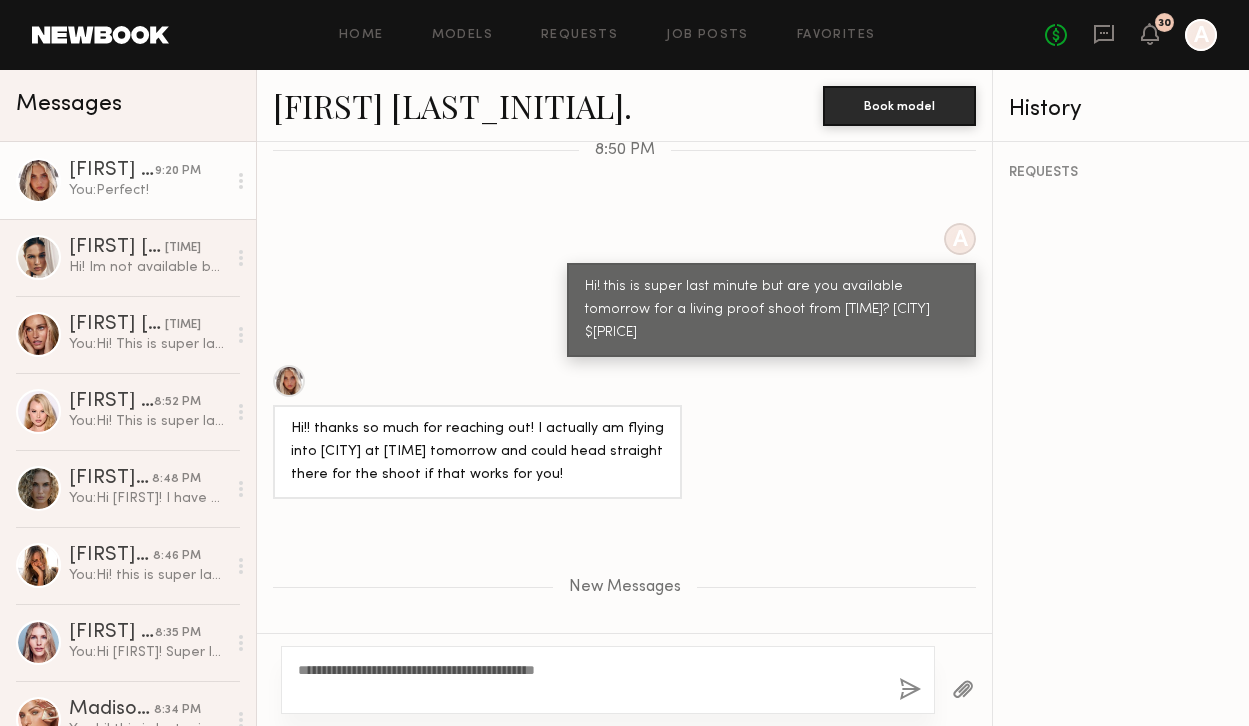 click 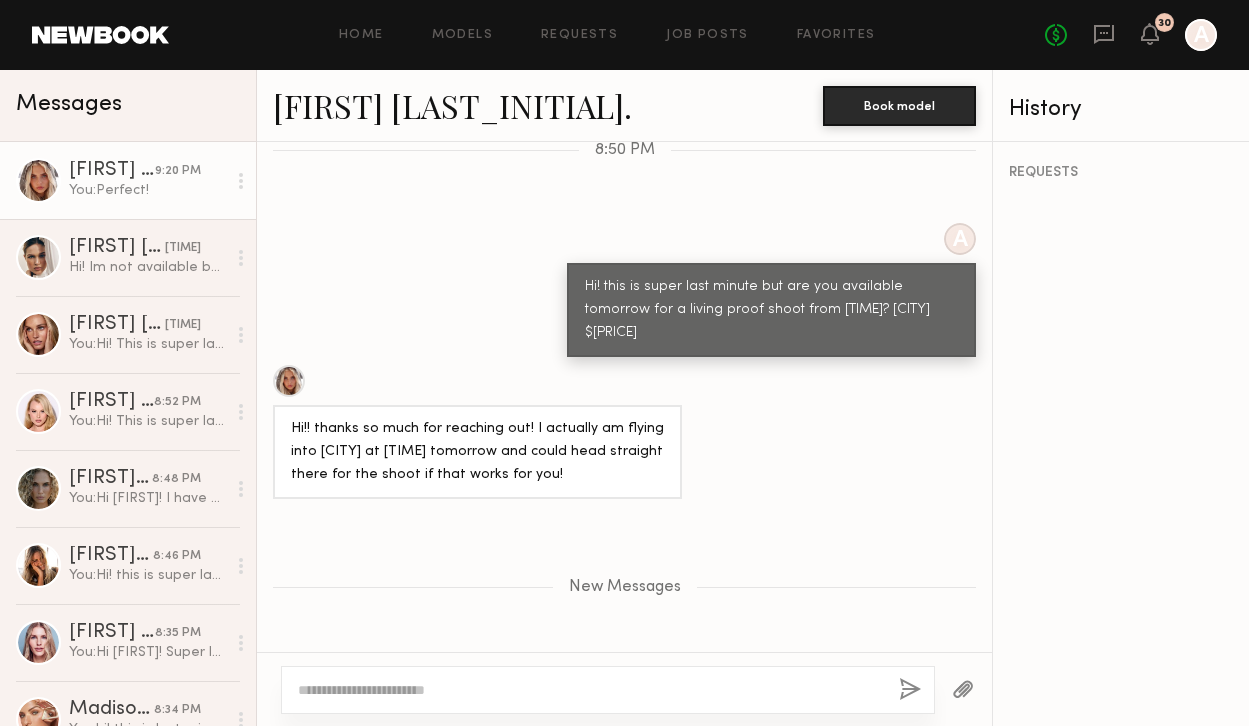 scroll, scrollTop: 996, scrollLeft: 0, axis: vertical 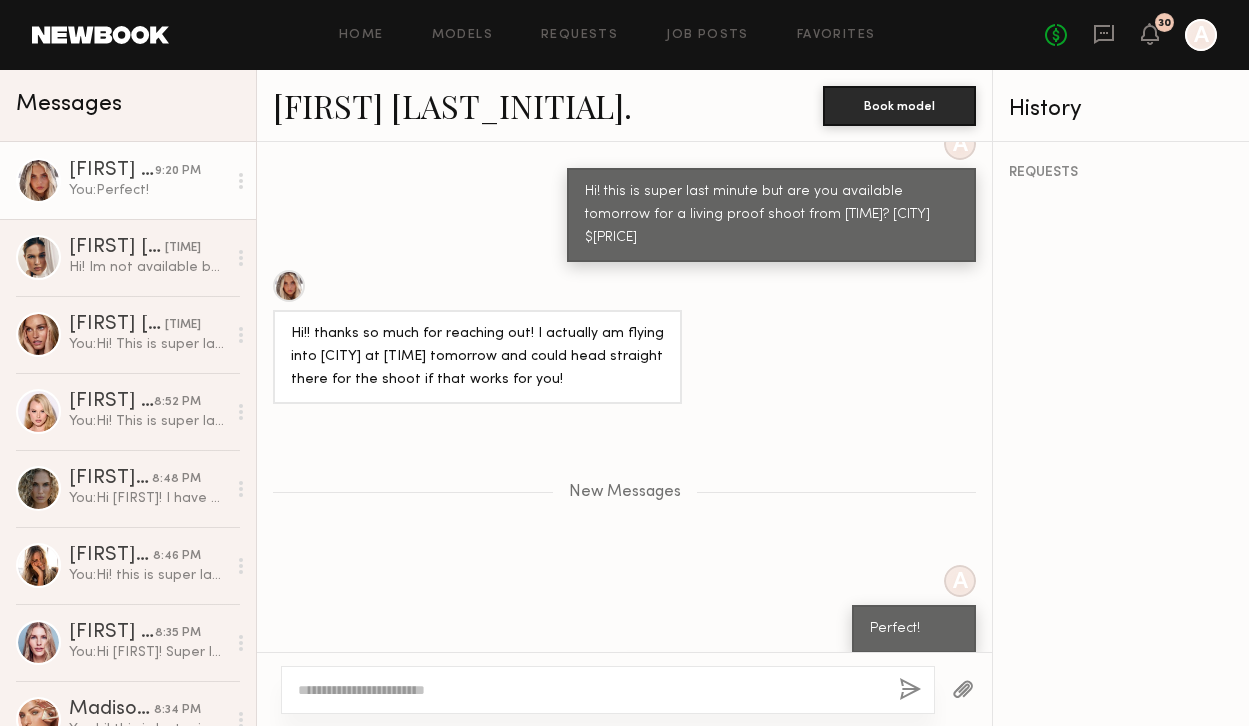 click 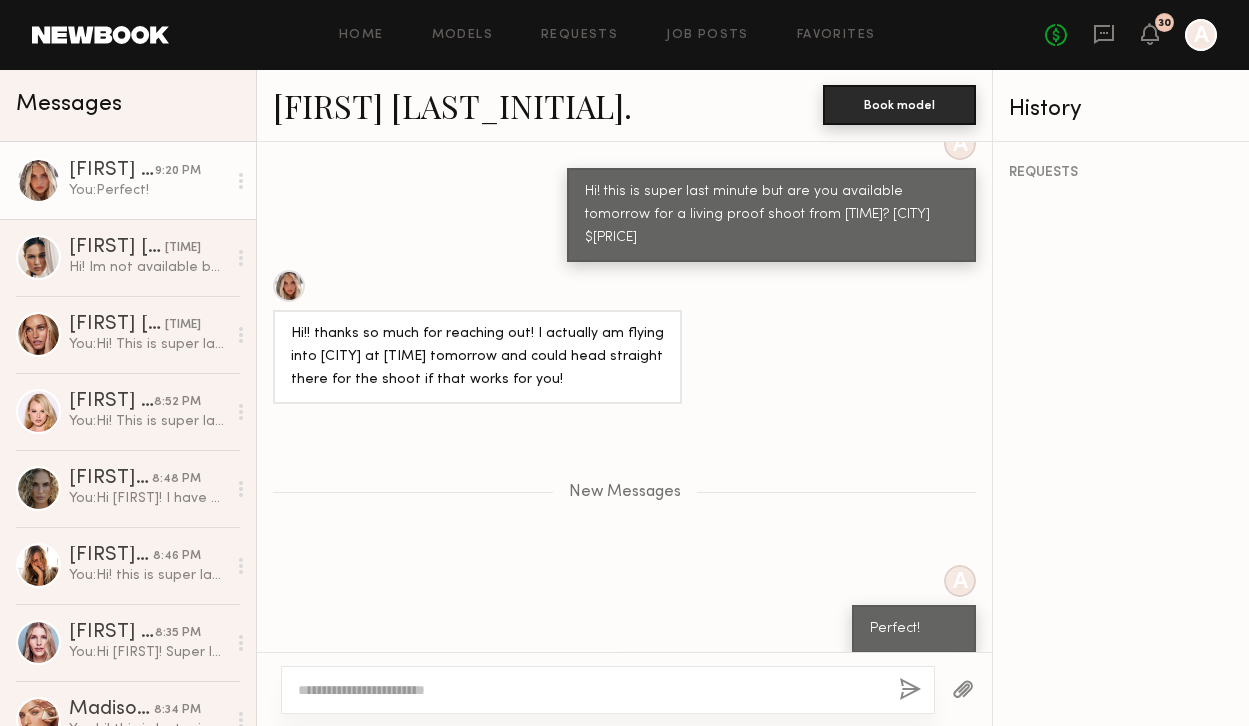 click on "Book model" 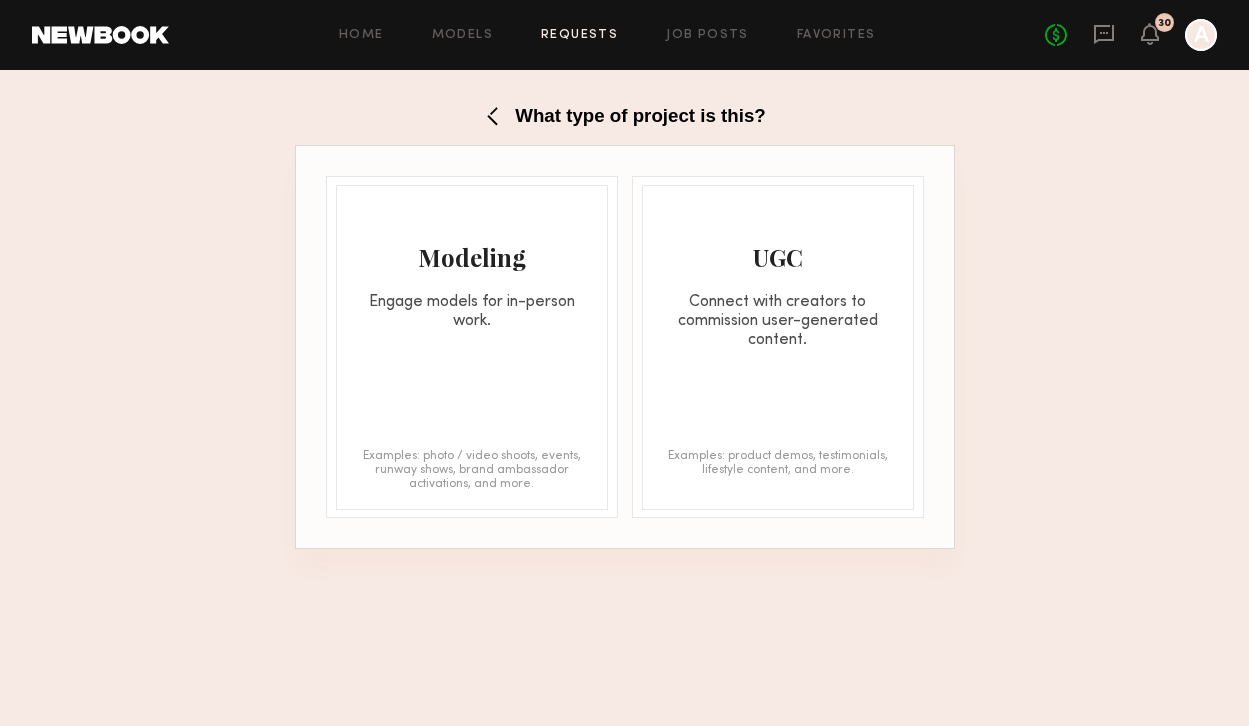 click on "Engage models for in-person work." 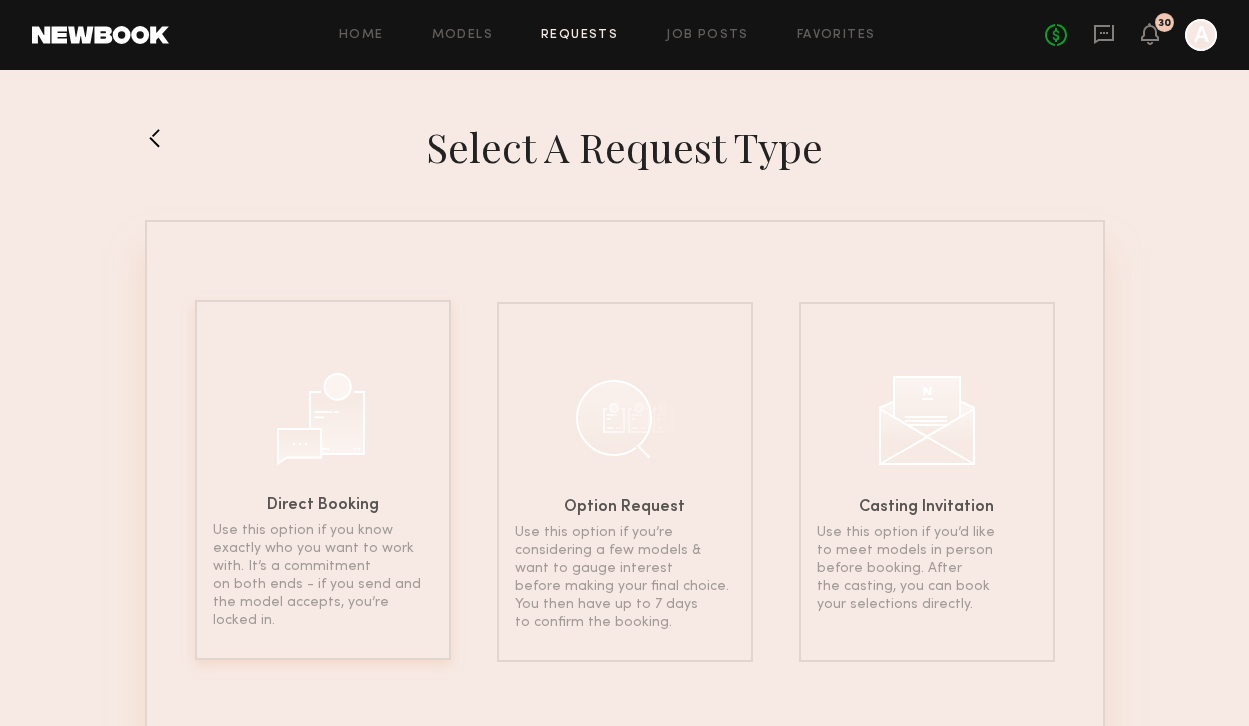 click on "Direct Booking Use this option if you know exactly who you want to work with. It’s a commitment on both ends - if you send and the model accepts, you’re locked in." 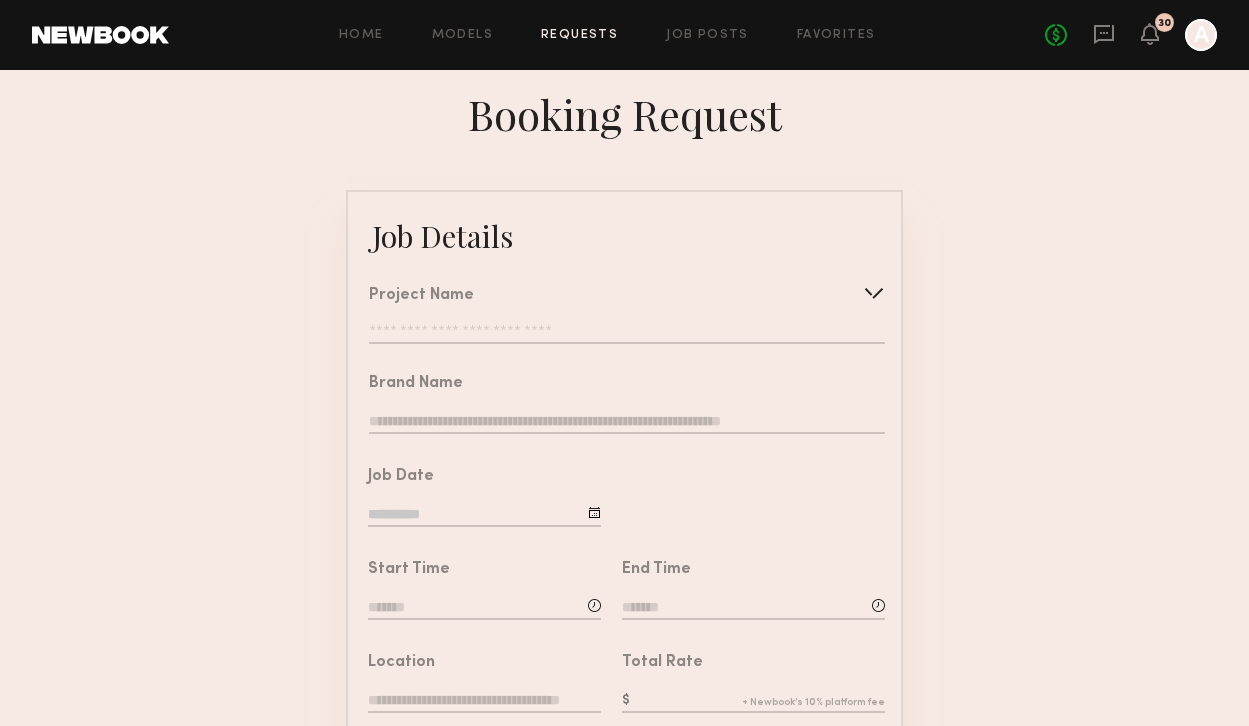 click on "Project Name   Create   Use recent modeling project  Methodology Viral Brunch Shoot  Beautyblender 'How to' Web Shoot  Mienne Summer Social  Maison Methodology Tennis Cookie Drop  Noka UGC Summer  Living Proof Hand Model  Noka Lifestyle Fall 2025  Methodology Cotswolds Shoot  Living Proof Dry Shampoo Shoot" 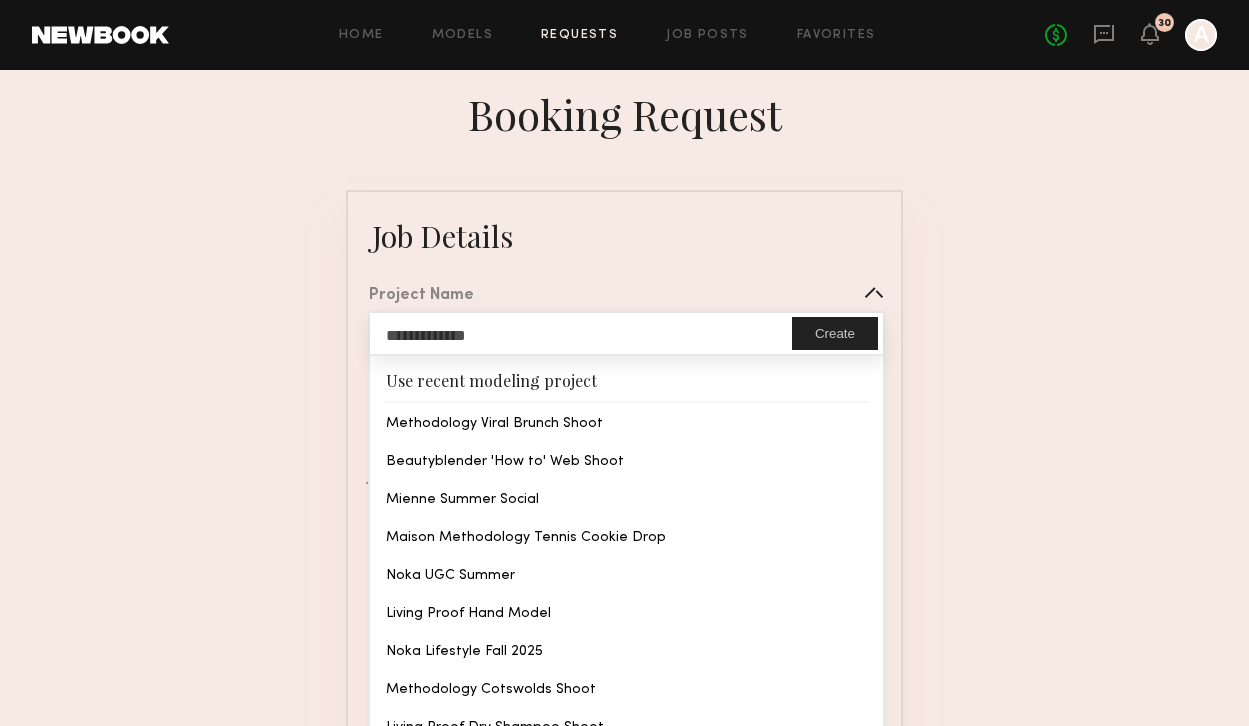 type on "**********" 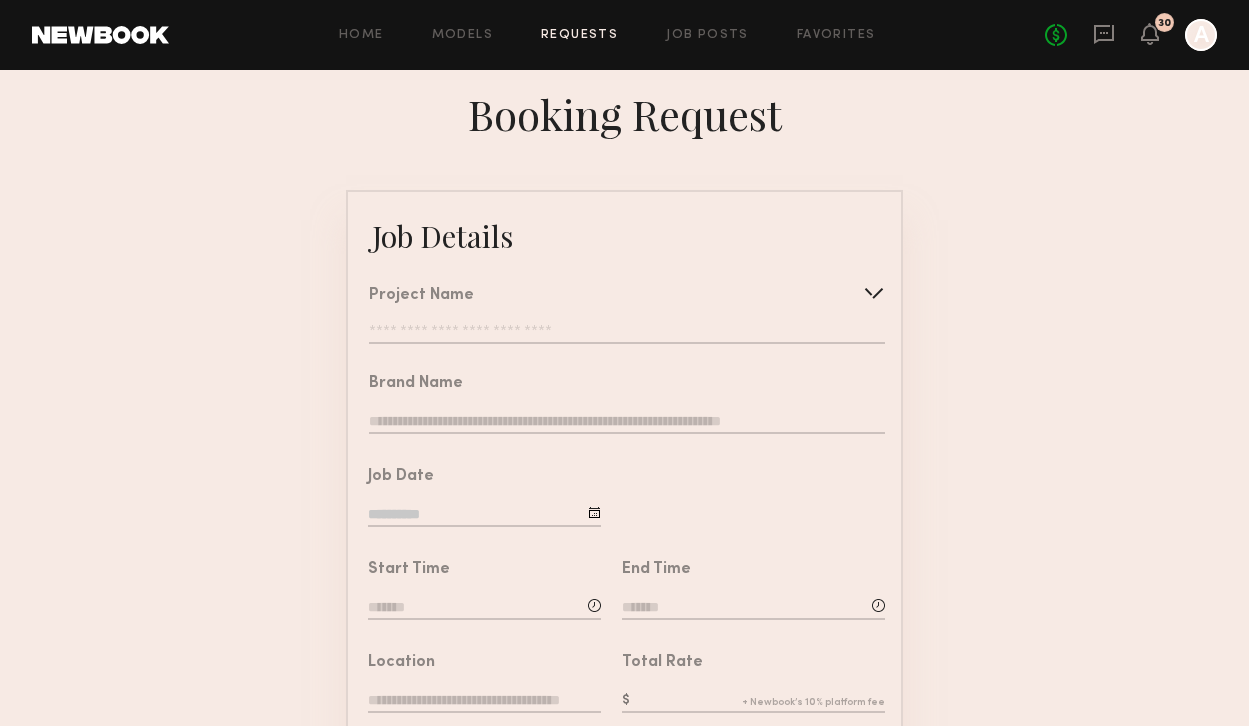 click on "**********" 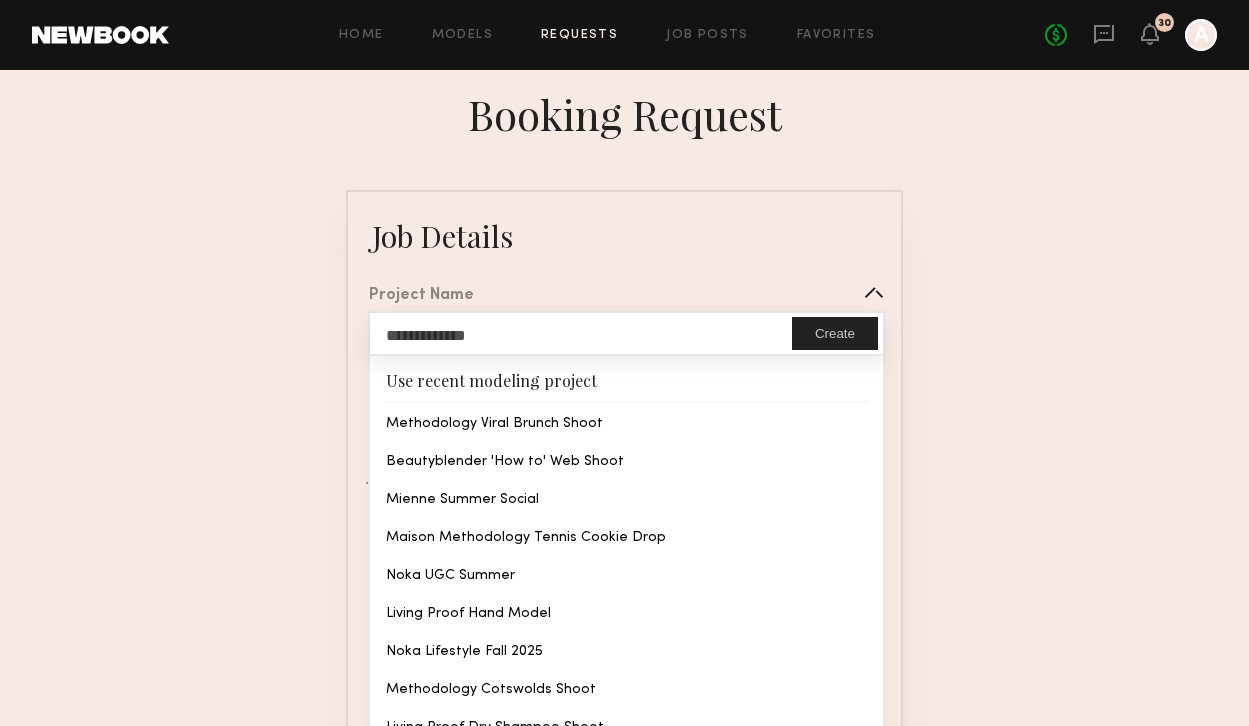 click on "**********" 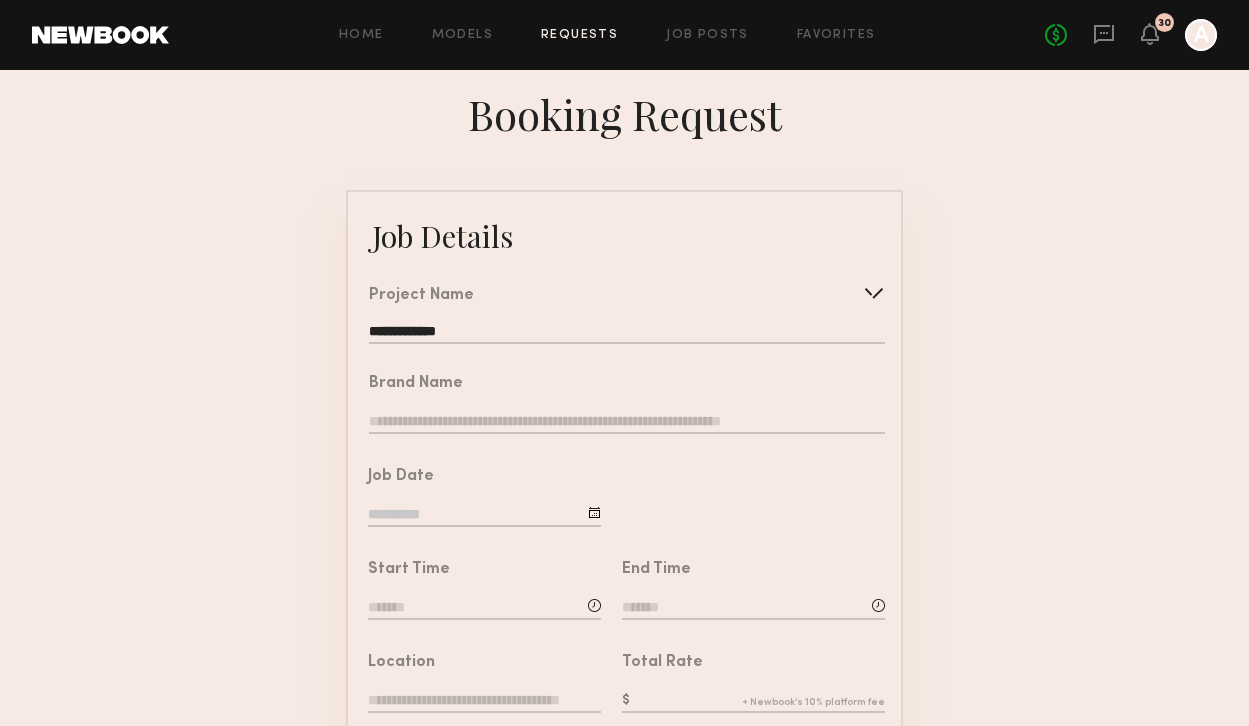 click 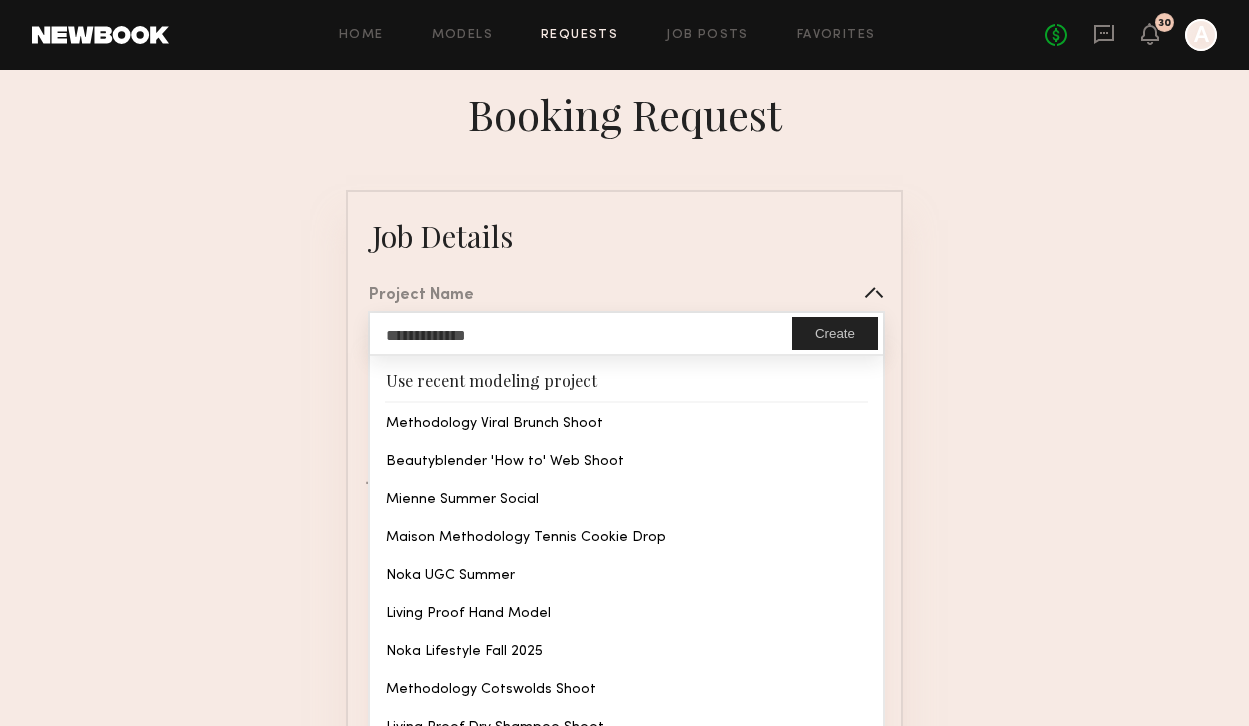 click on "**********" 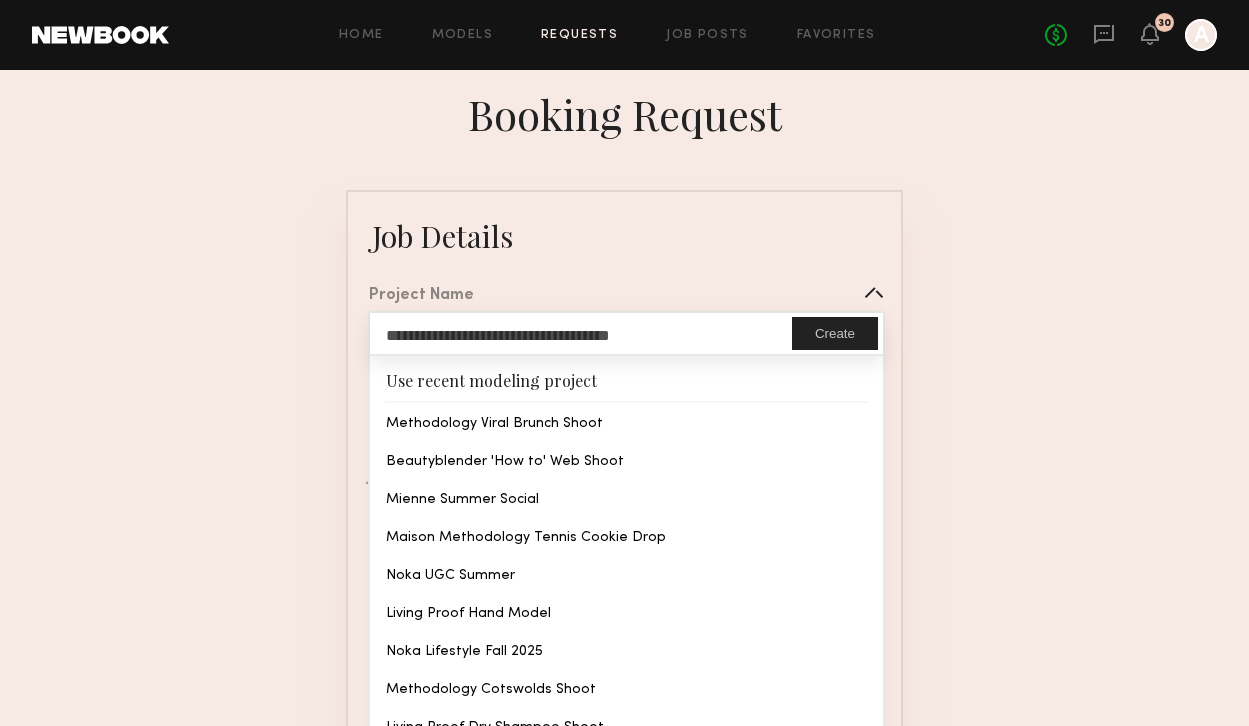 type on "**********" 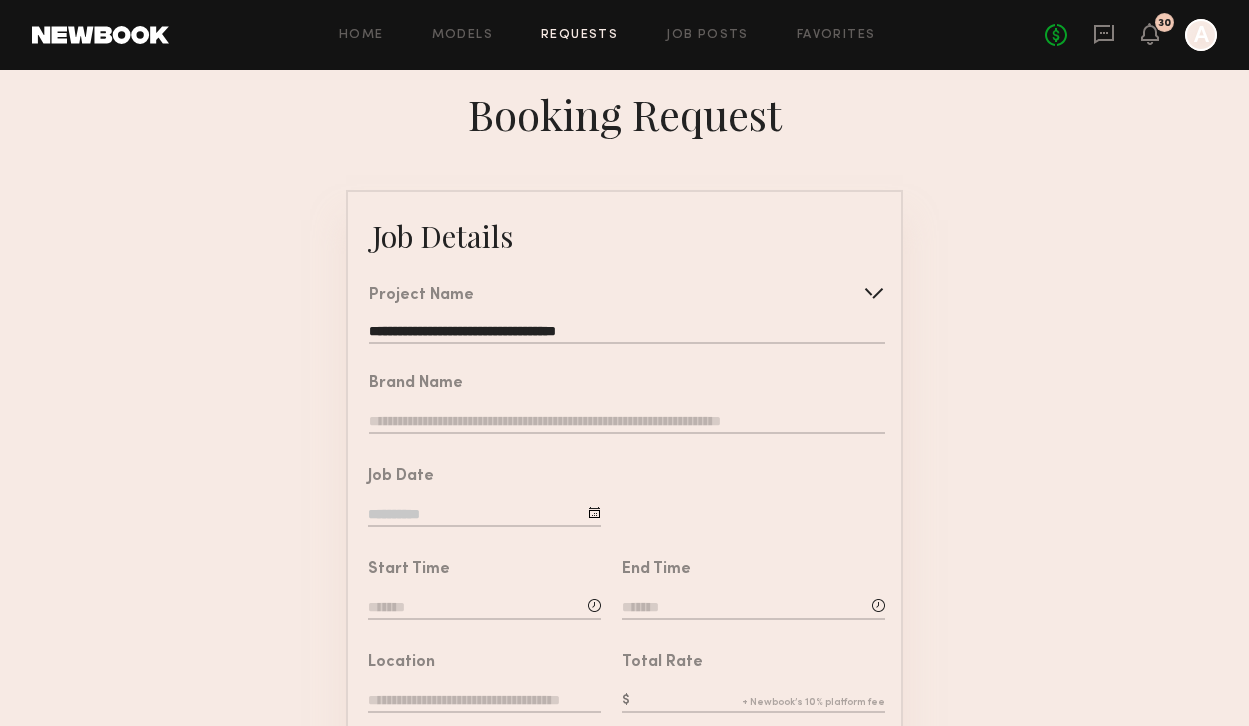 click 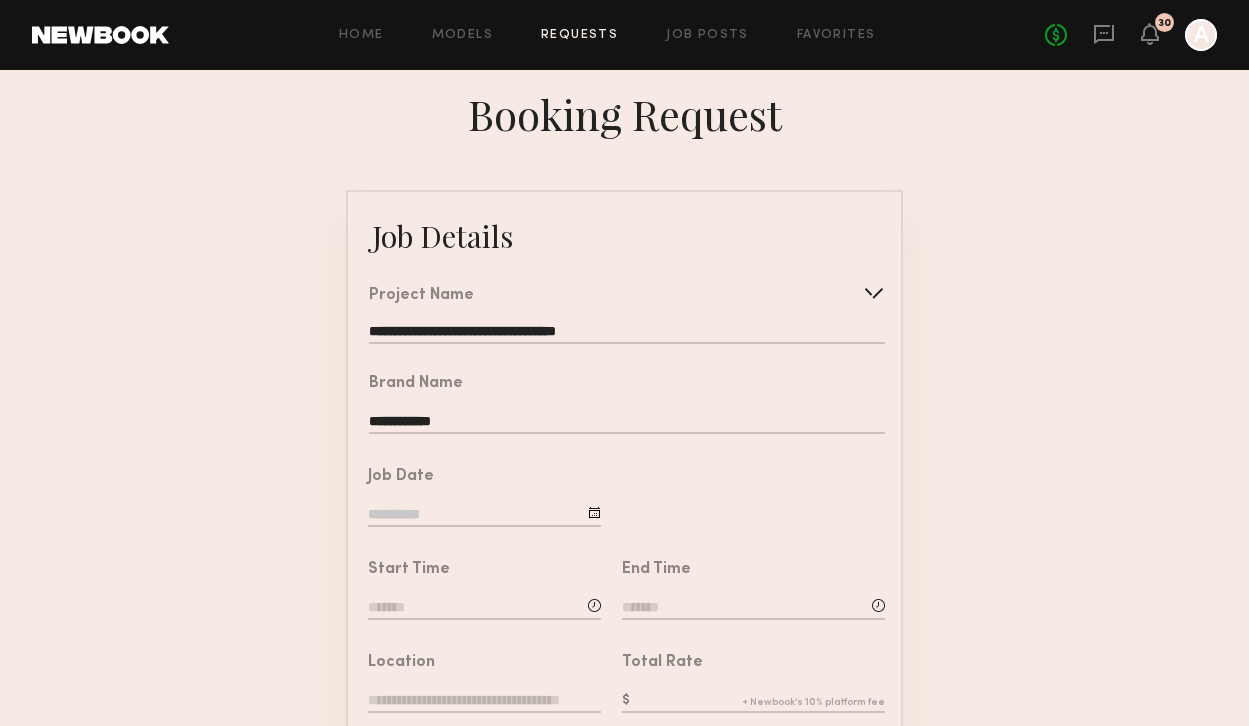 type on "**********" 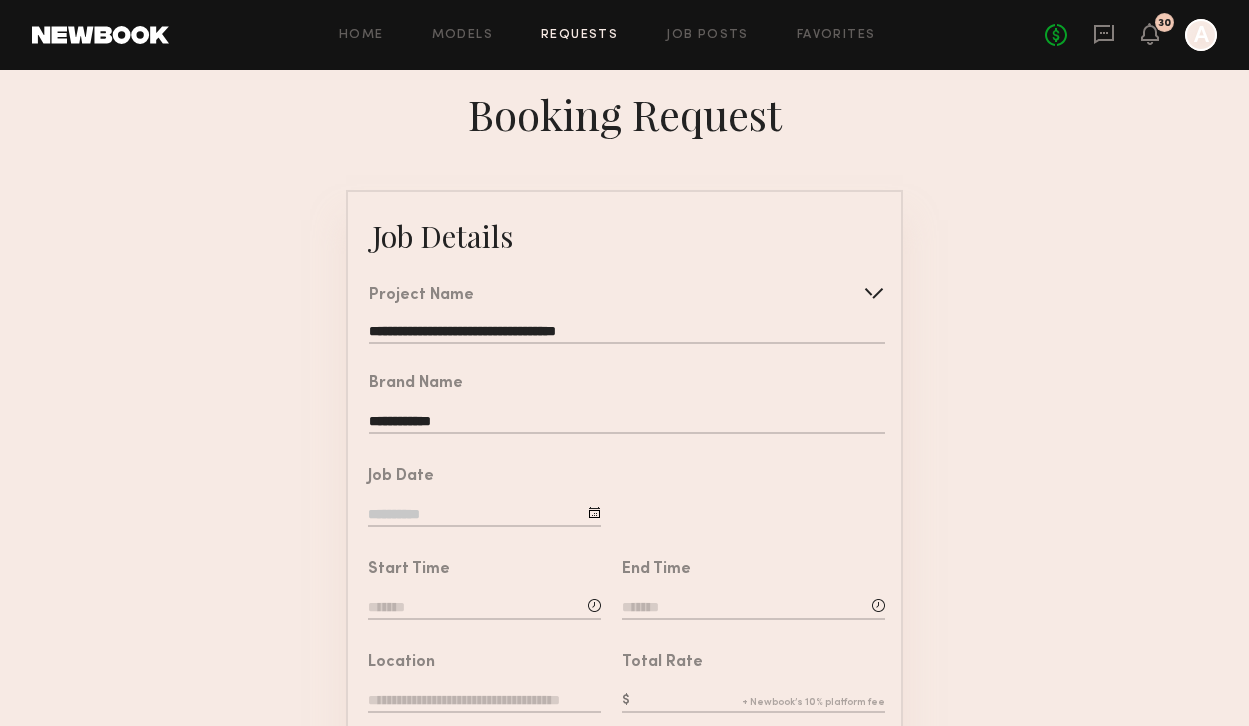 click 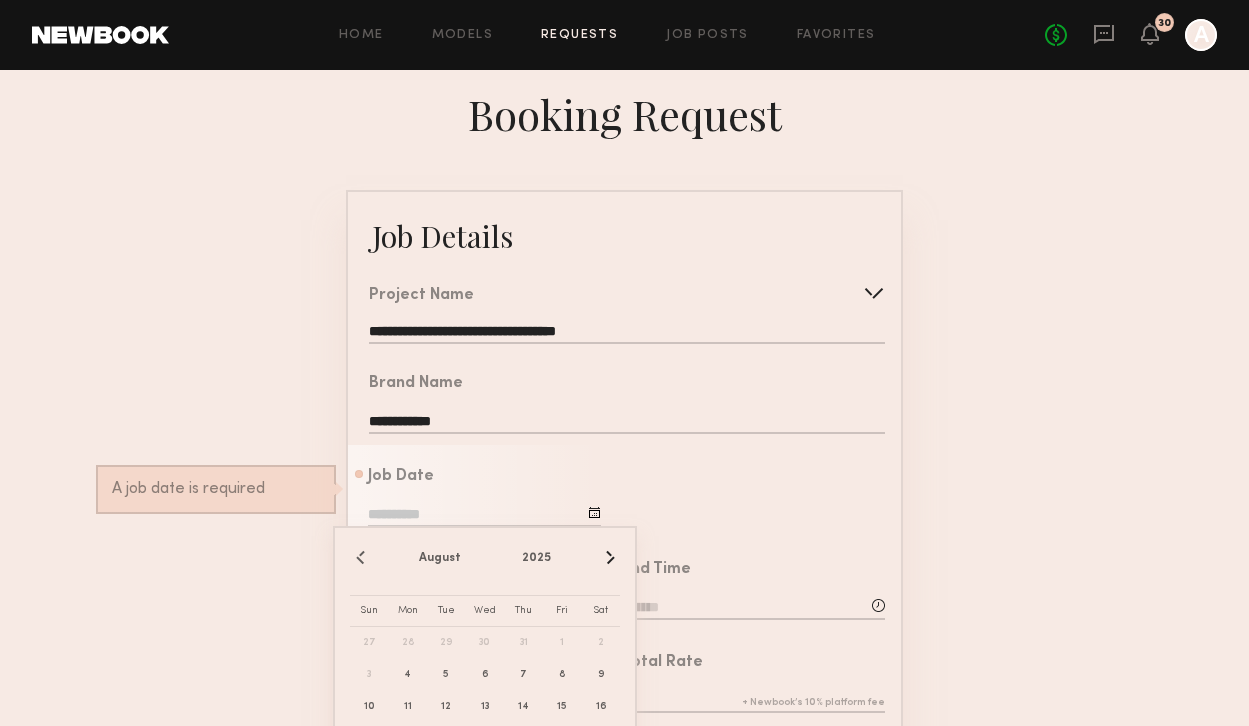 click on "**********" 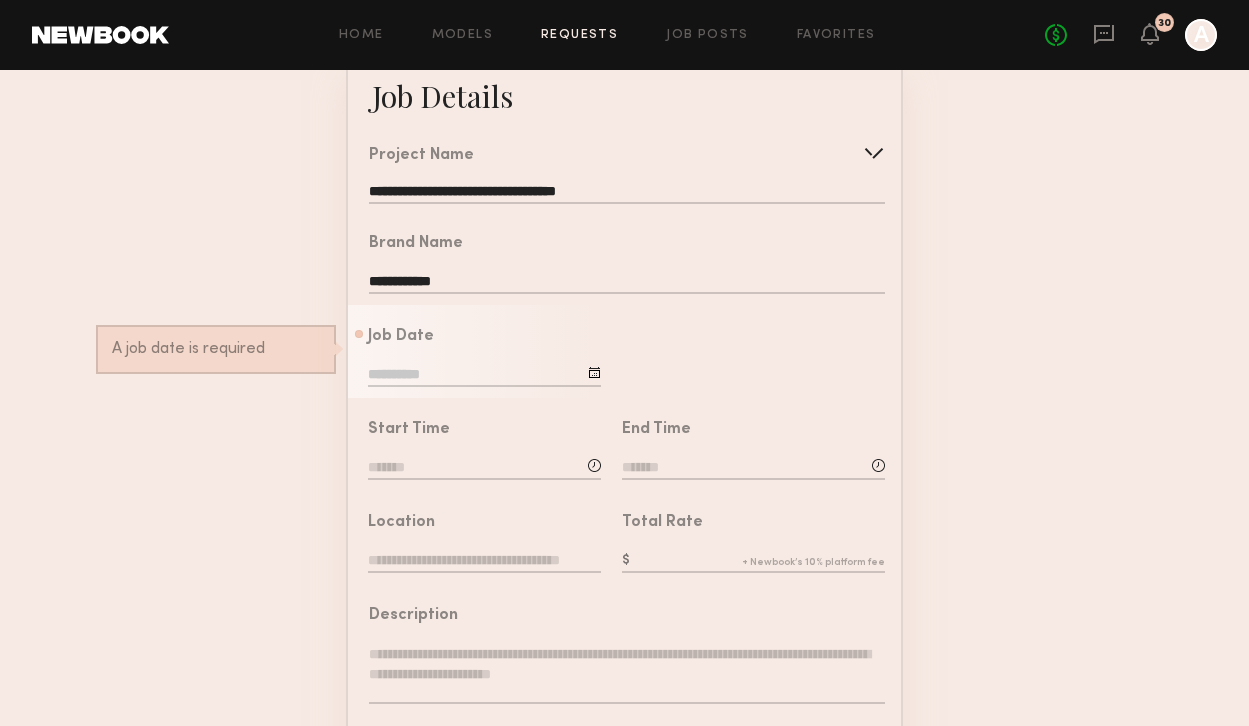scroll, scrollTop: 157, scrollLeft: 0, axis: vertical 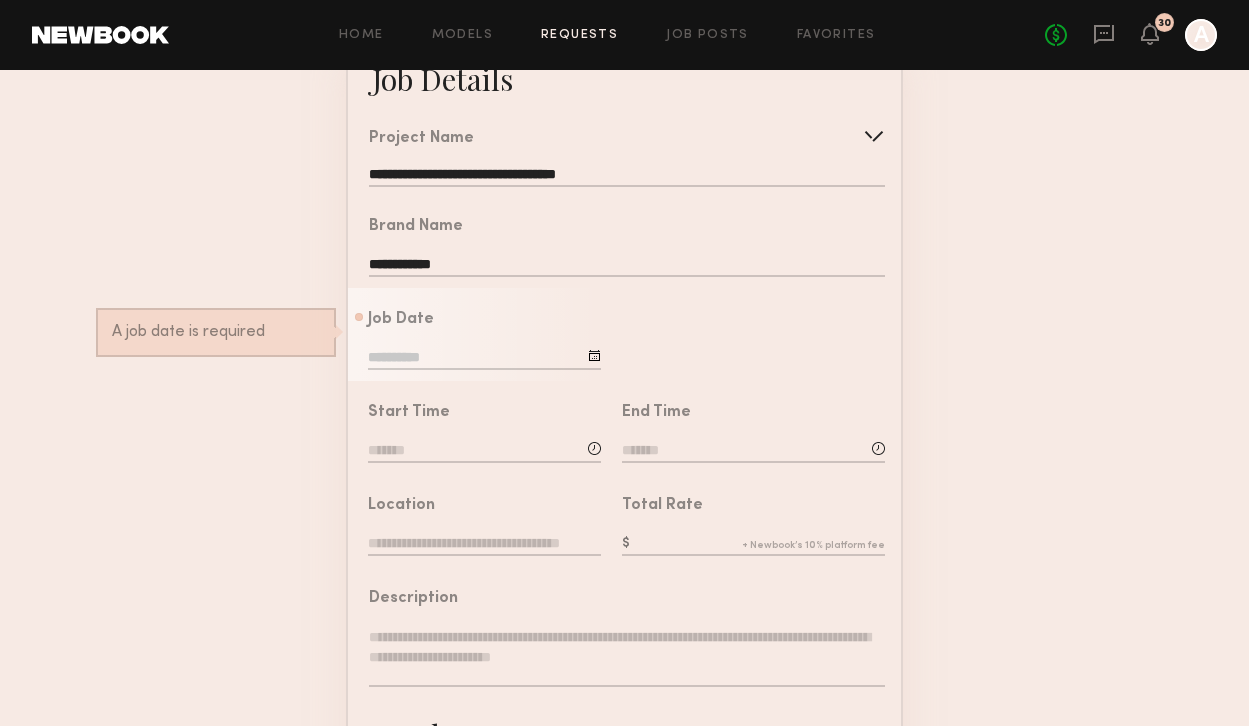 click 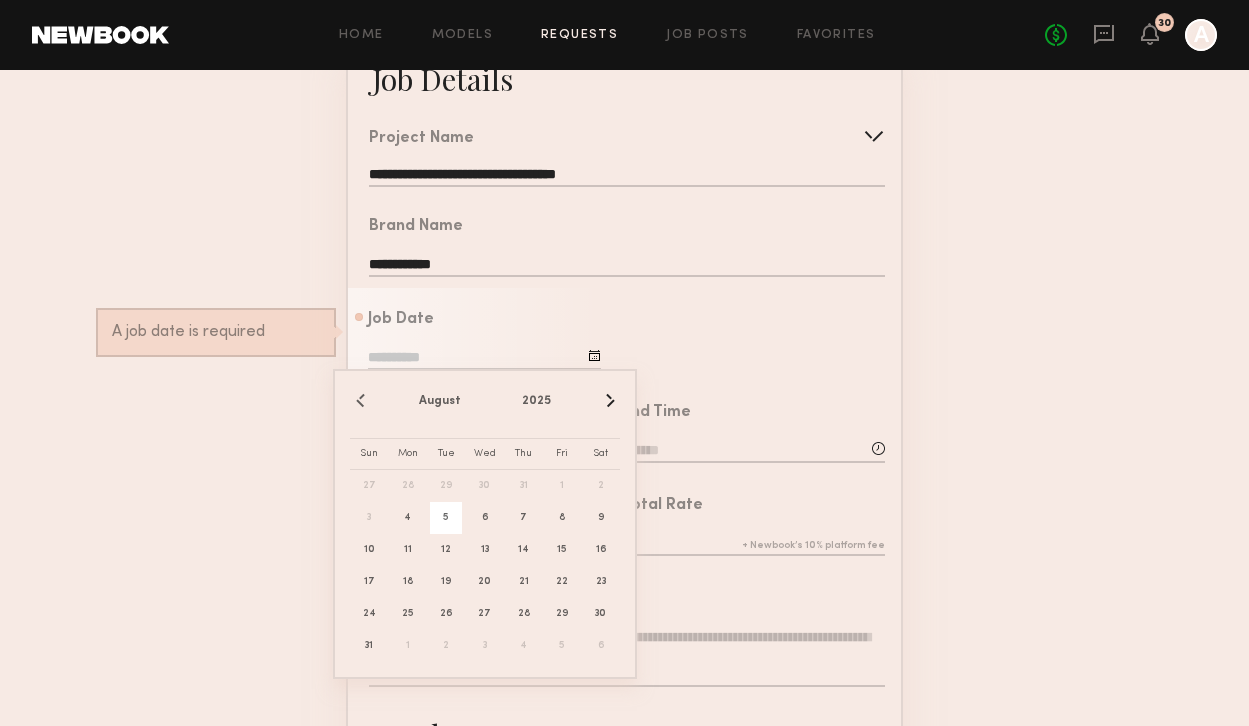 click on "5" 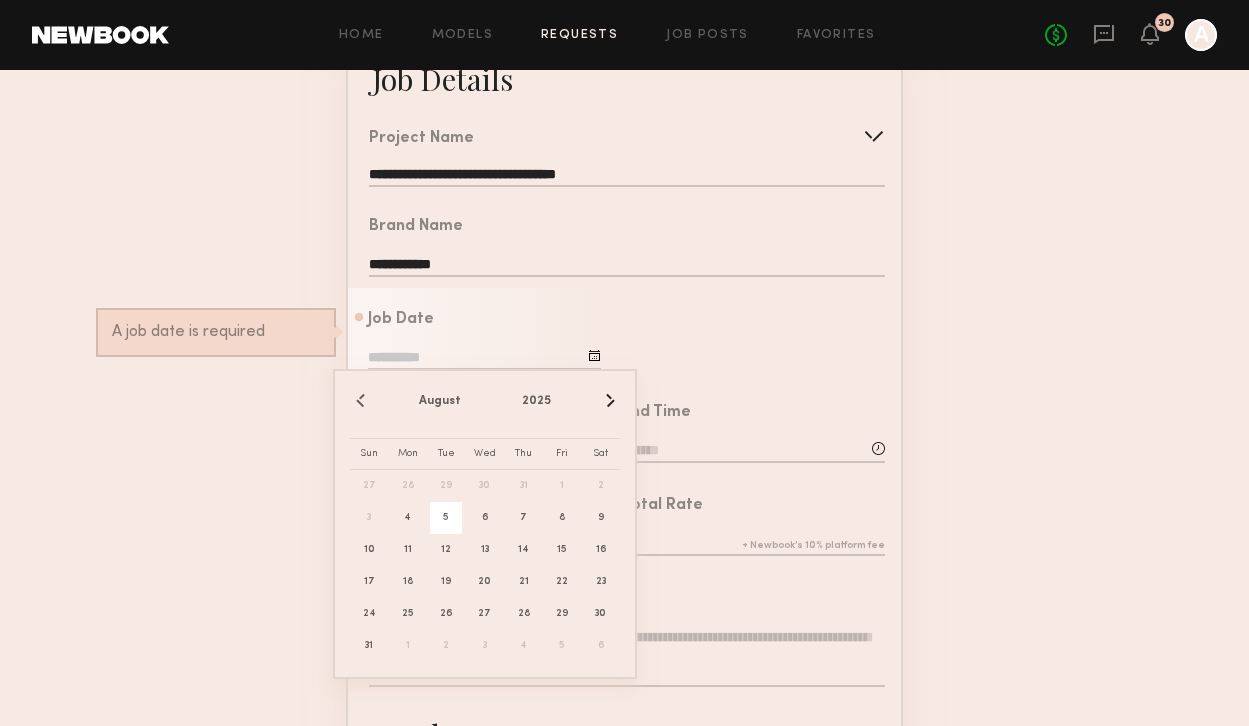type on "**********" 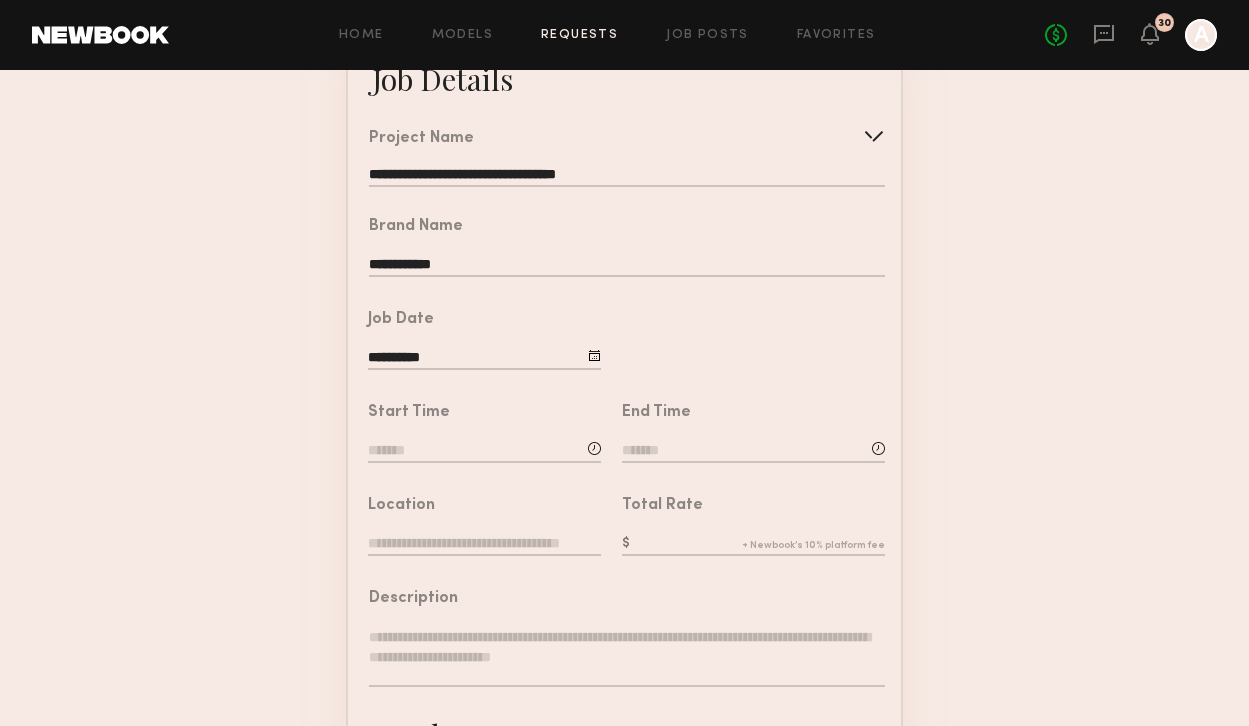 click 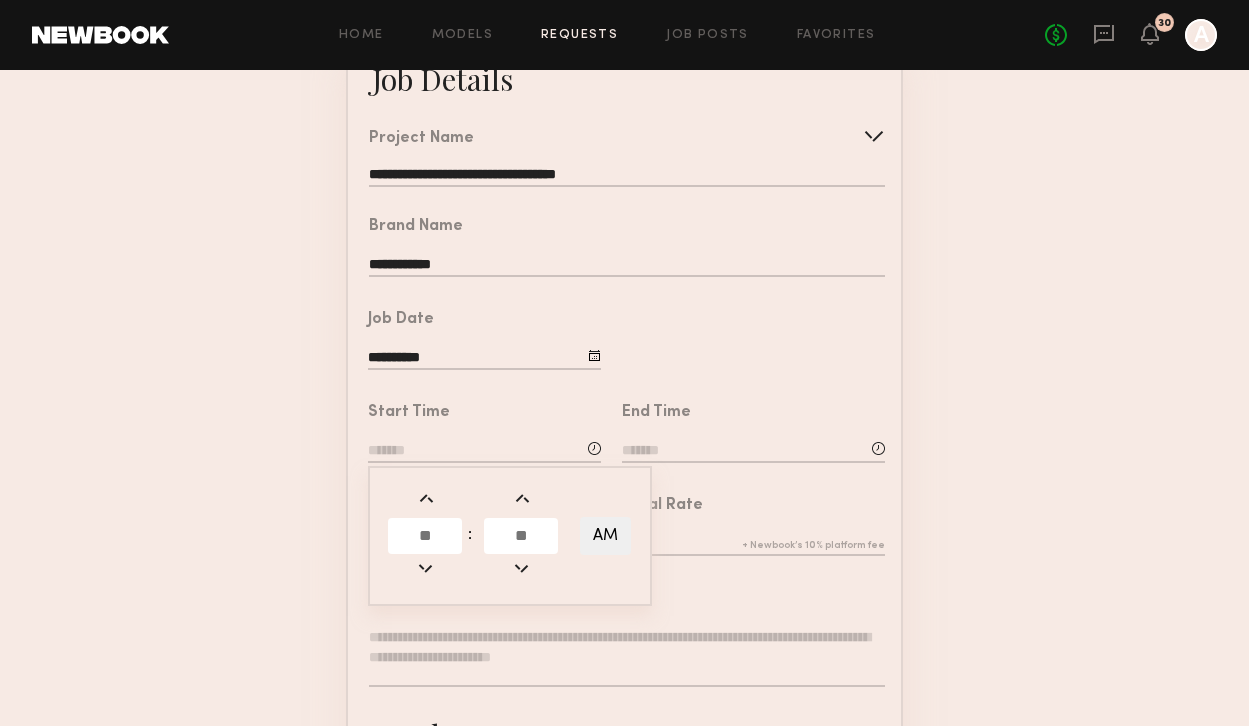 click 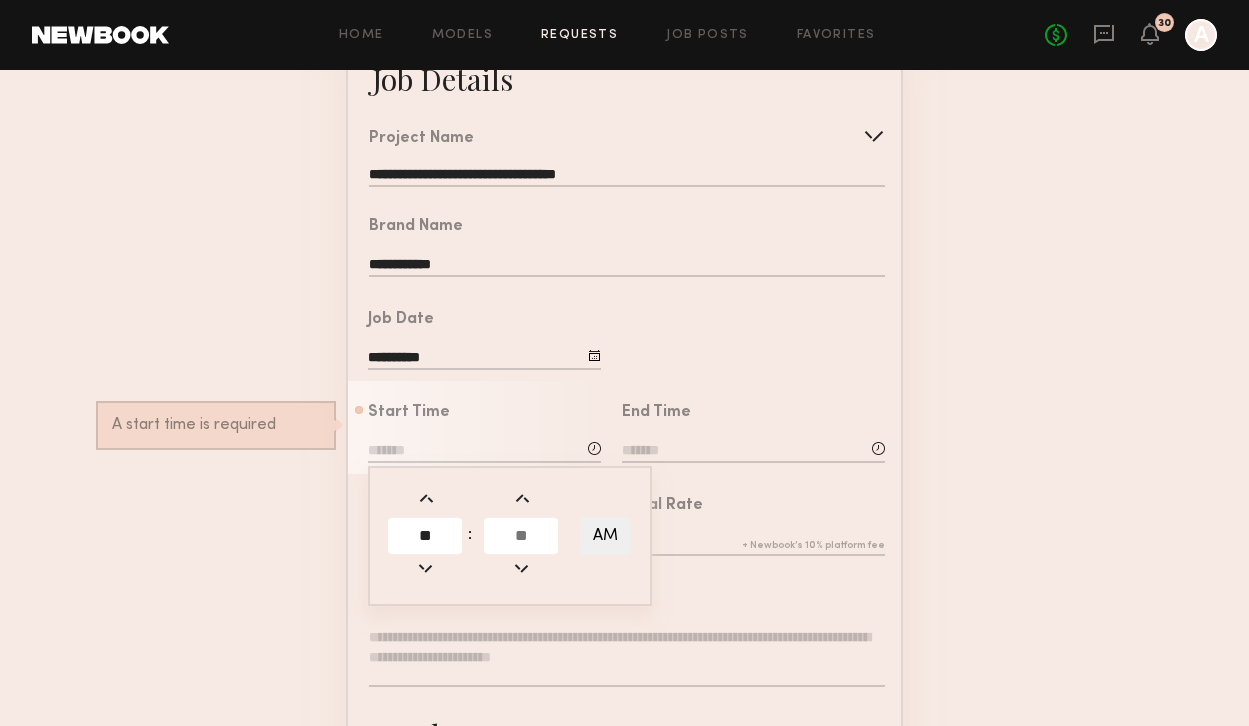 type on "**" 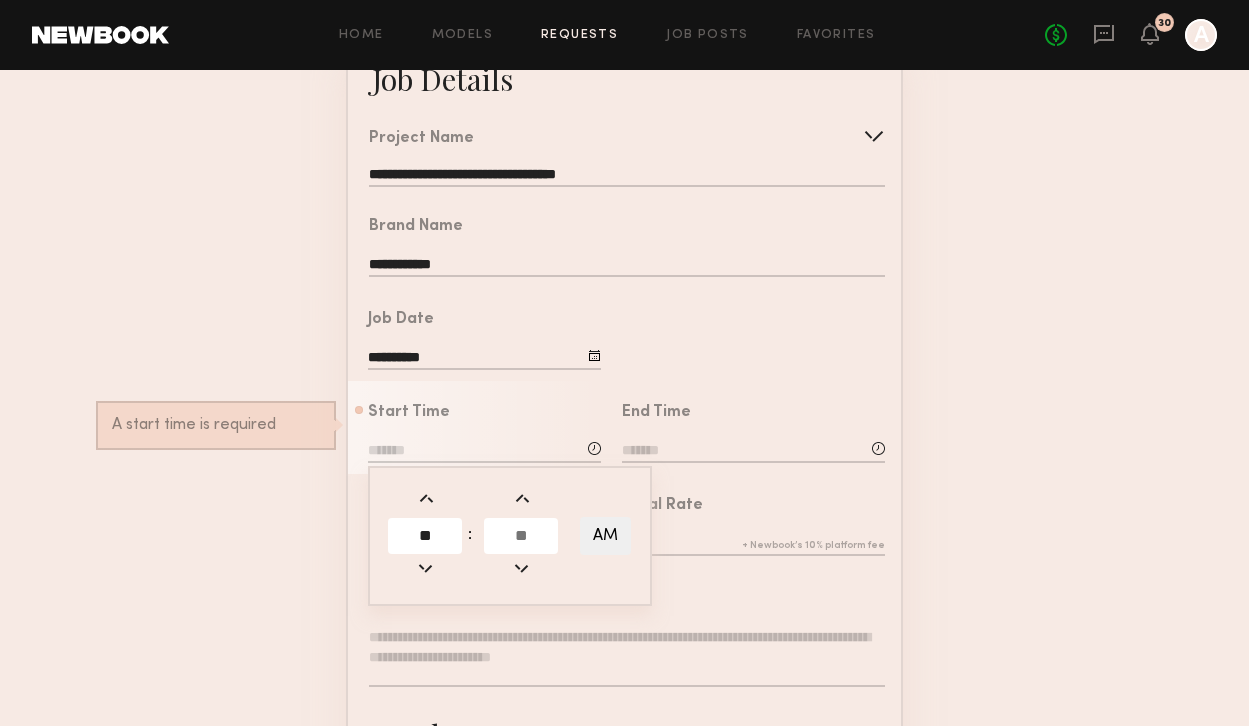 click 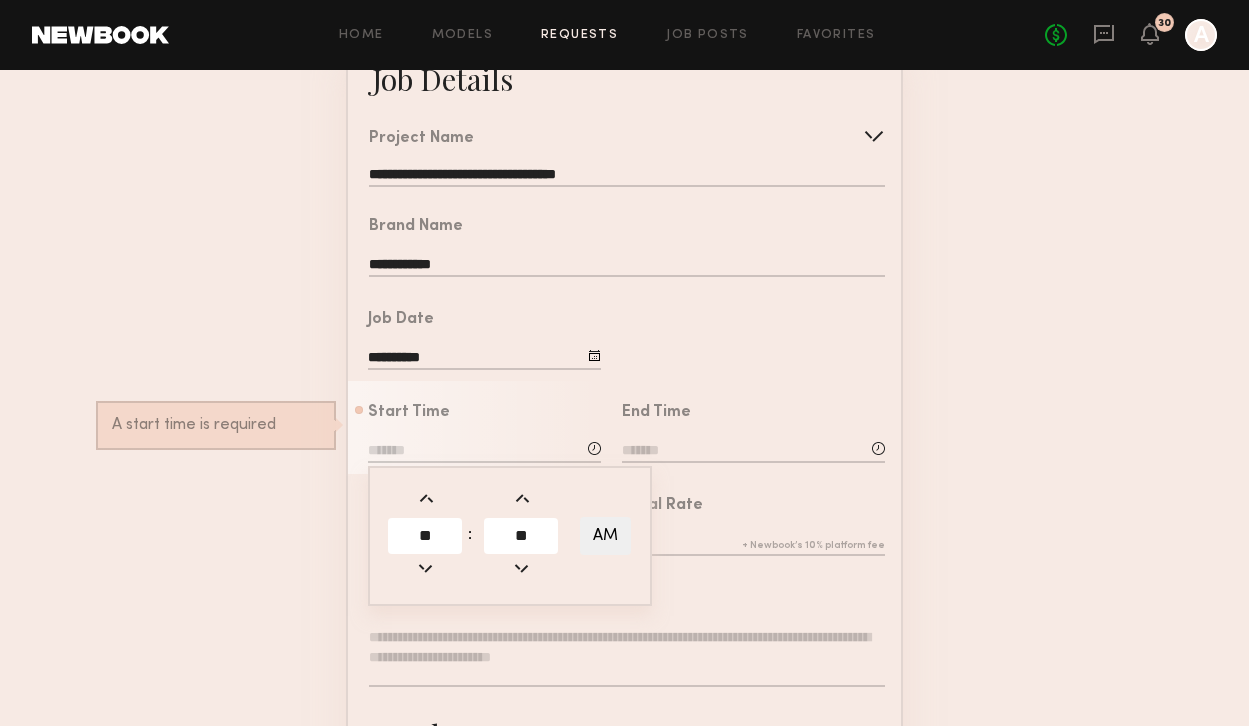 type on "**" 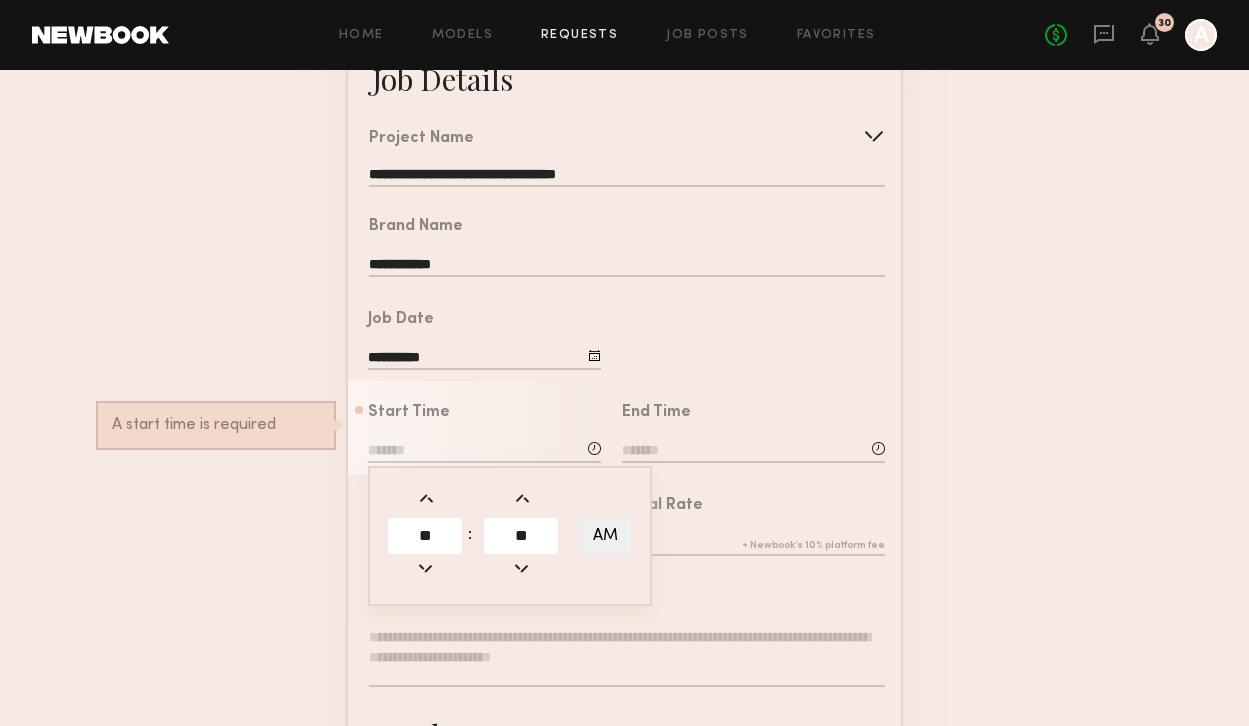 type on "********" 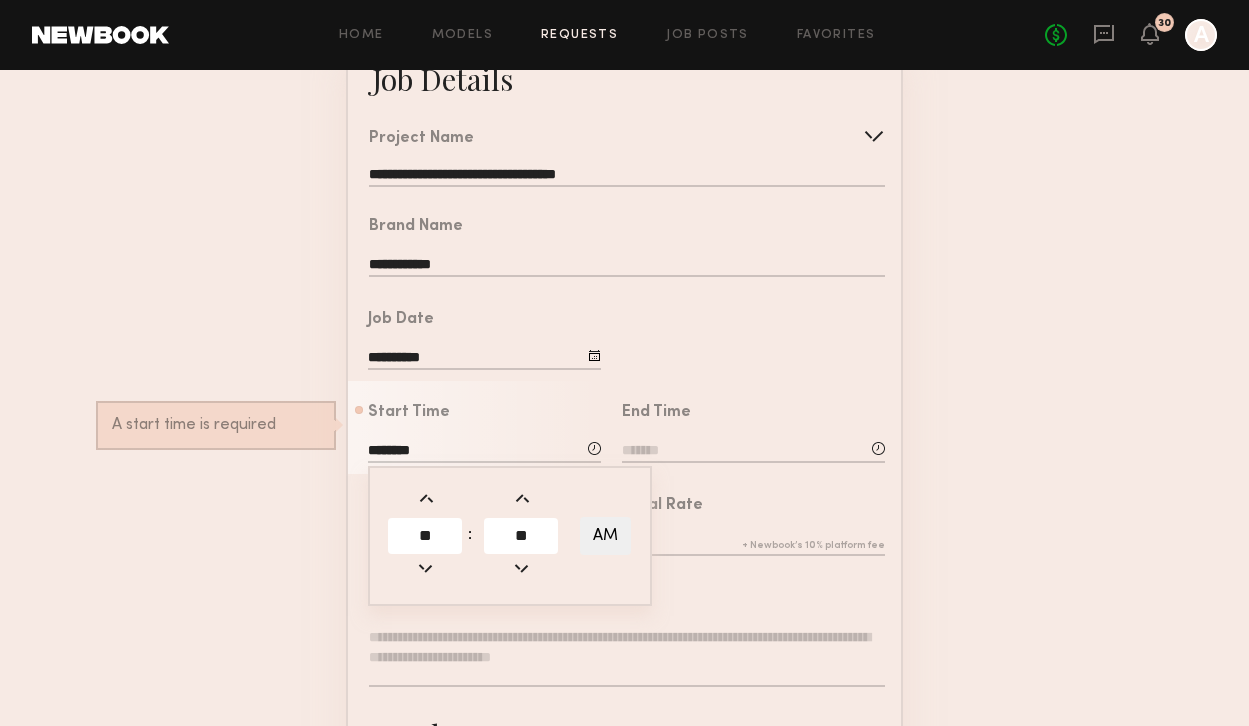click 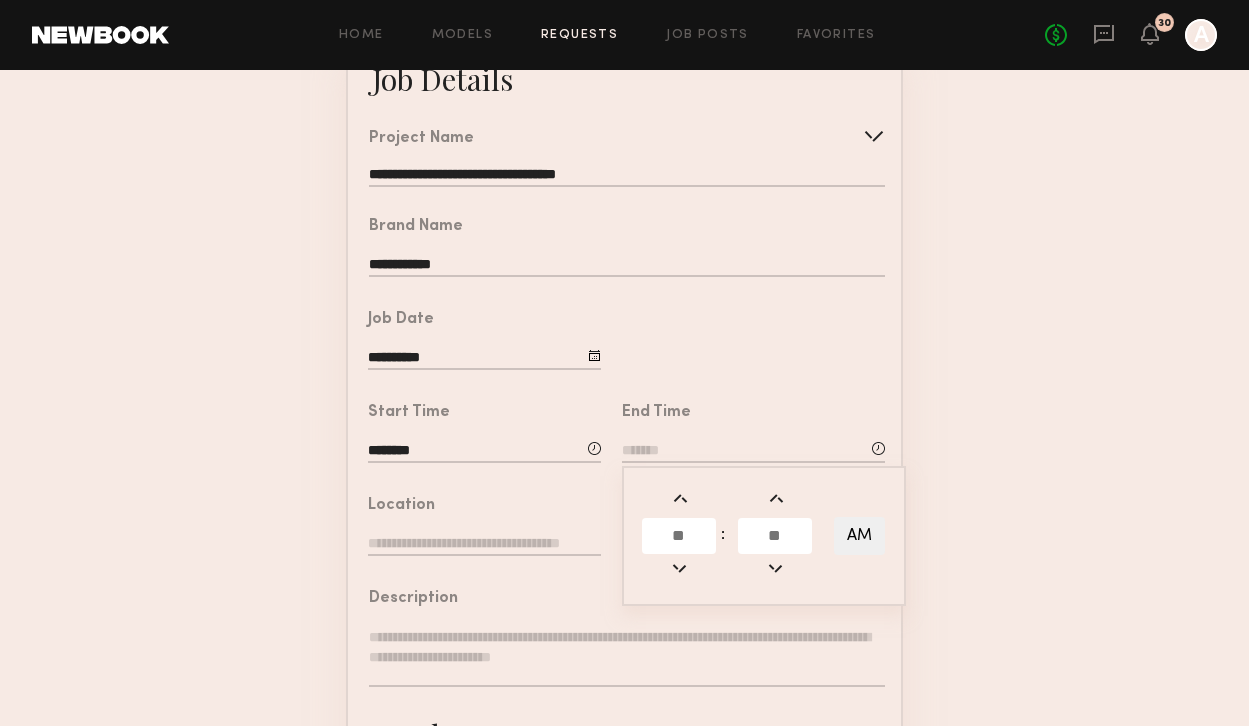 click 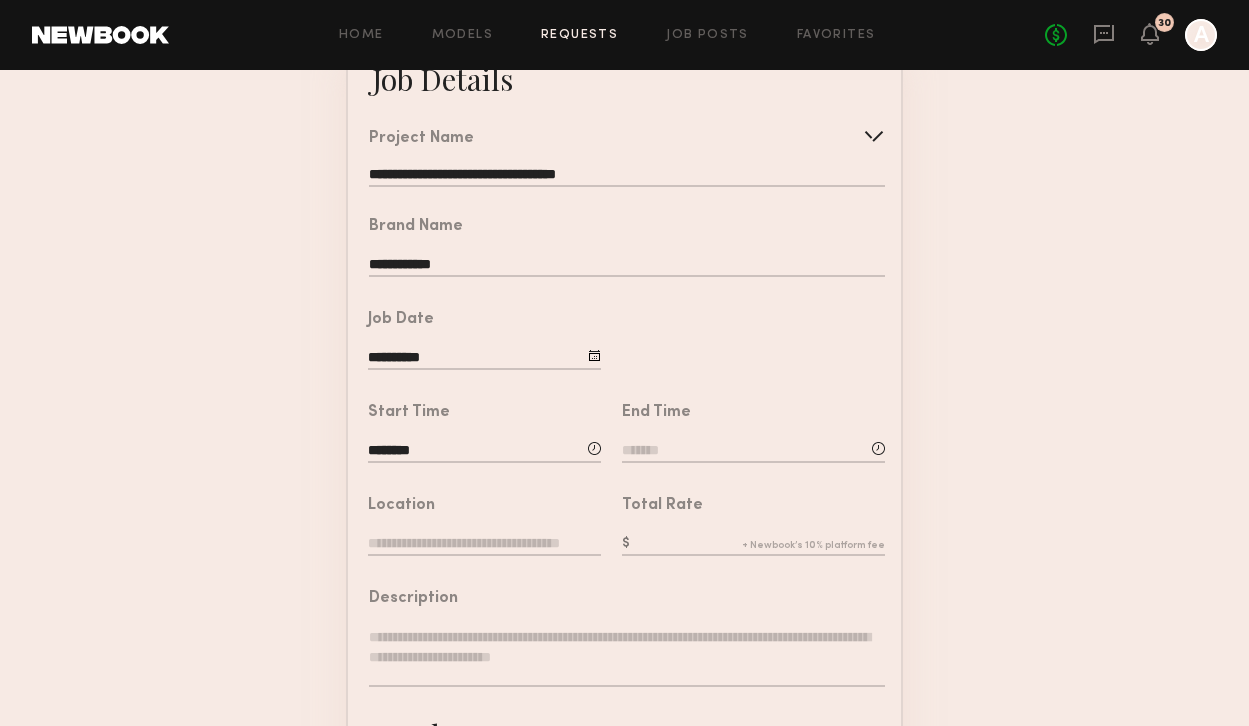 click 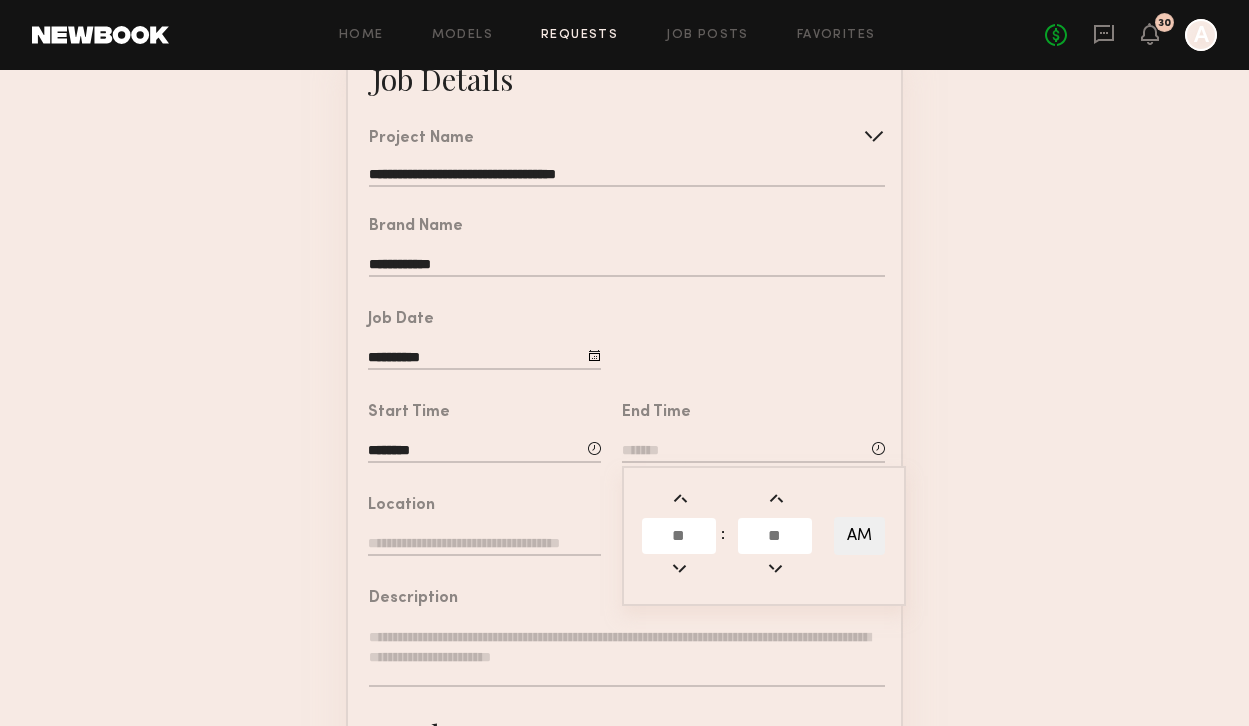 click 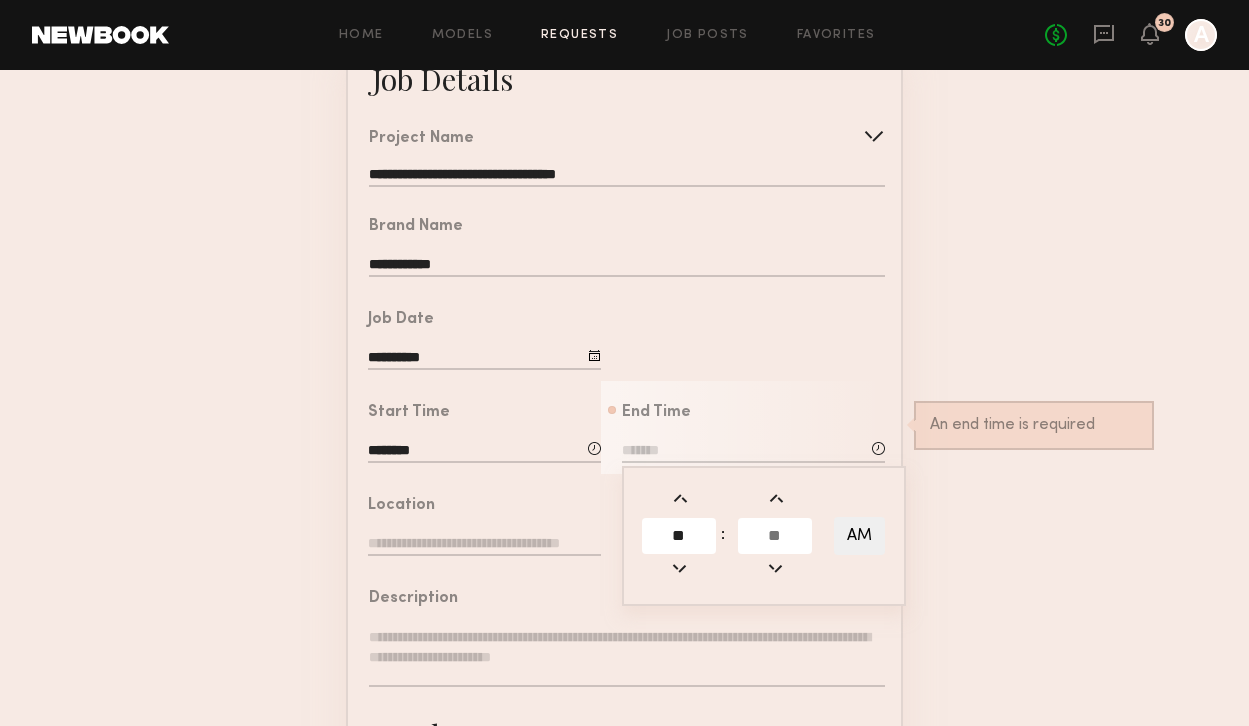 type on "*" 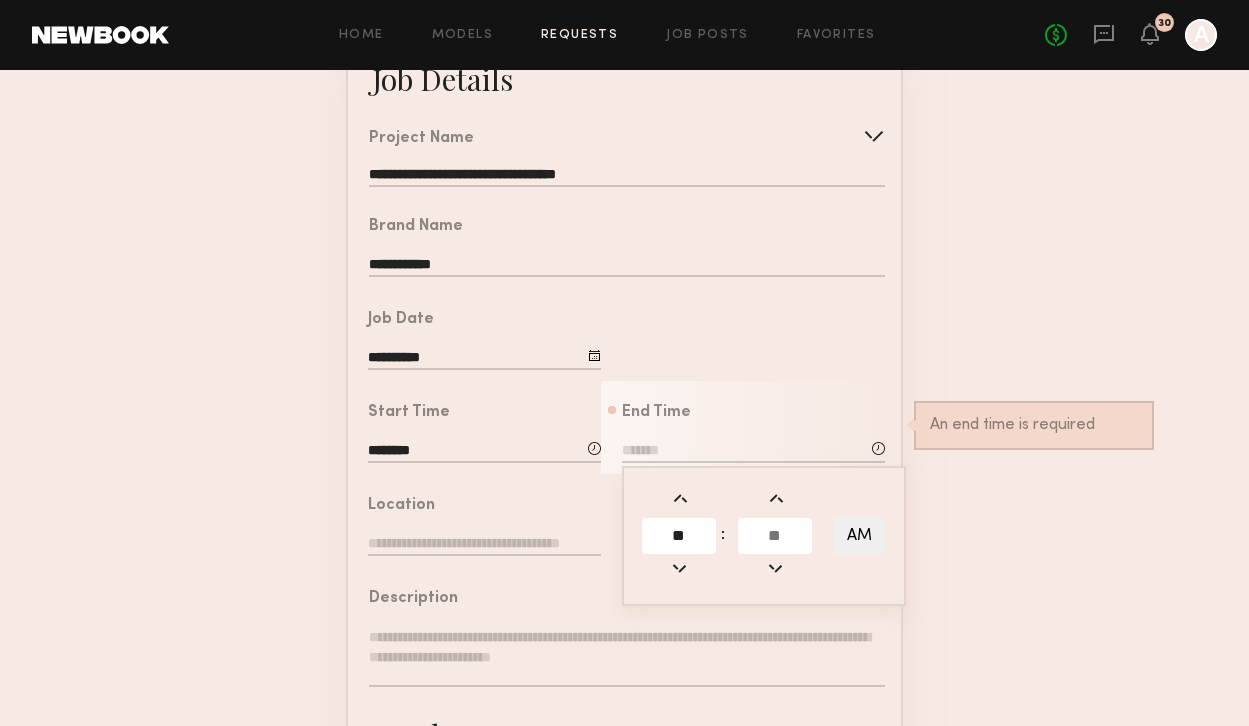 click 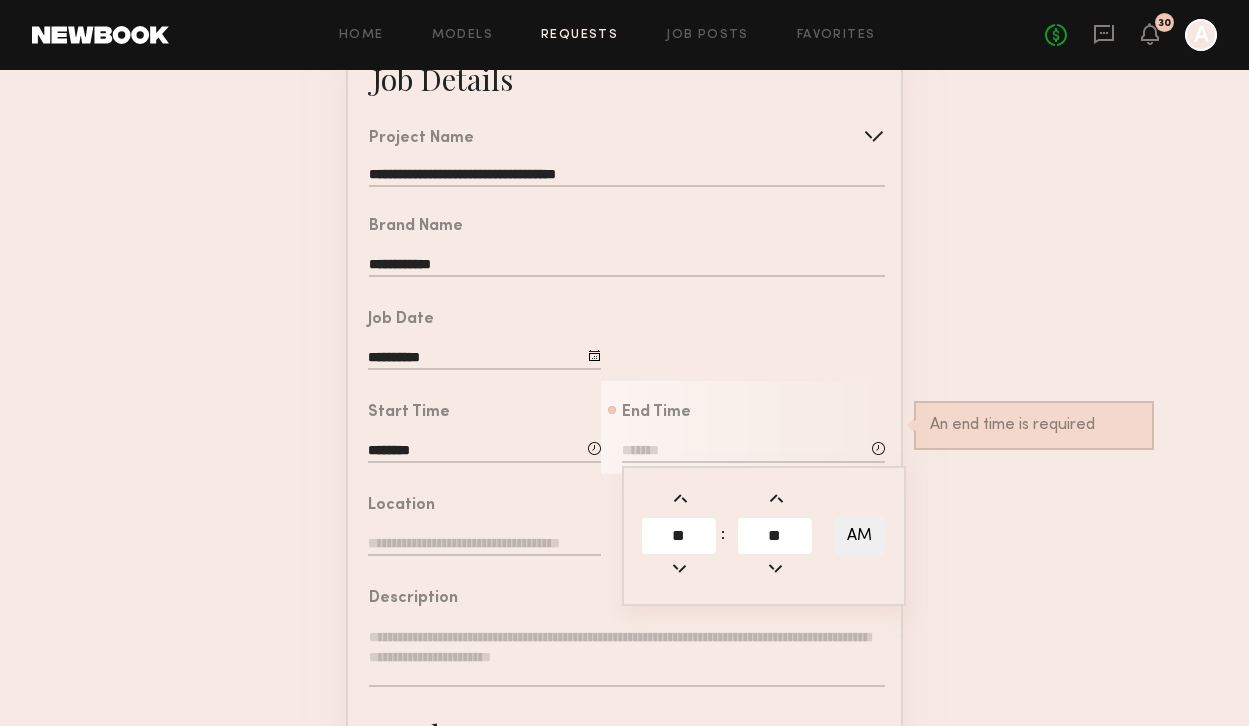 type on "**" 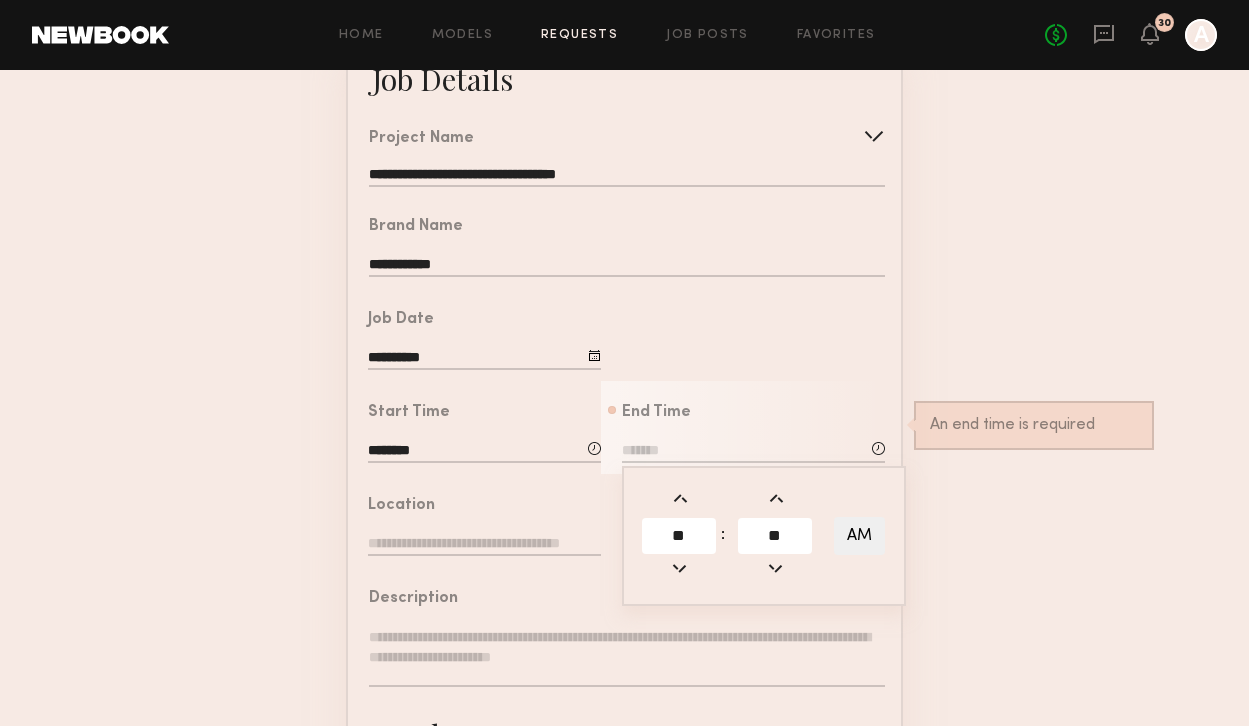 type on "********" 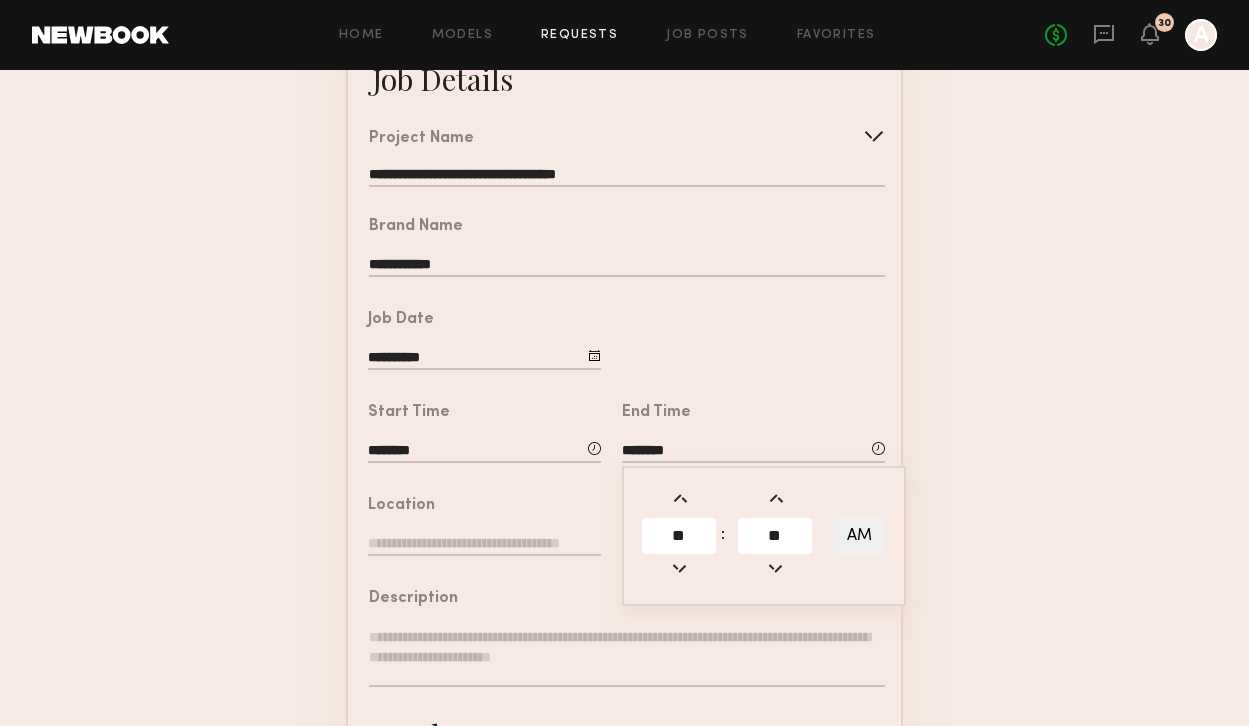 click on "**********" 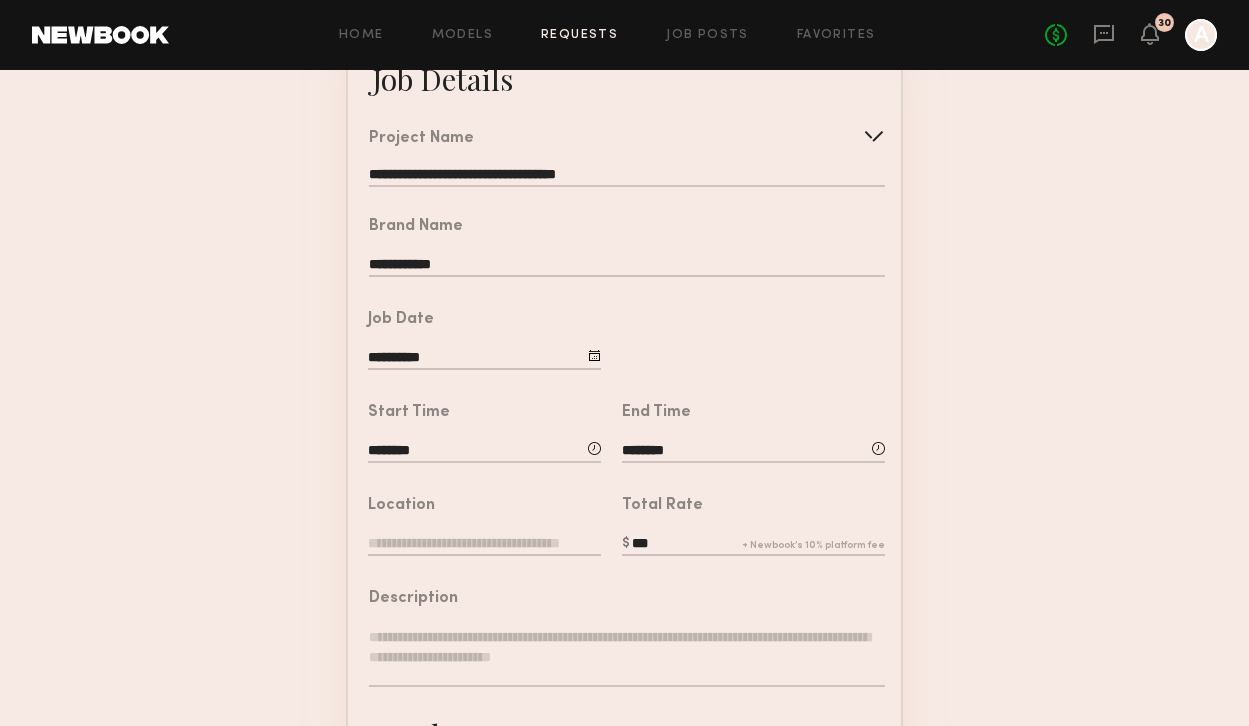 click 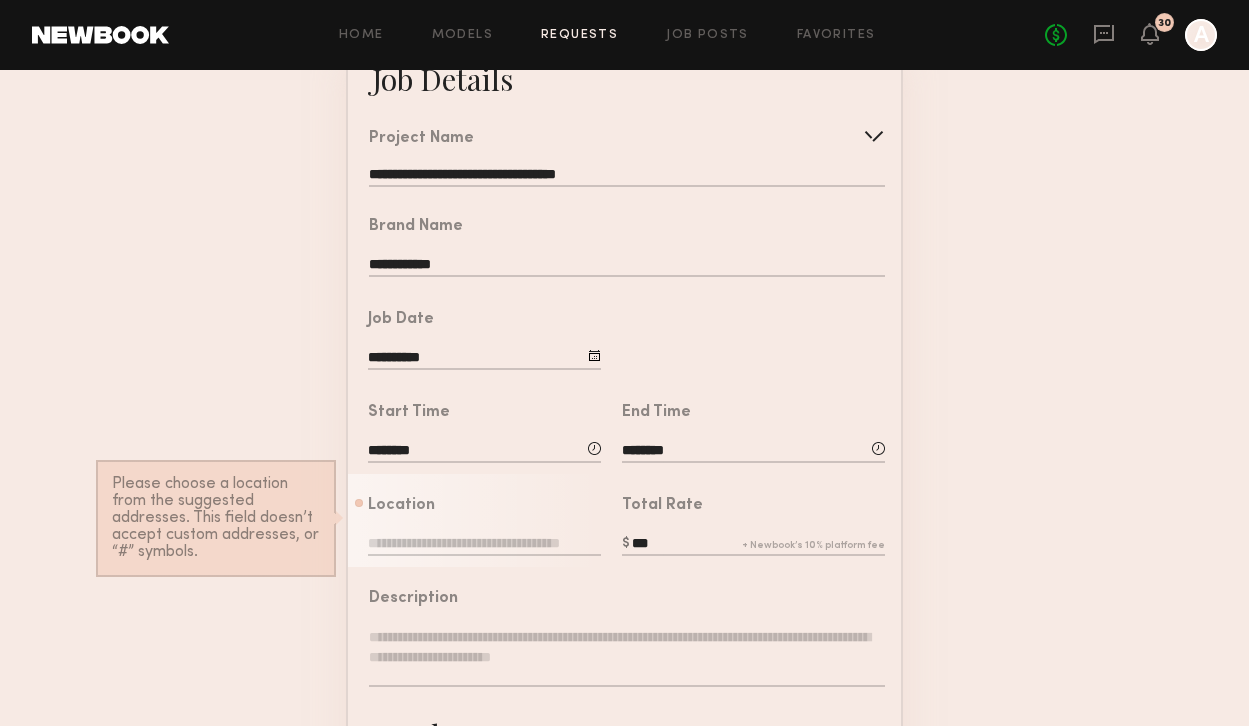 click on "***" 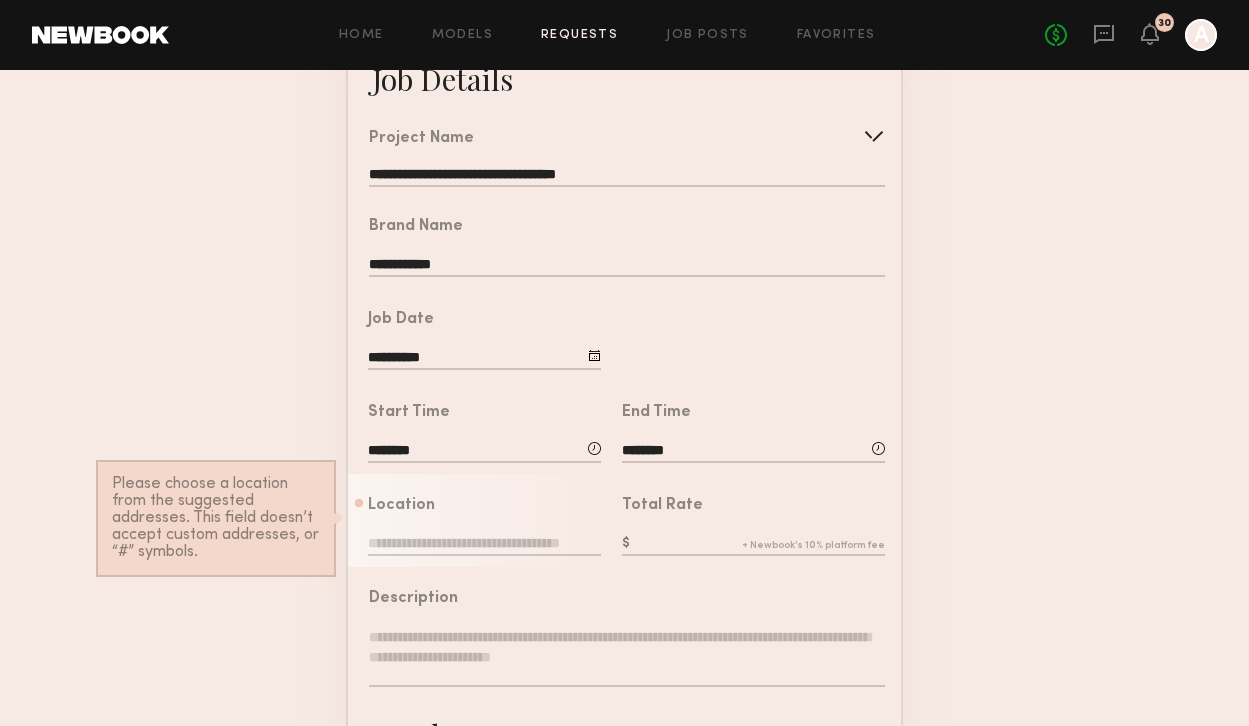 type on "*" 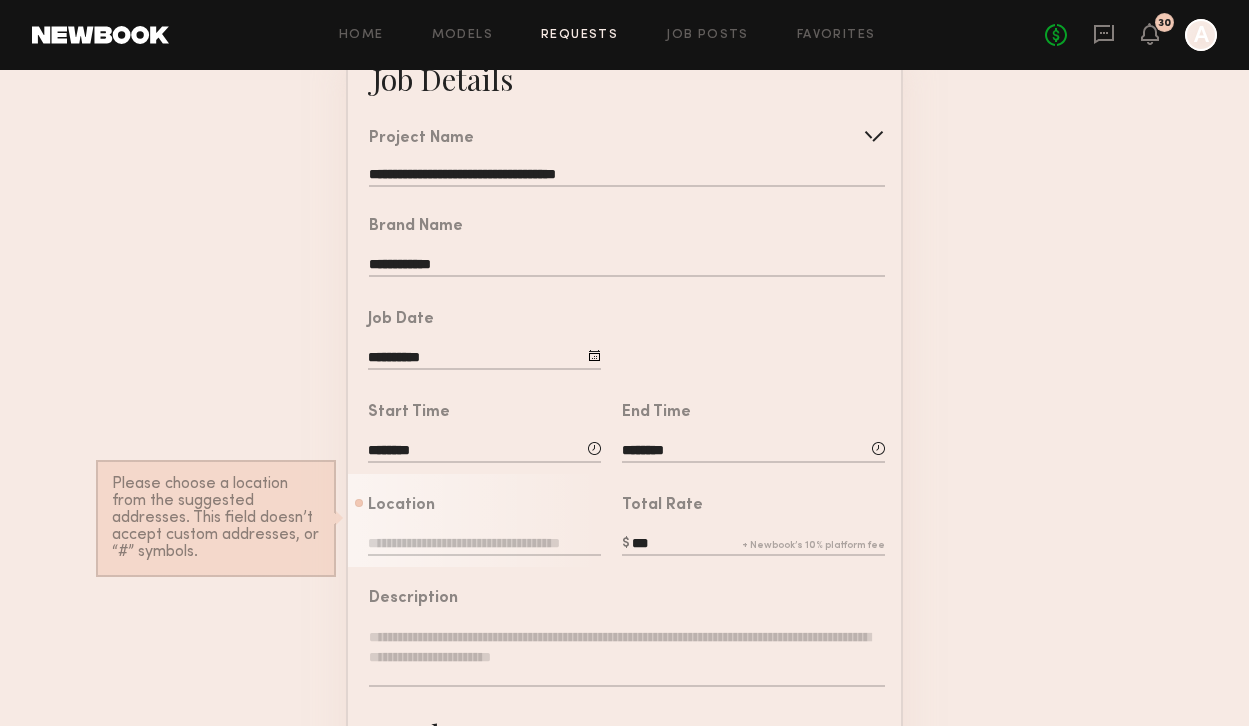 type on "***" 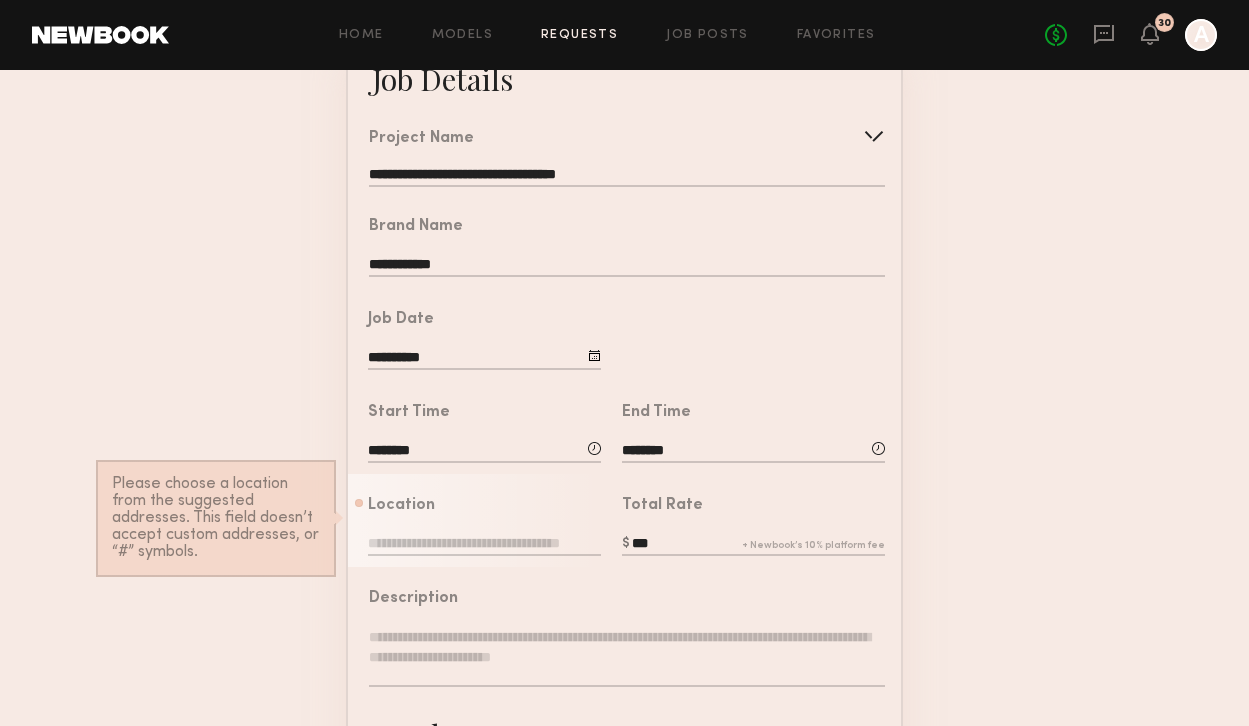 click 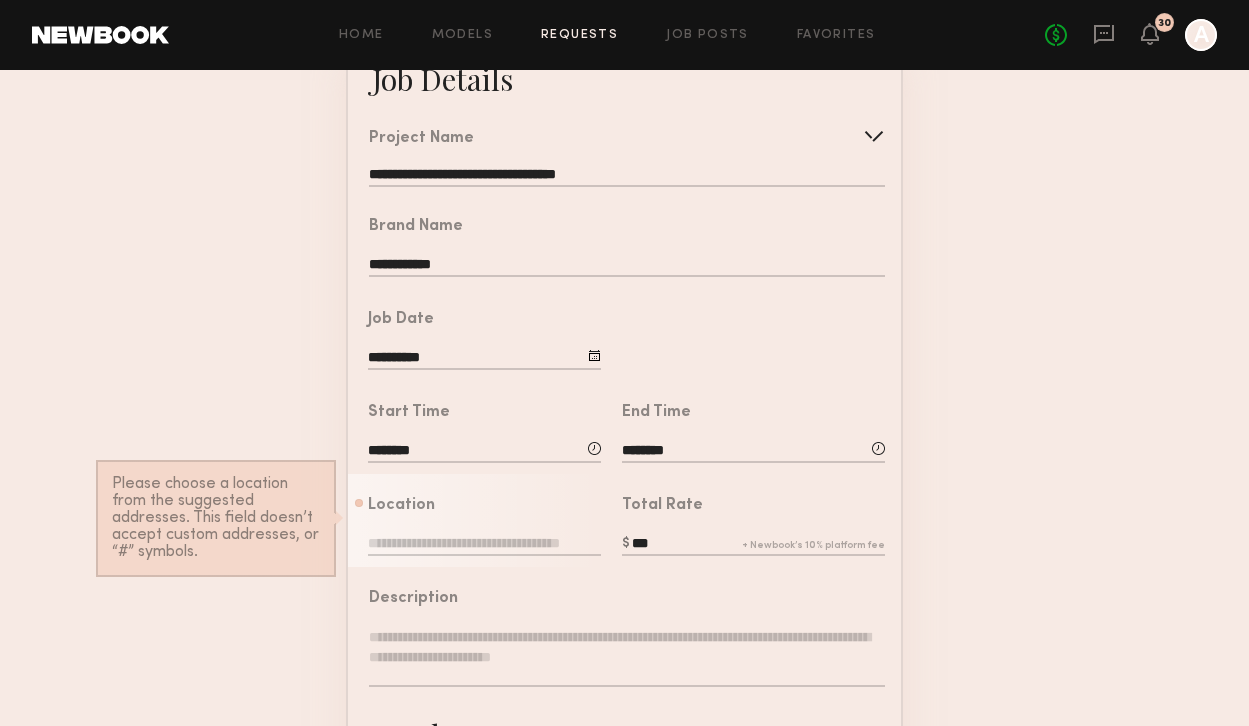 click on "**********" 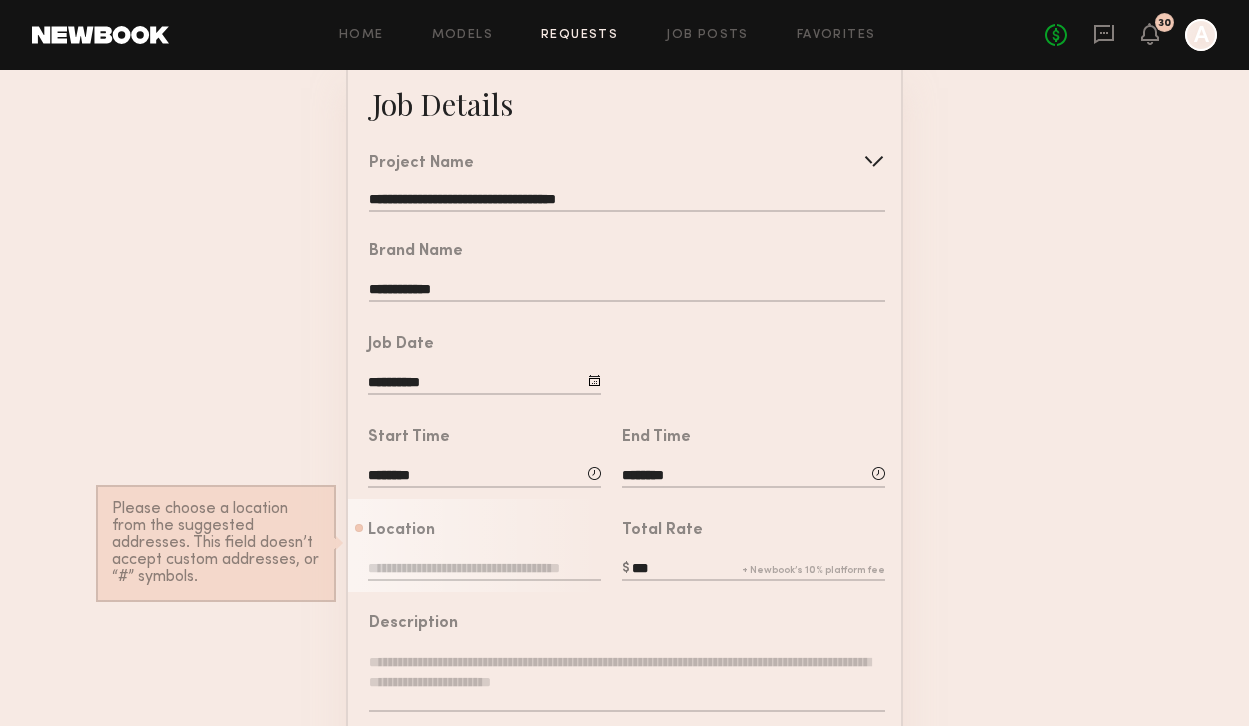 scroll, scrollTop: 117, scrollLeft: 0, axis: vertical 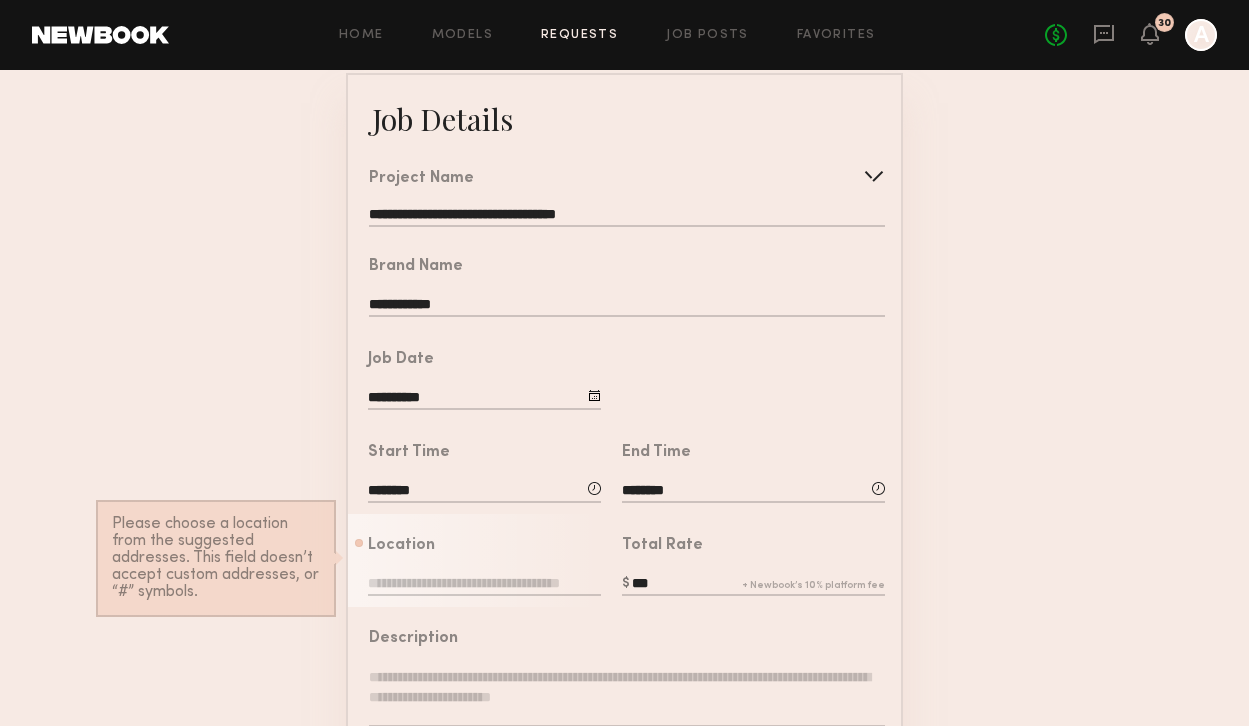 click 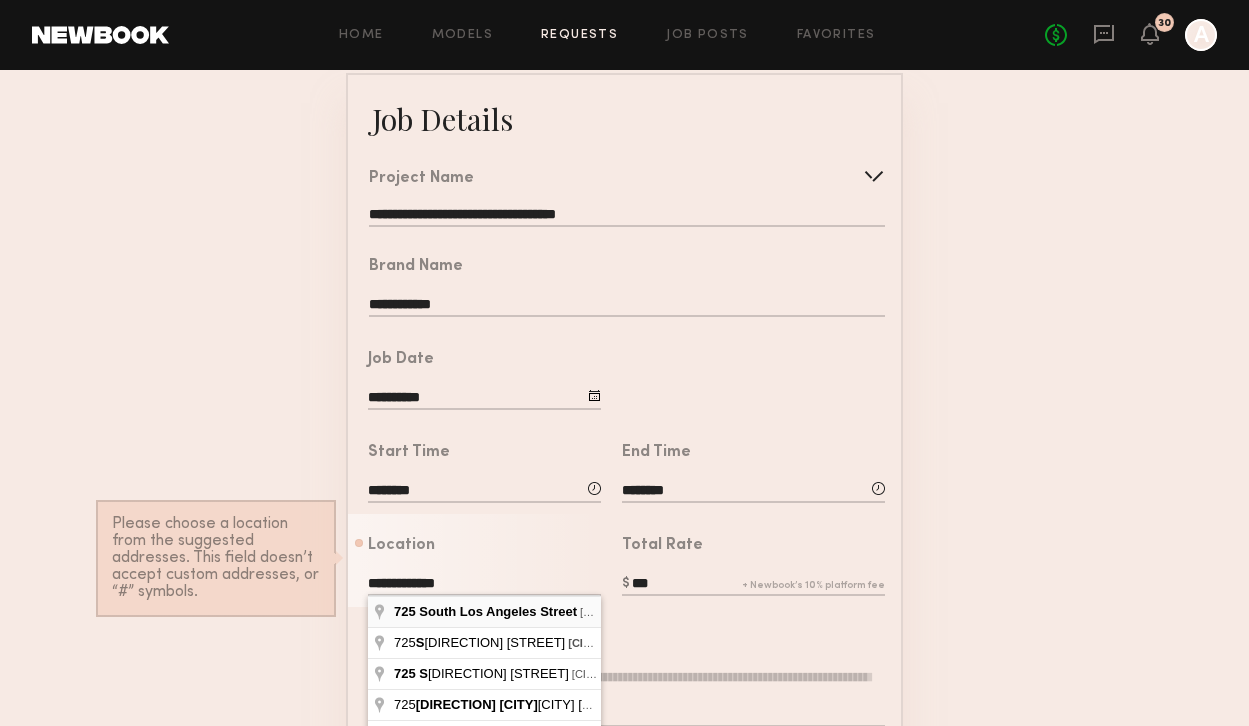 type on "**********" 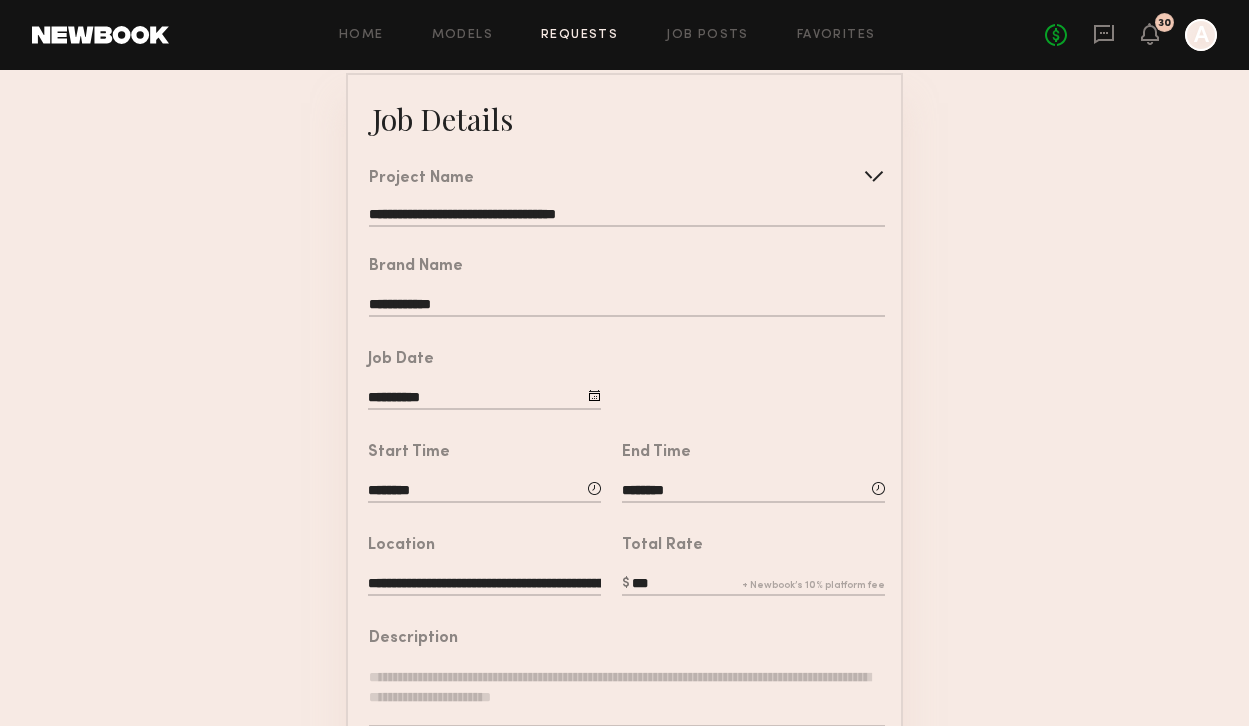 click on "**********" 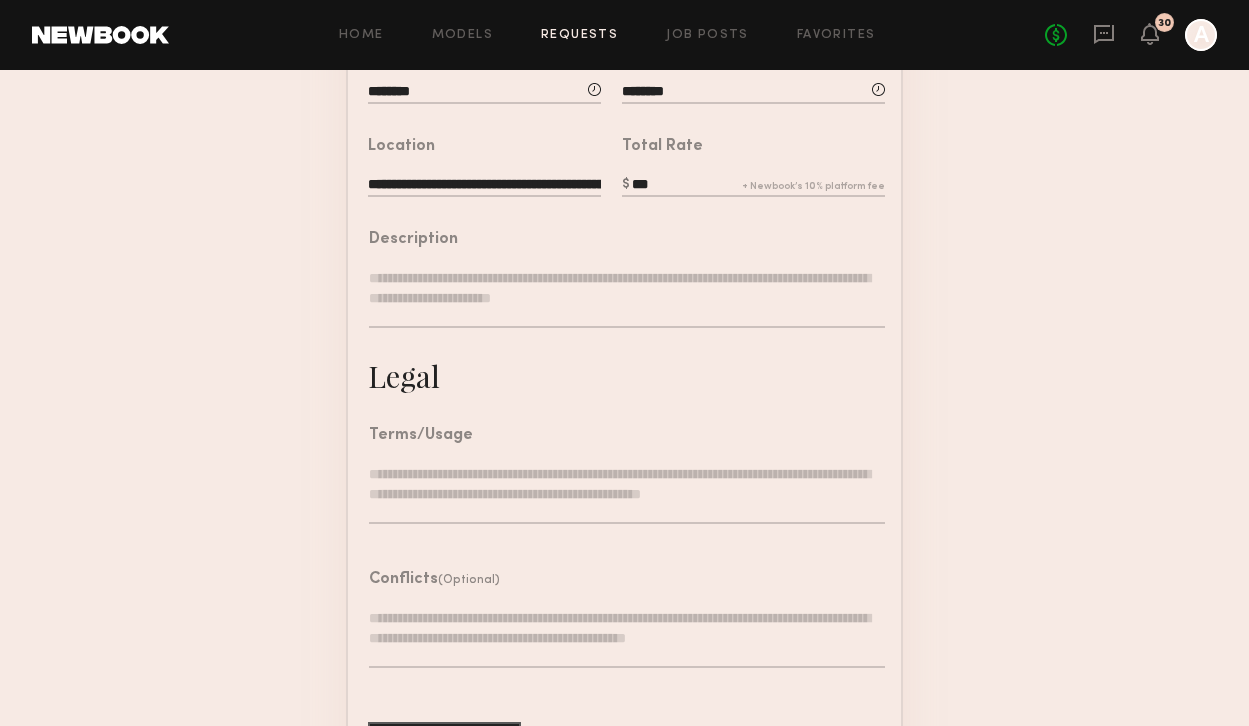 scroll, scrollTop: 595, scrollLeft: 0, axis: vertical 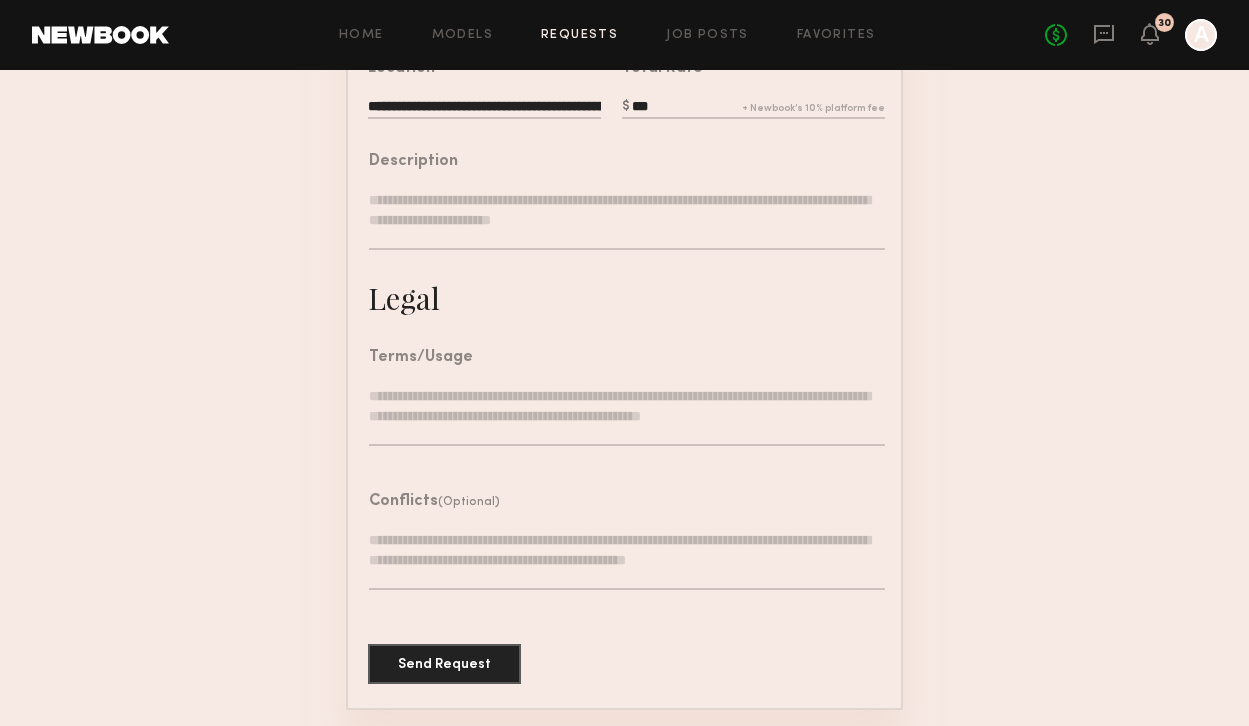 click 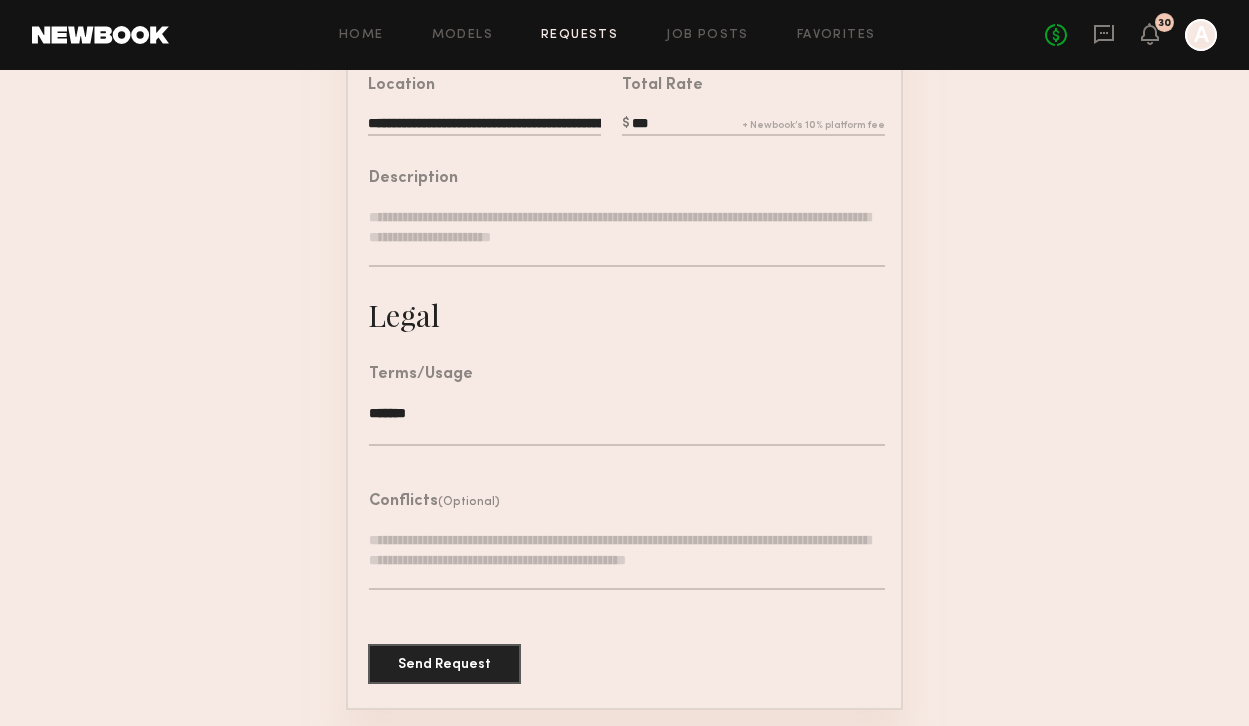 type on "******" 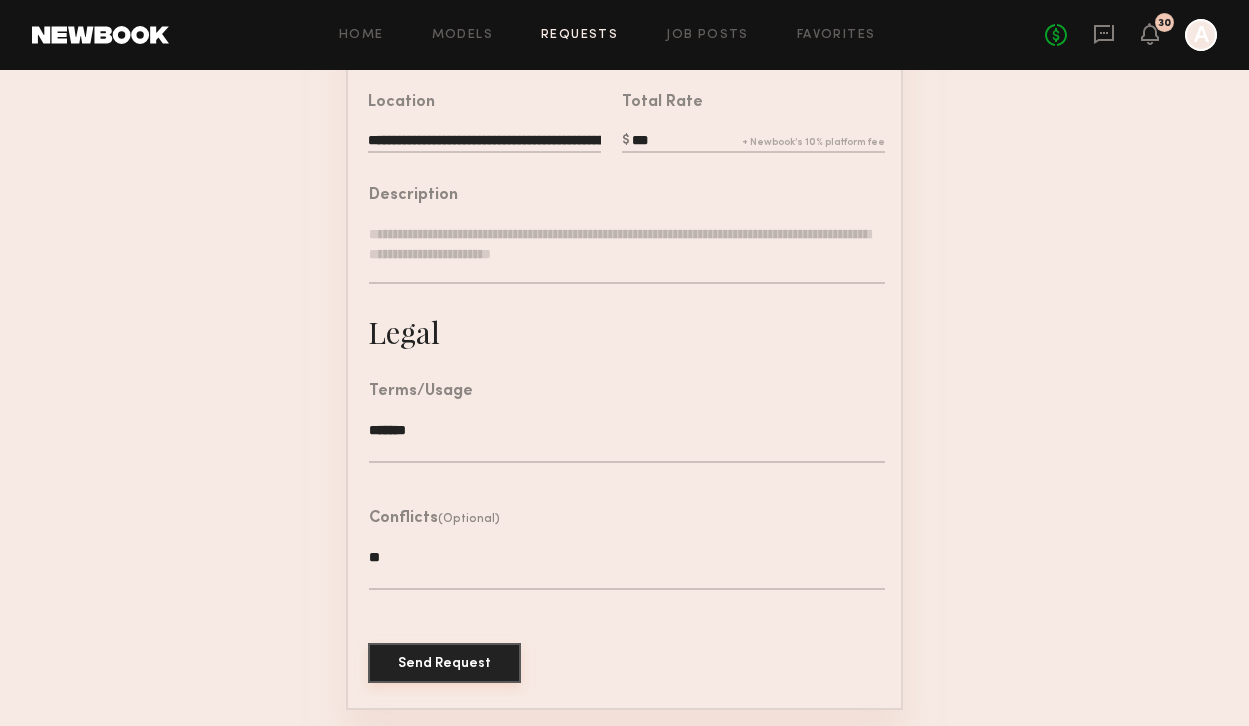 type on "**" 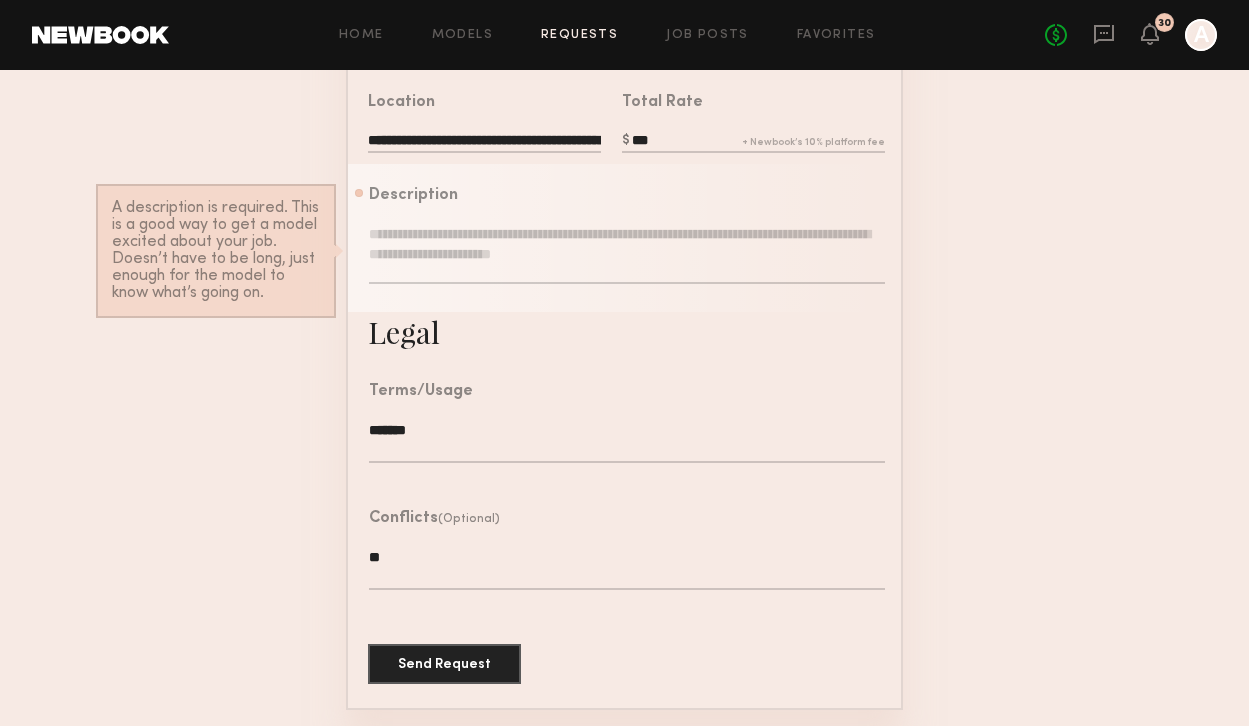 click 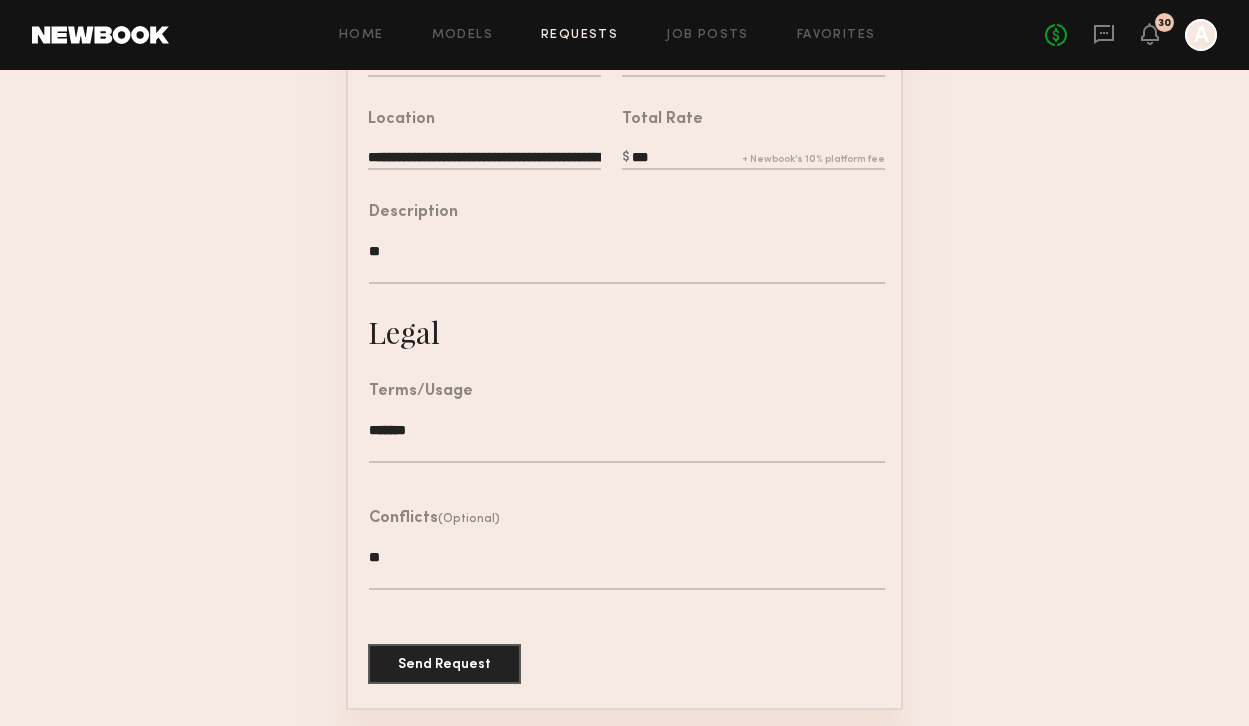 type on "*" 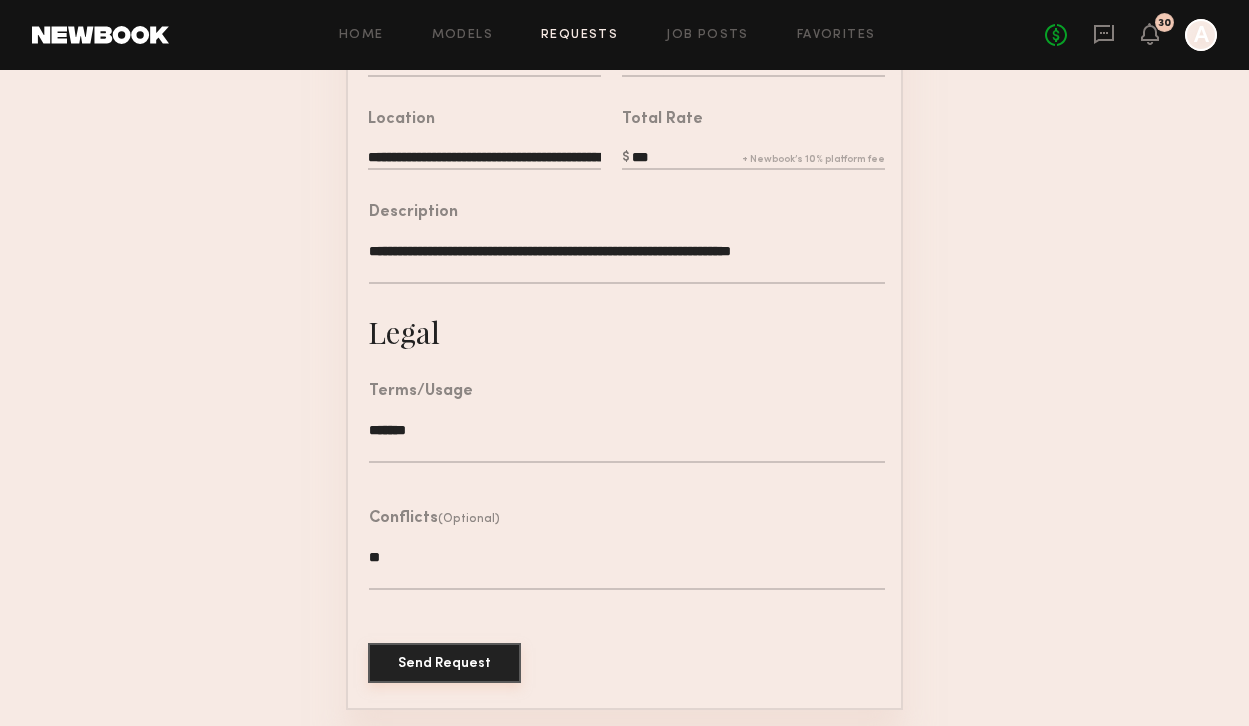type on "**********" 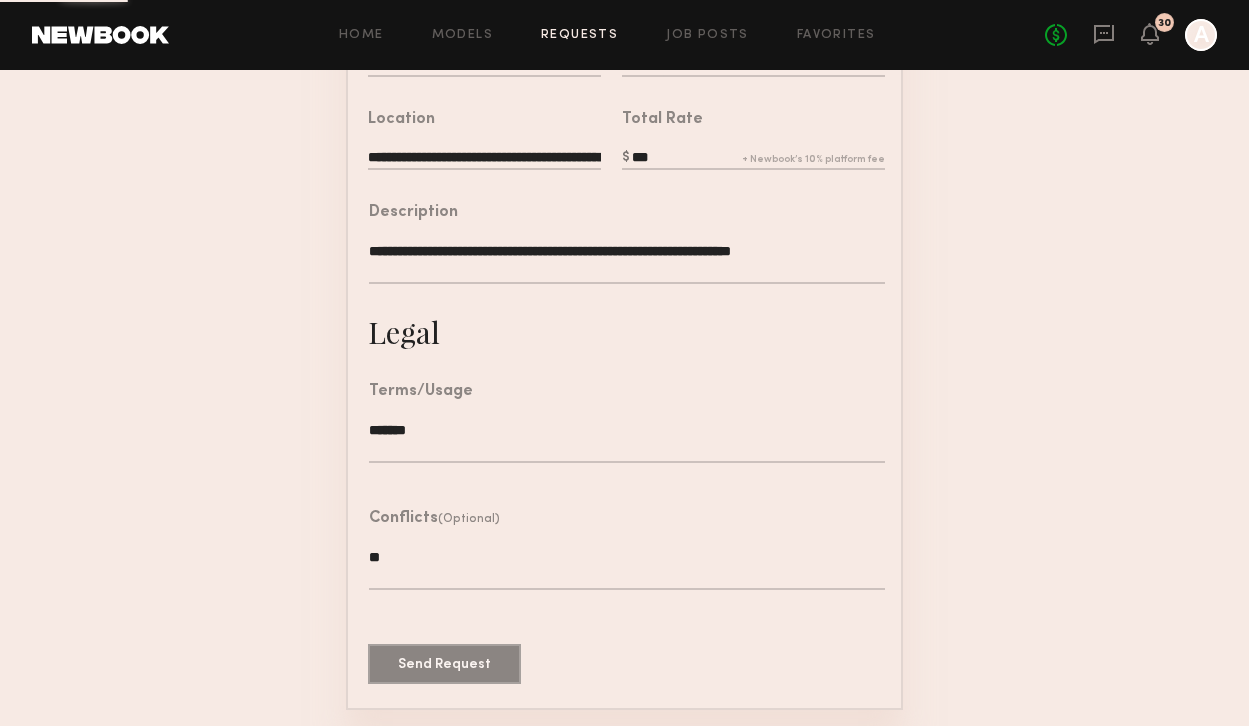 scroll, scrollTop: 0, scrollLeft: 0, axis: both 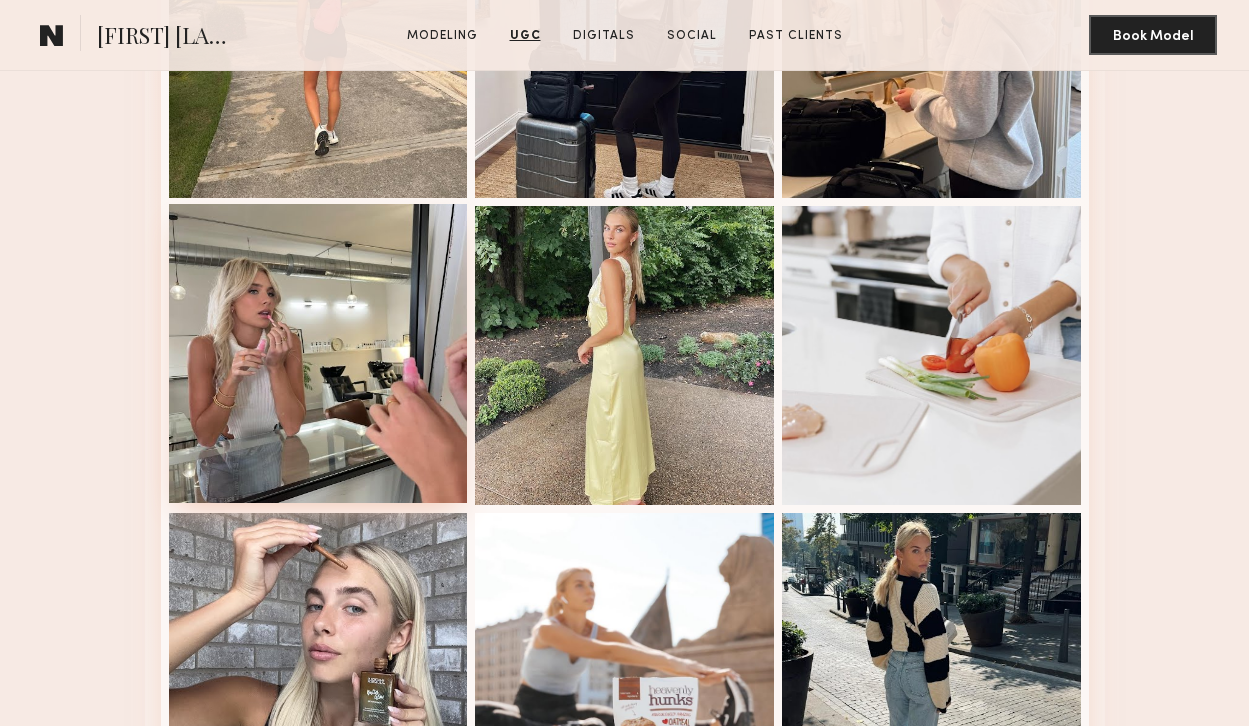 click 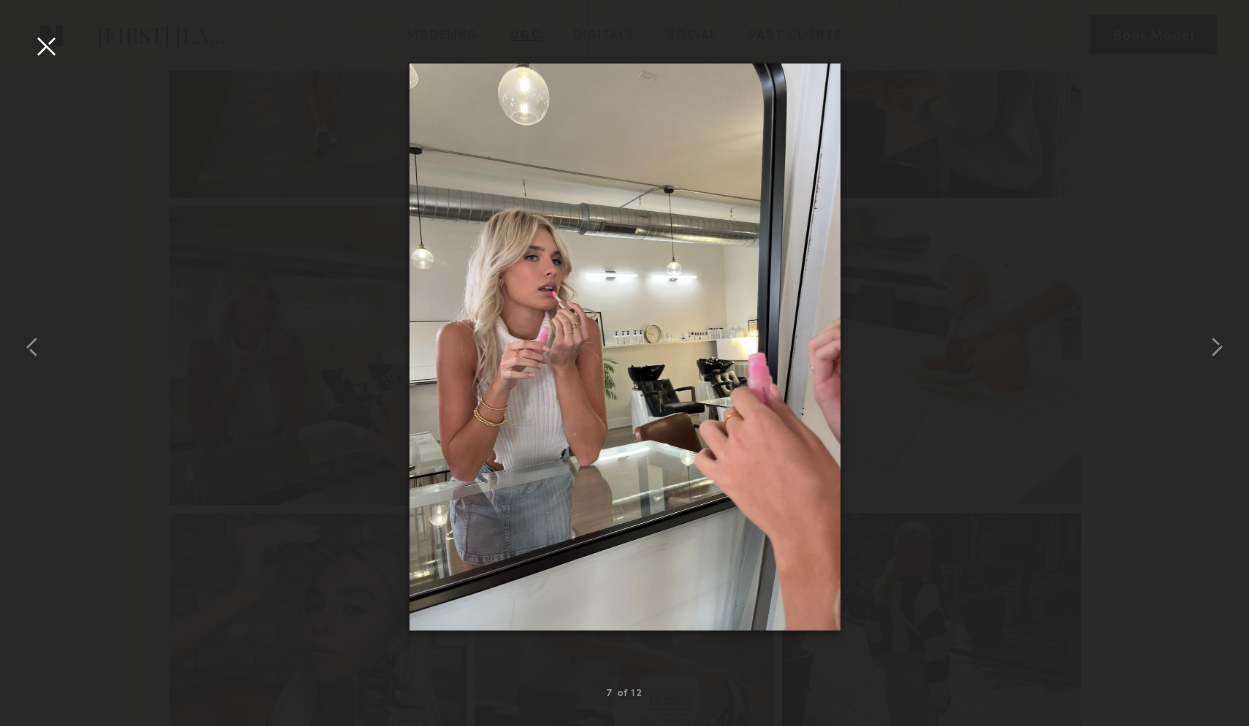 click at bounding box center (46, 46) 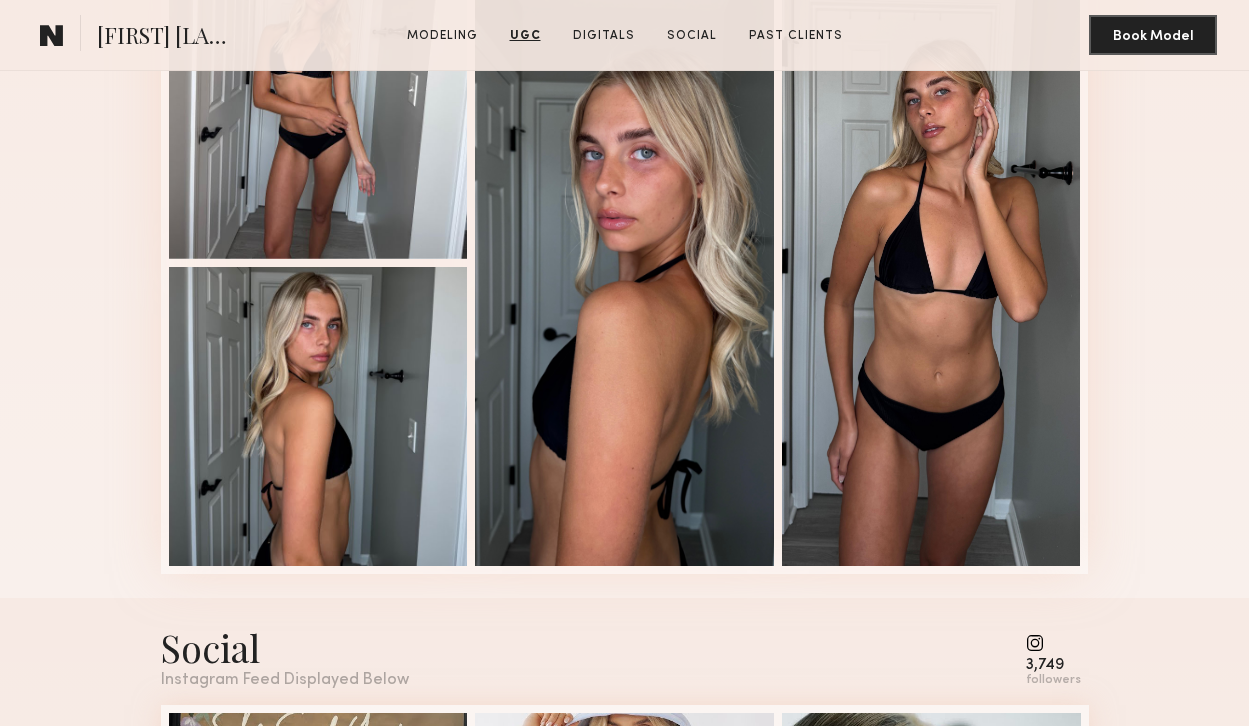 scroll, scrollTop: 4751, scrollLeft: 0, axis: vertical 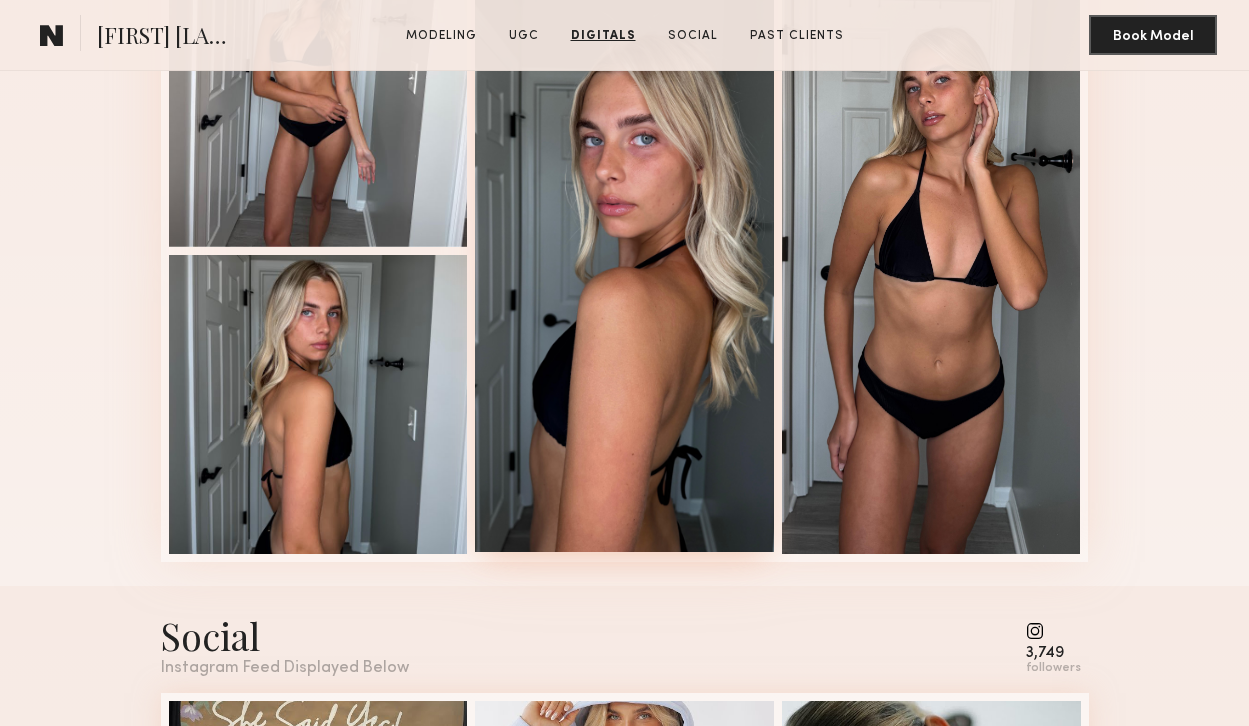 click at bounding box center (624, 248) 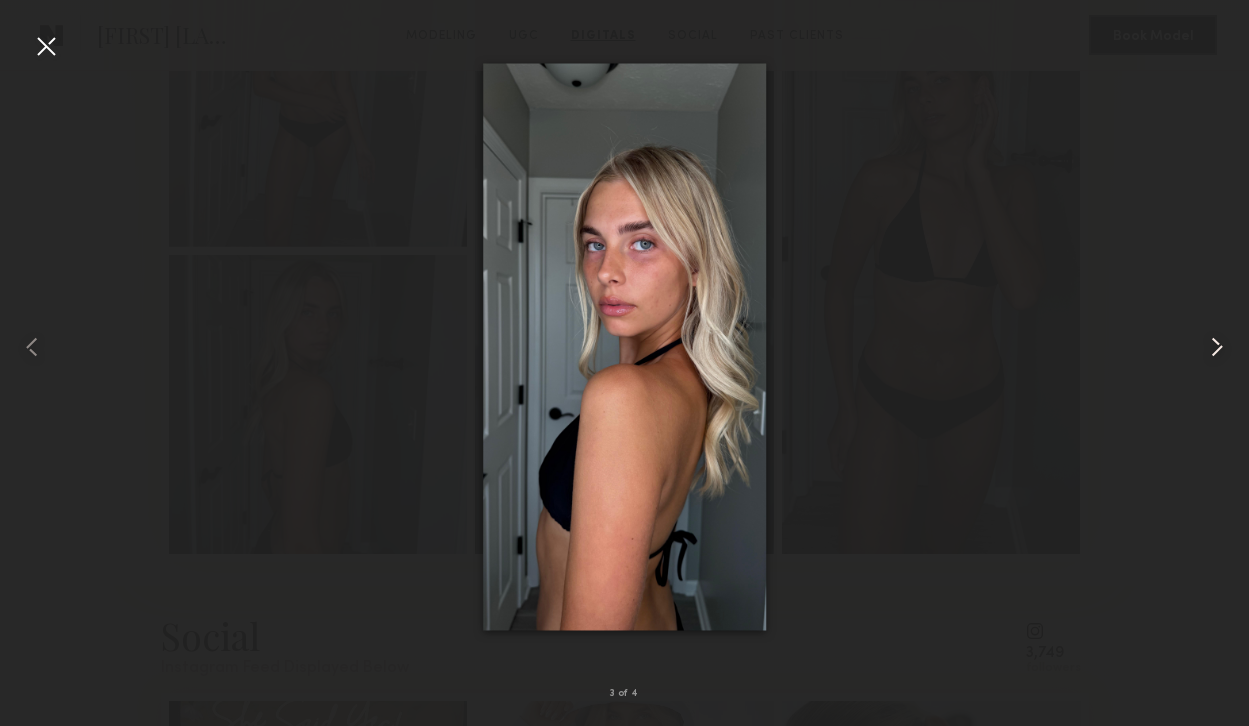 click at bounding box center [1217, 347] 